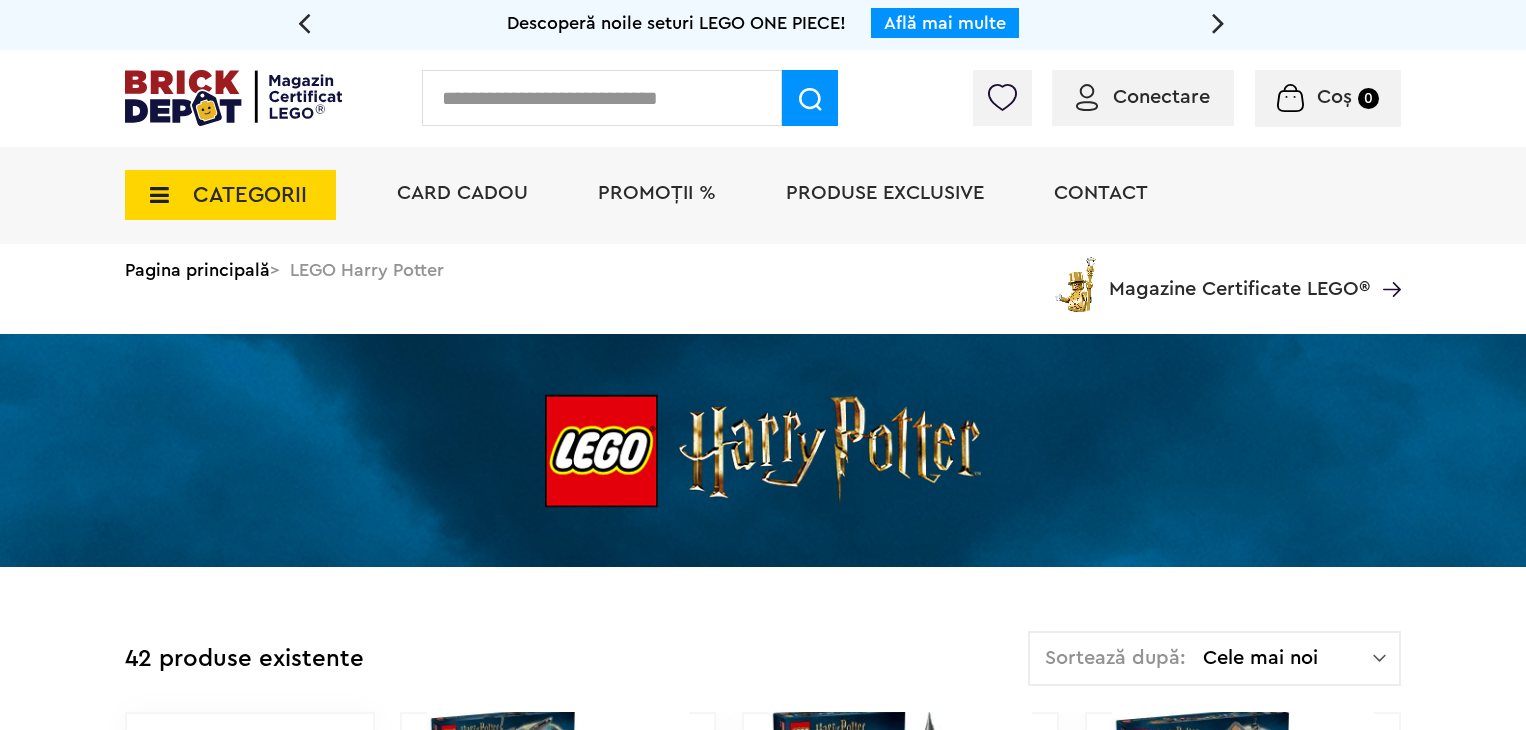 scroll, scrollTop: 0, scrollLeft: 0, axis: both 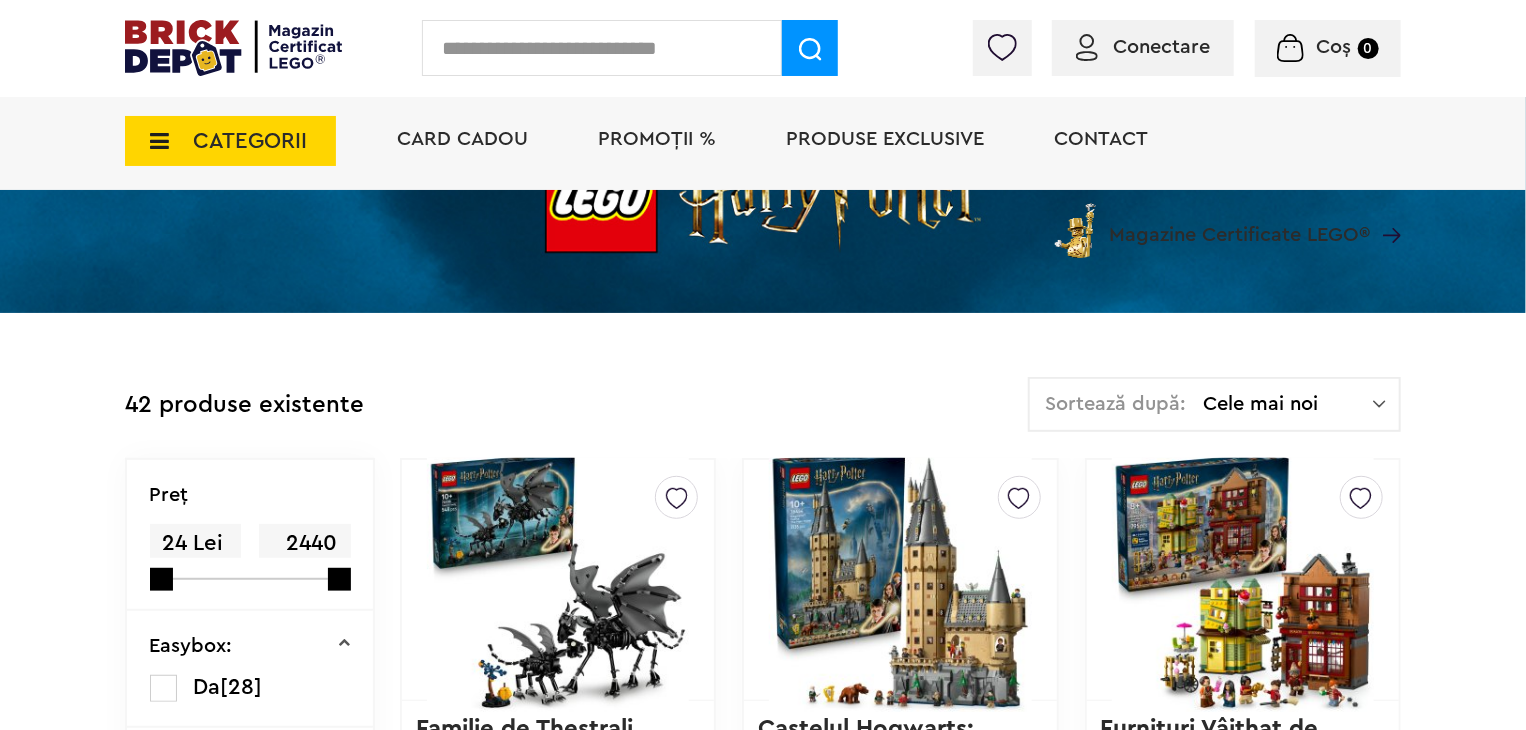 click on "Cele mai noi" at bounding box center [1288, 404] 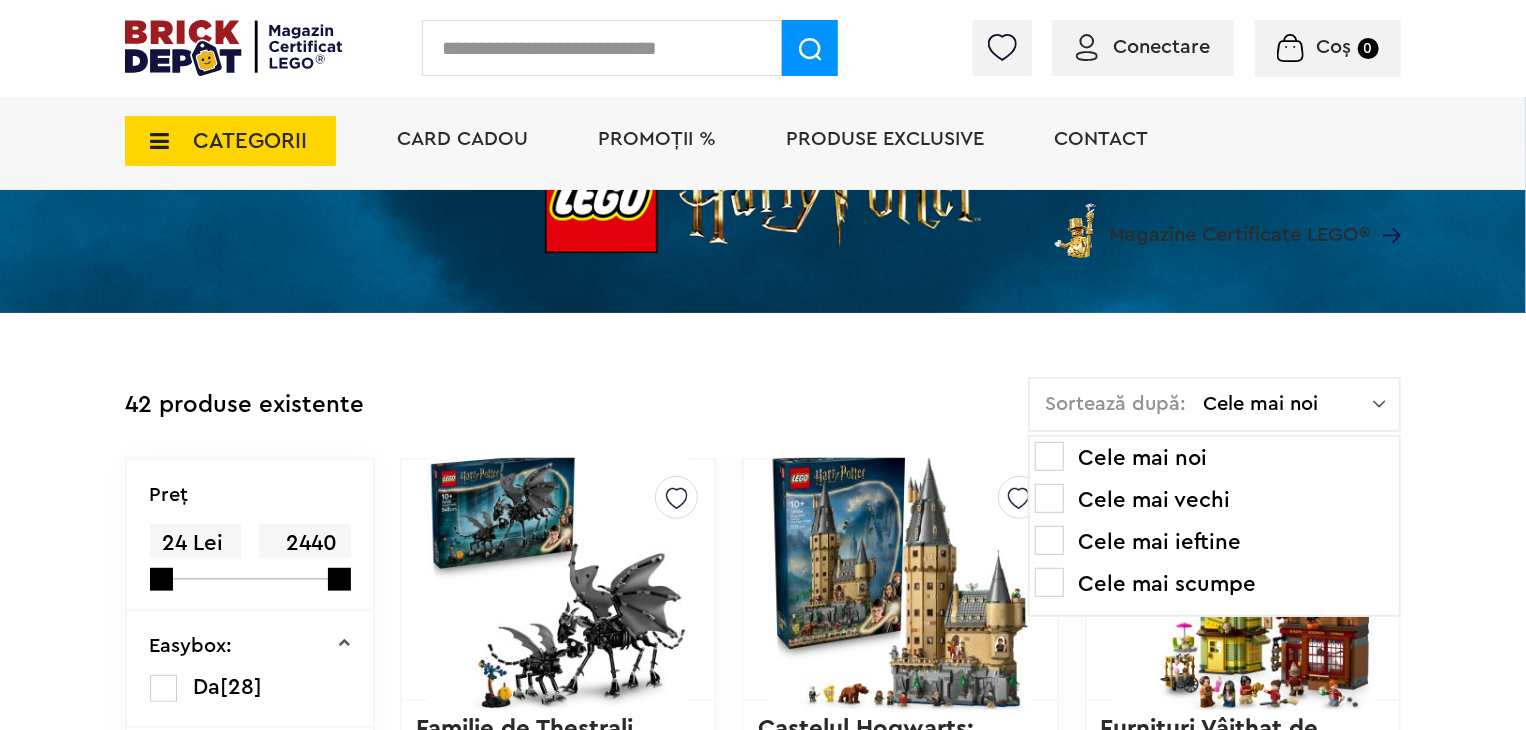 click on "Cele mai scumpe" at bounding box center (1214, 584) 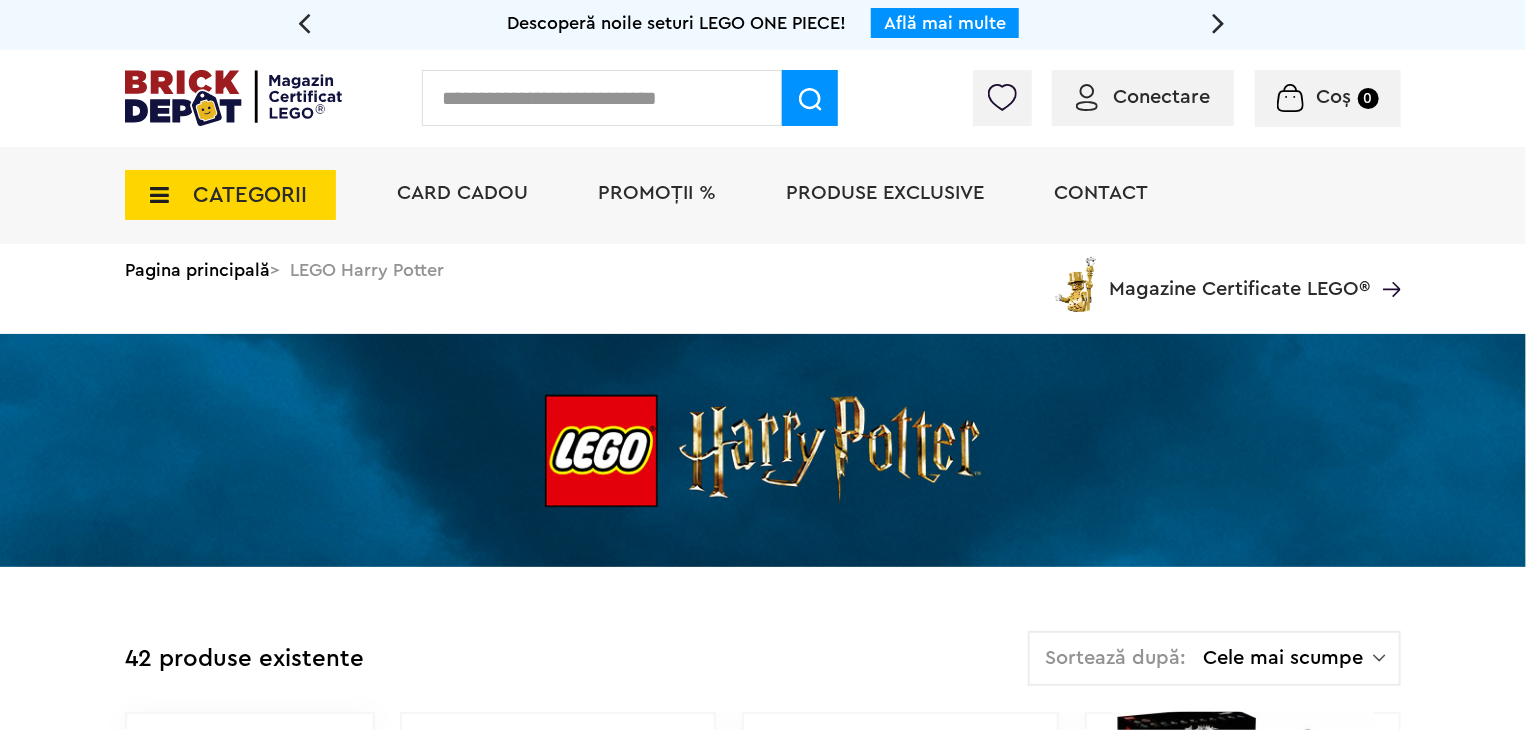 scroll, scrollTop: 500, scrollLeft: 0, axis: vertical 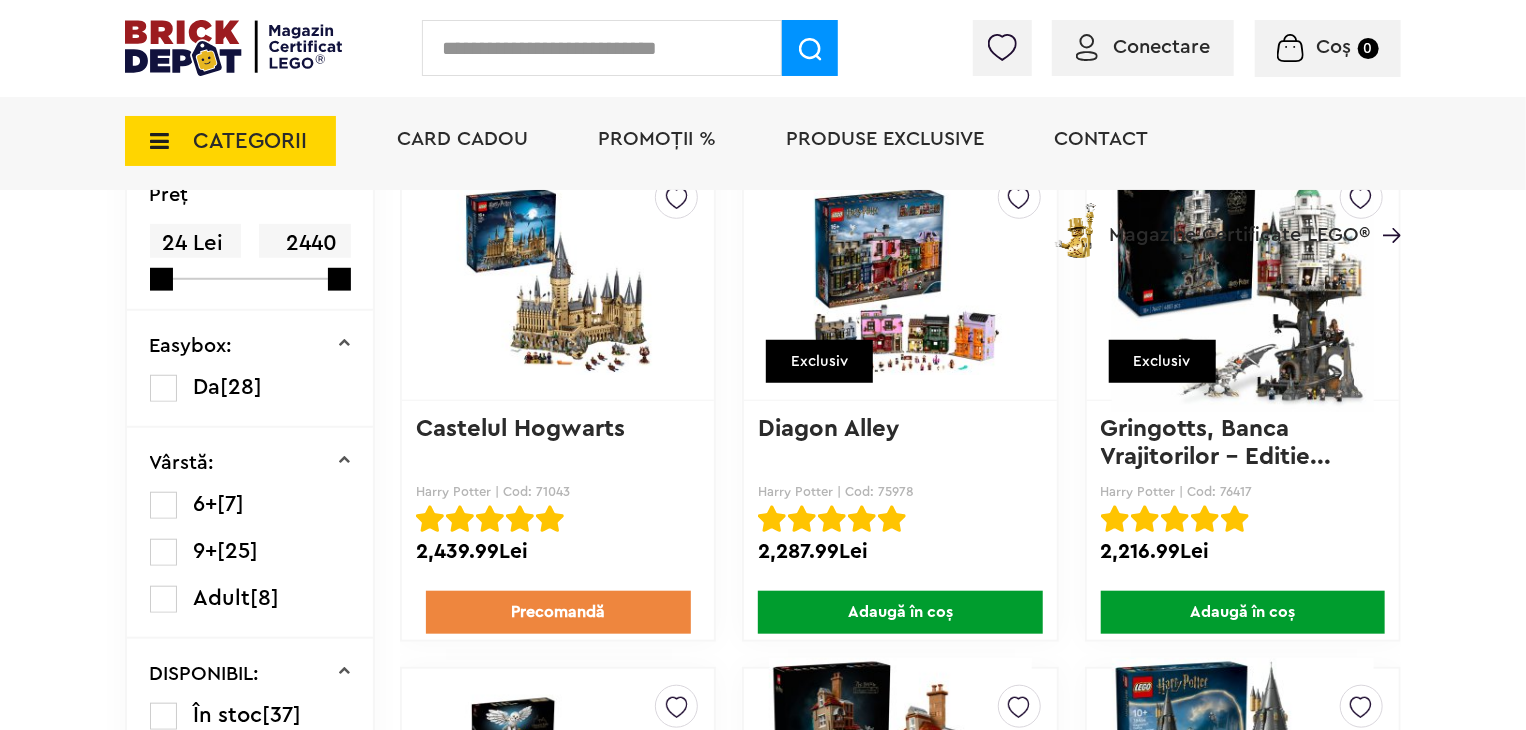 click on "Precomandă" at bounding box center [558, 612] 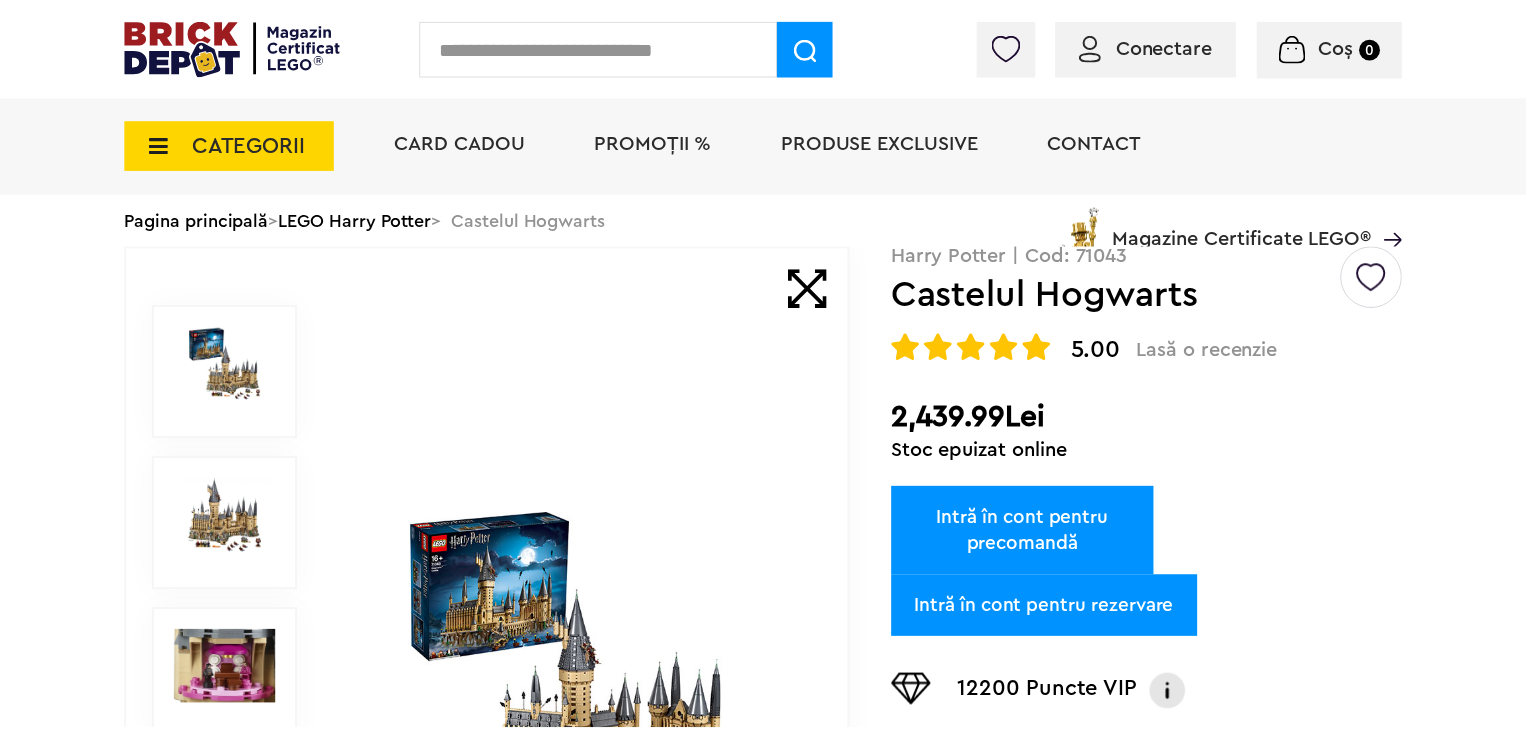 scroll, scrollTop: 0, scrollLeft: 0, axis: both 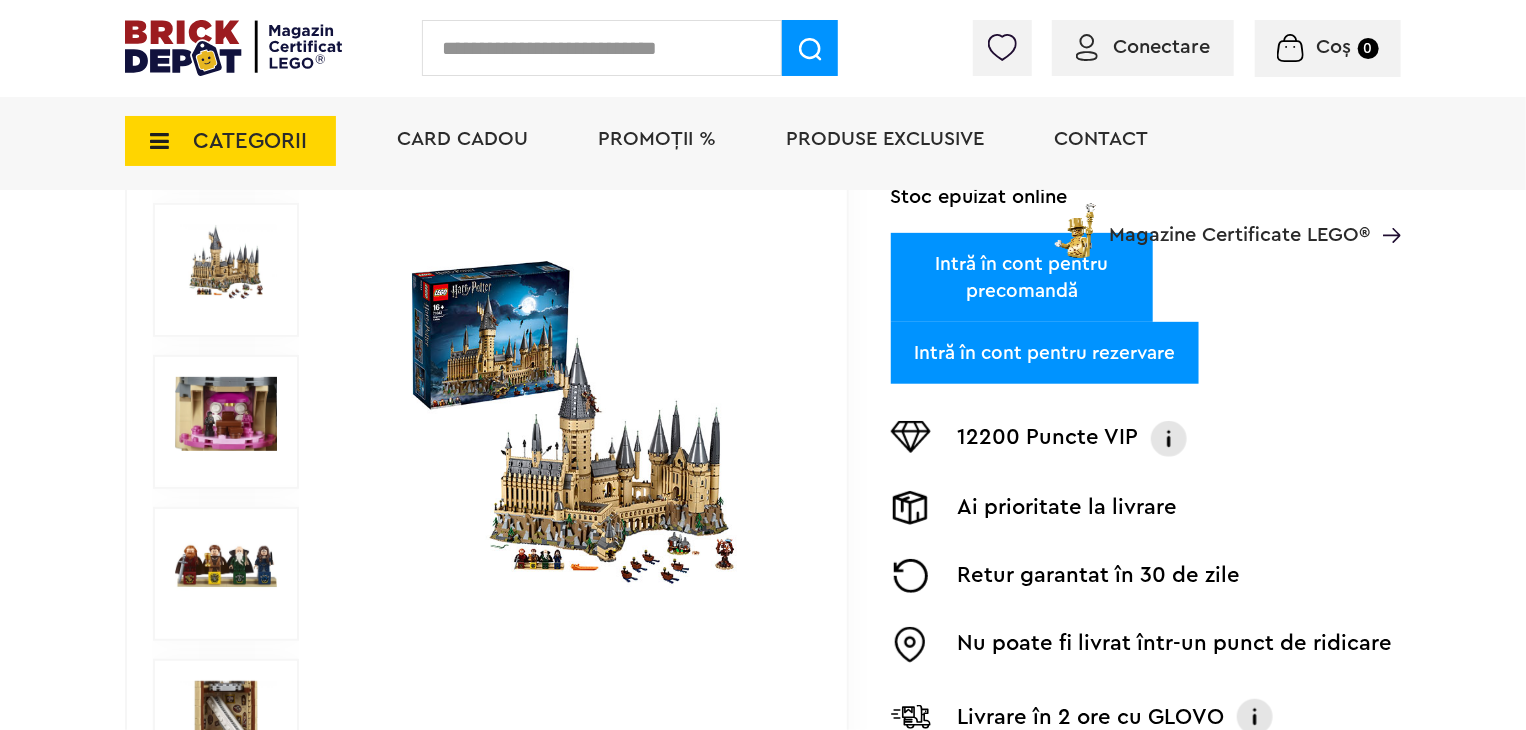 click on "Intră în cont pentru precomandă" at bounding box center [1022, 277] 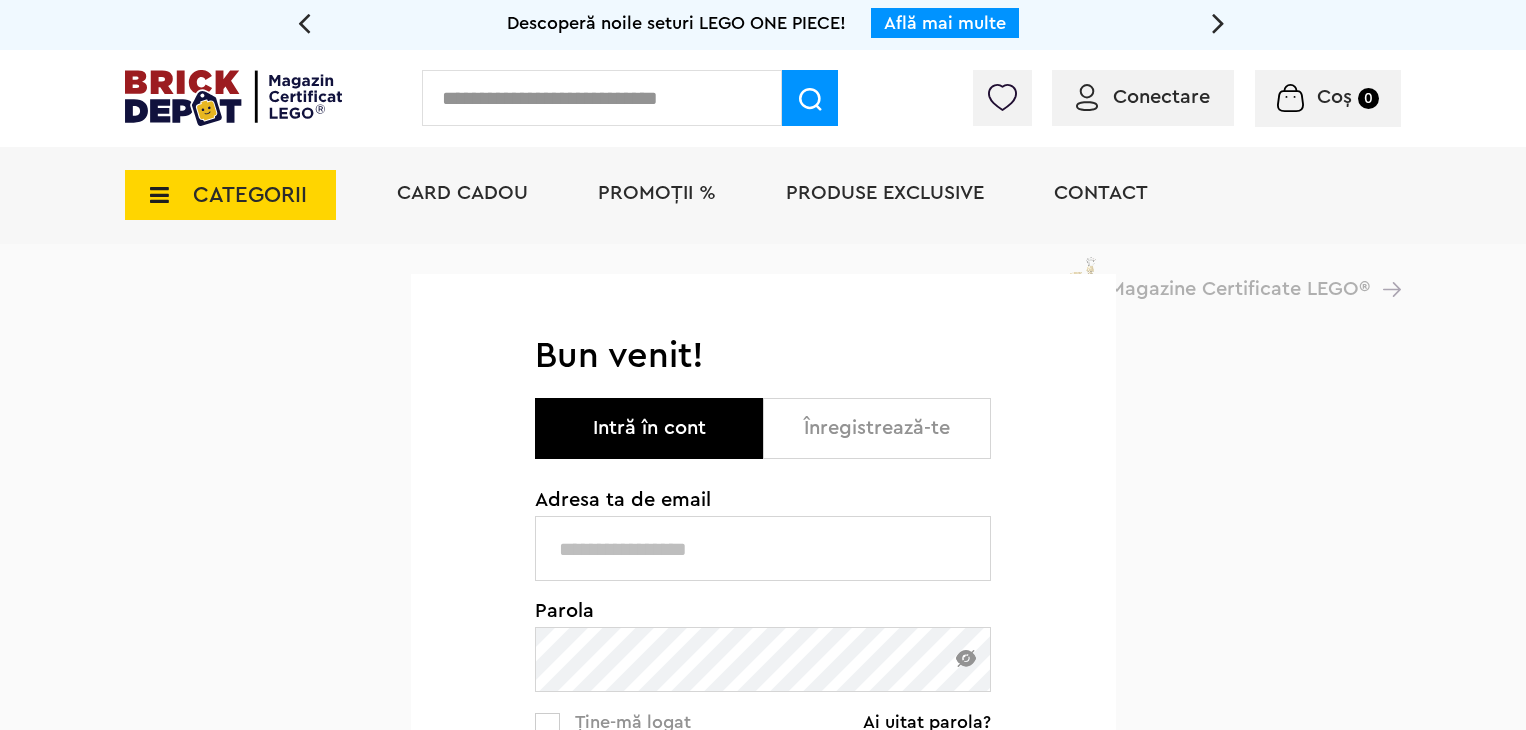 scroll, scrollTop: 0, scrollLeft: 0, axis: both 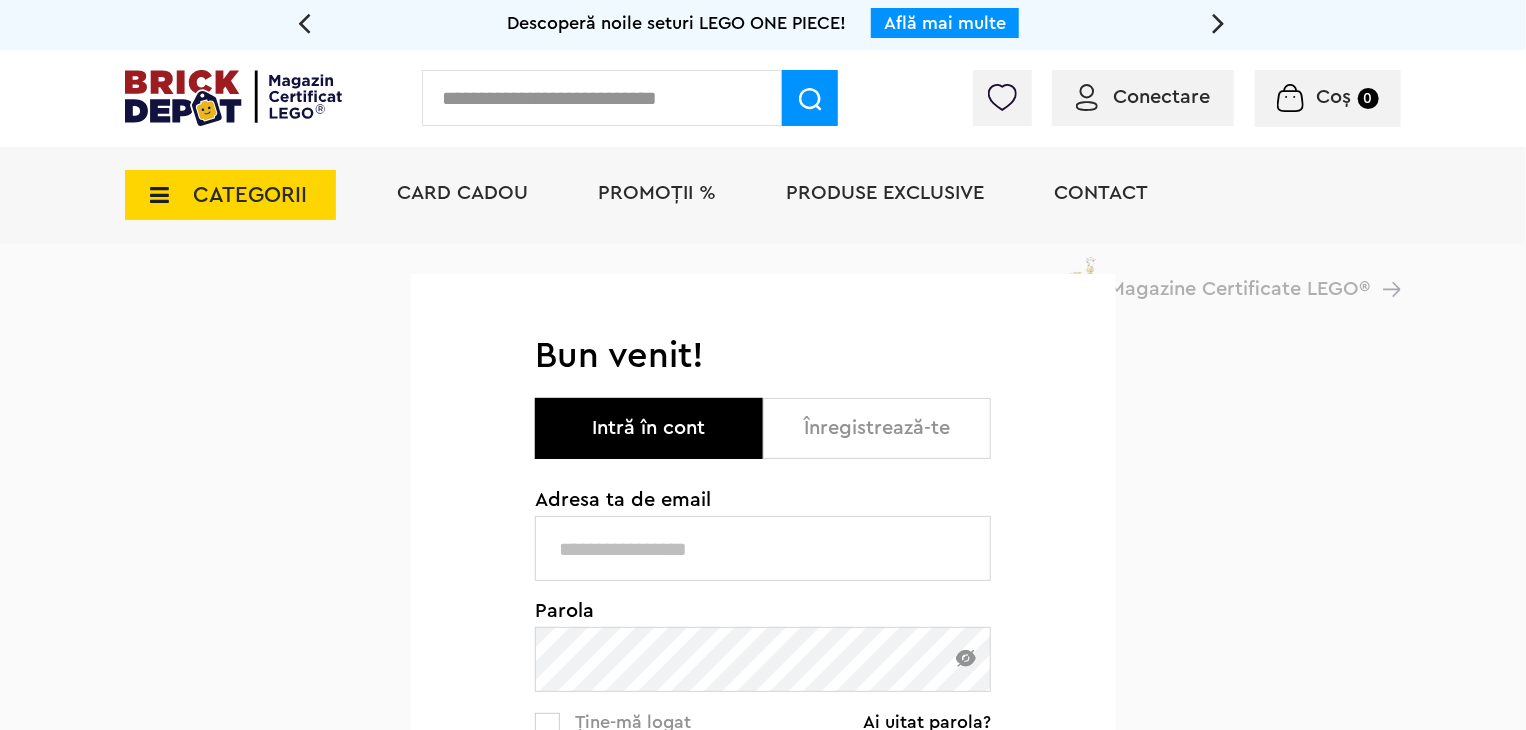 click on "Conectare" at bounding box center (1143, 98) 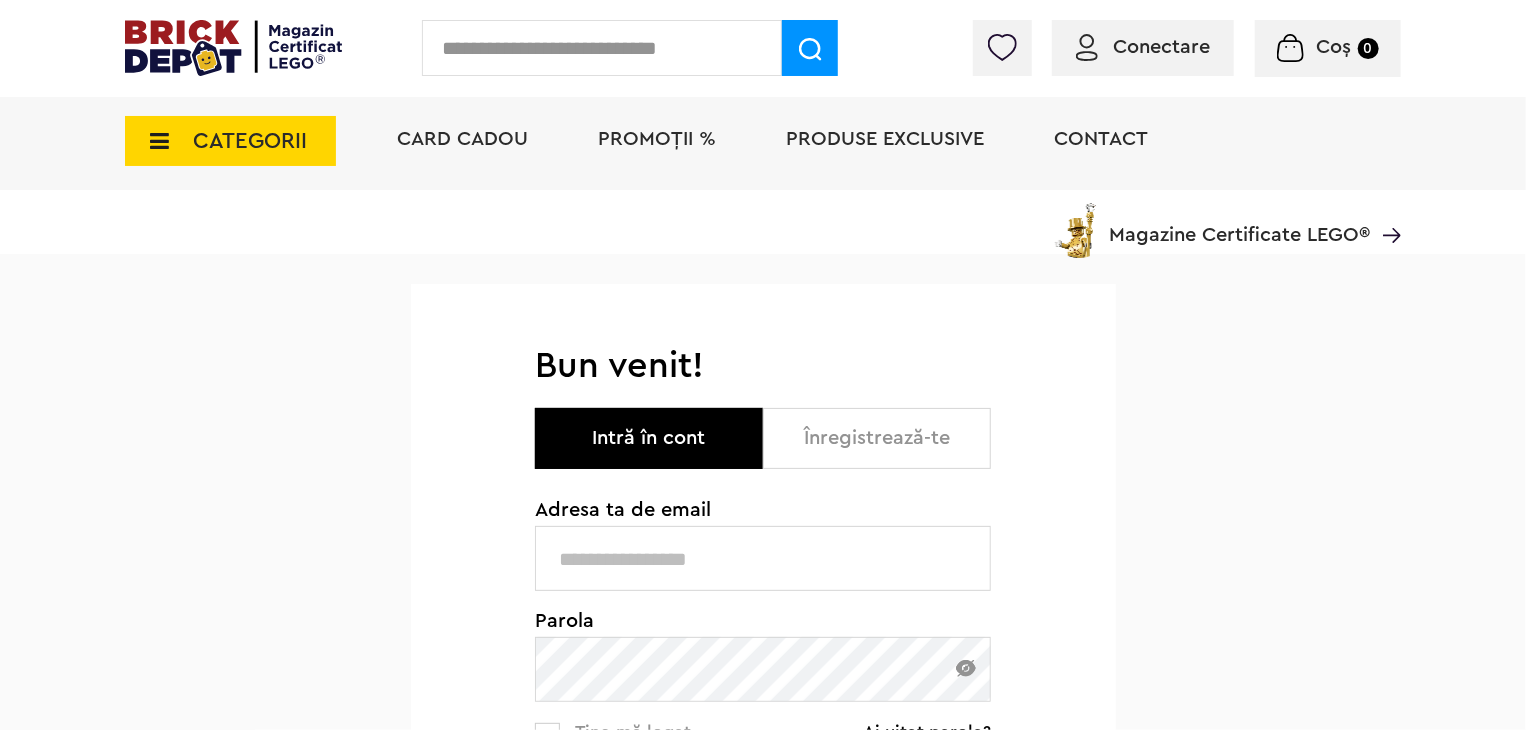 scroll, scrollTop: 200, scrollLeft: 0, axis: vertical 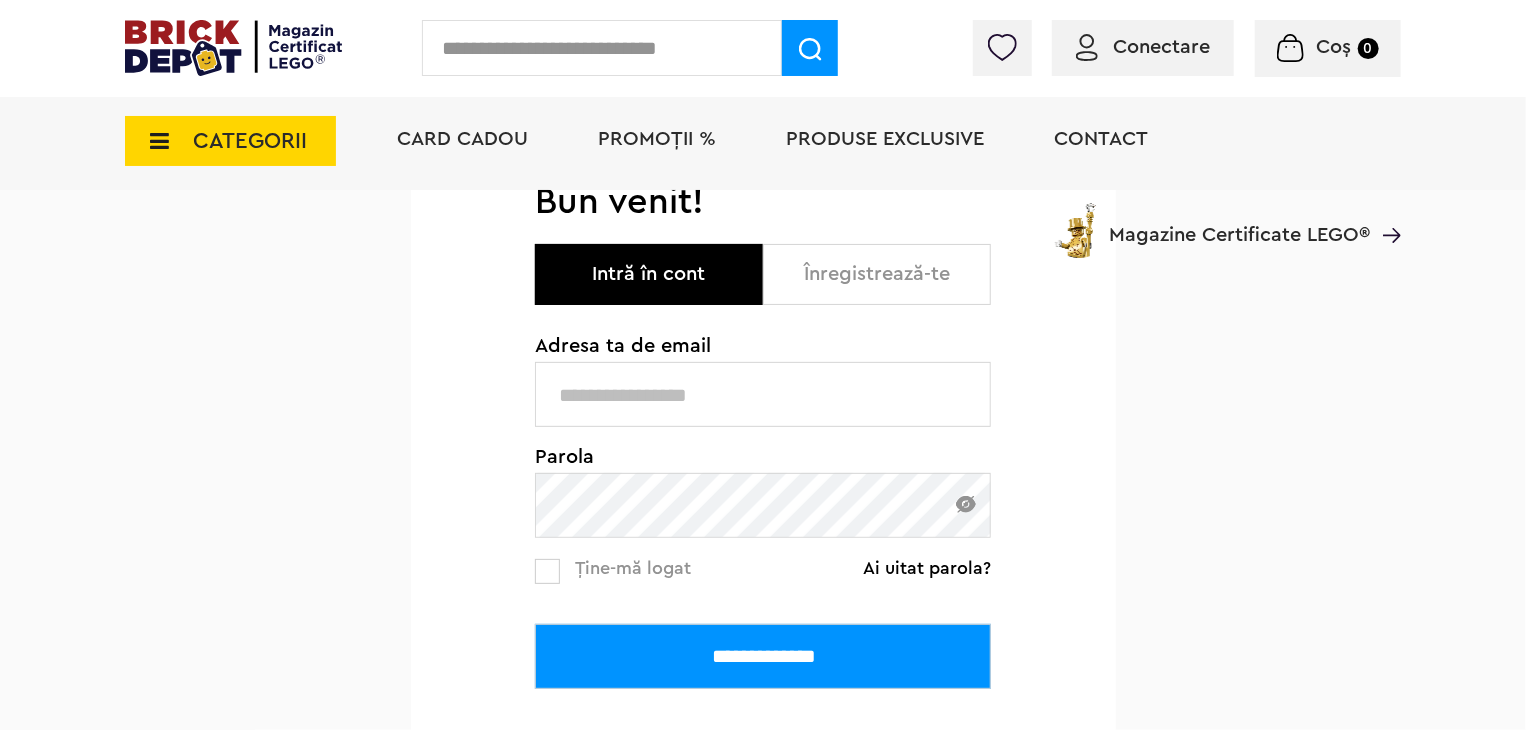 click at bounding box center [763, 394] 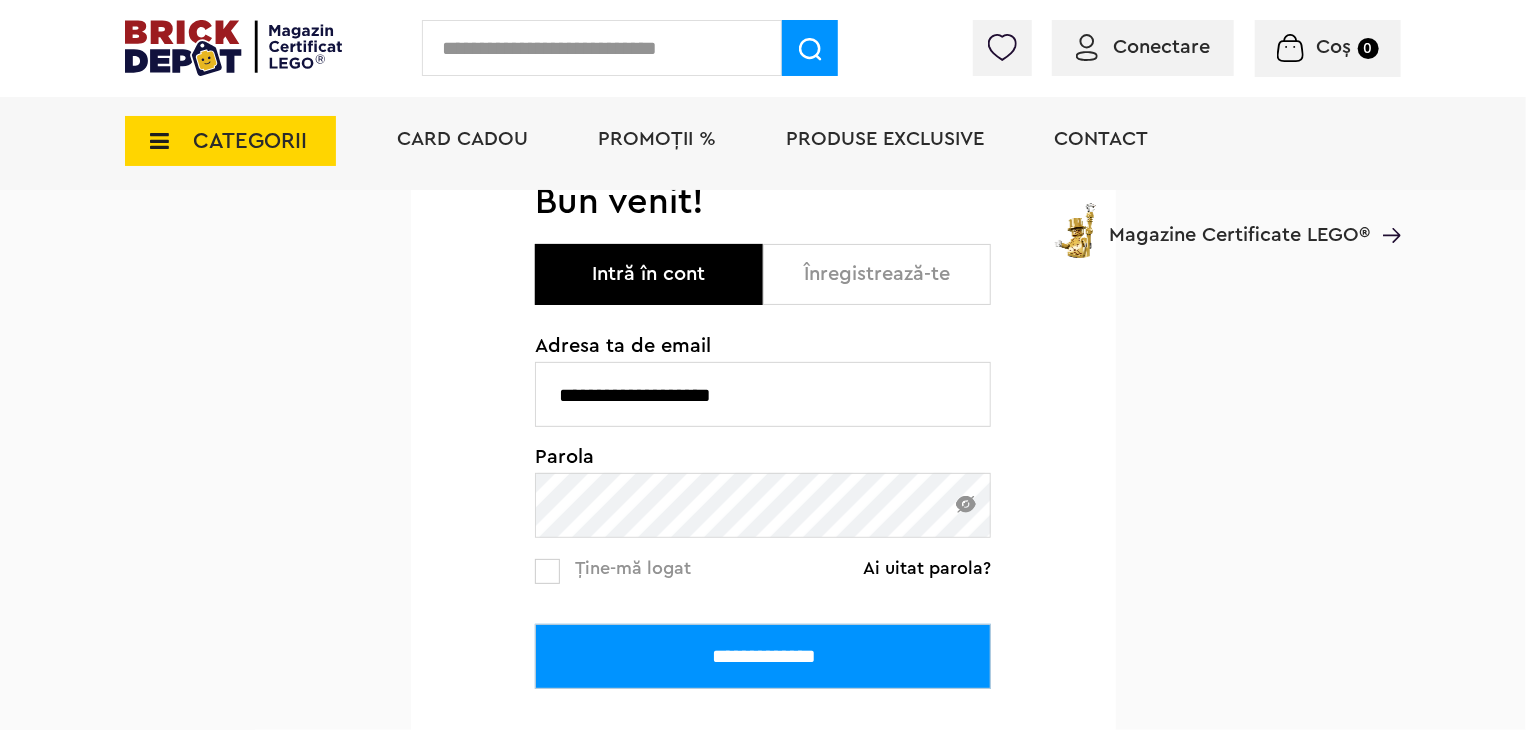 click on "**********" at bounding box center [763, 656] 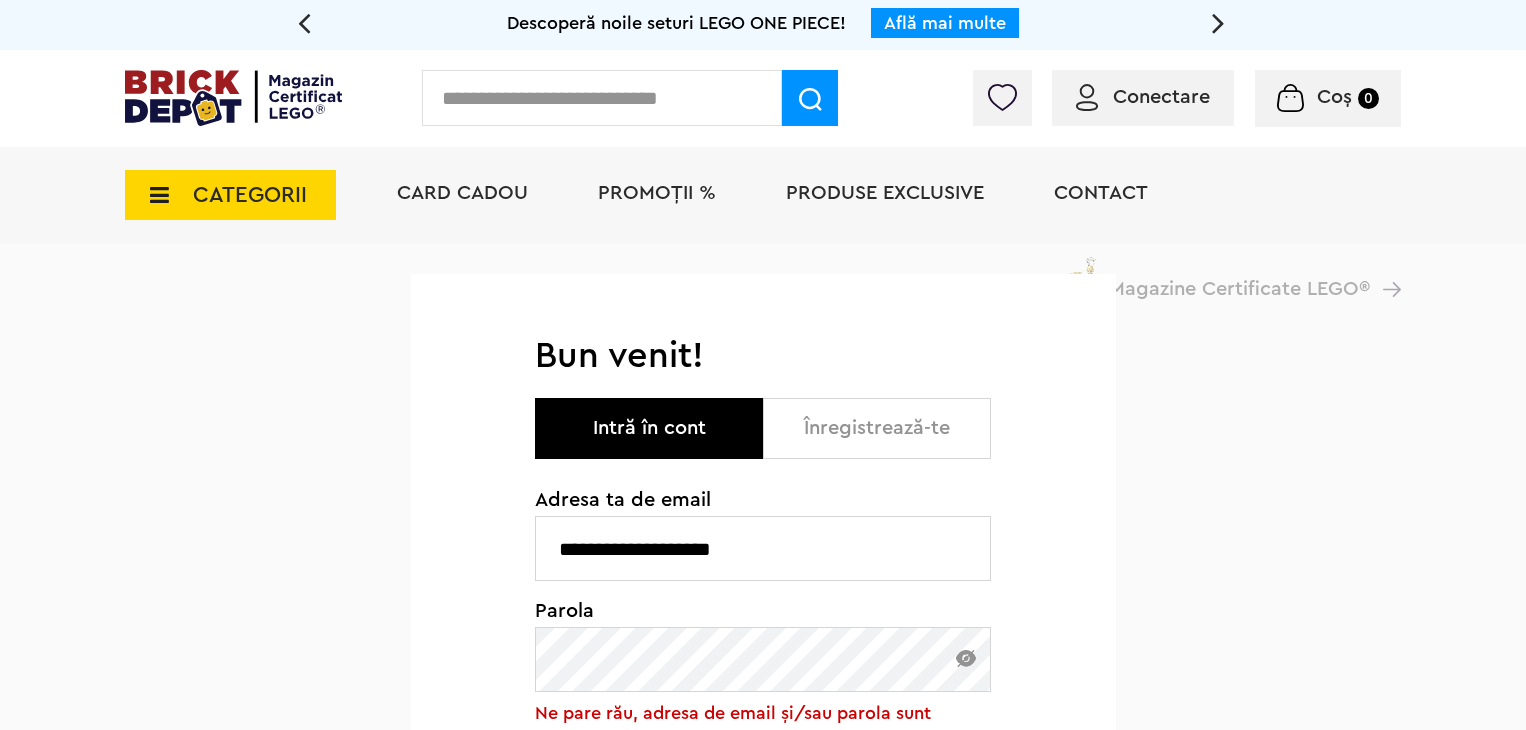 scroll, scrollTop: 0, scrollLeft: 0, axis: both 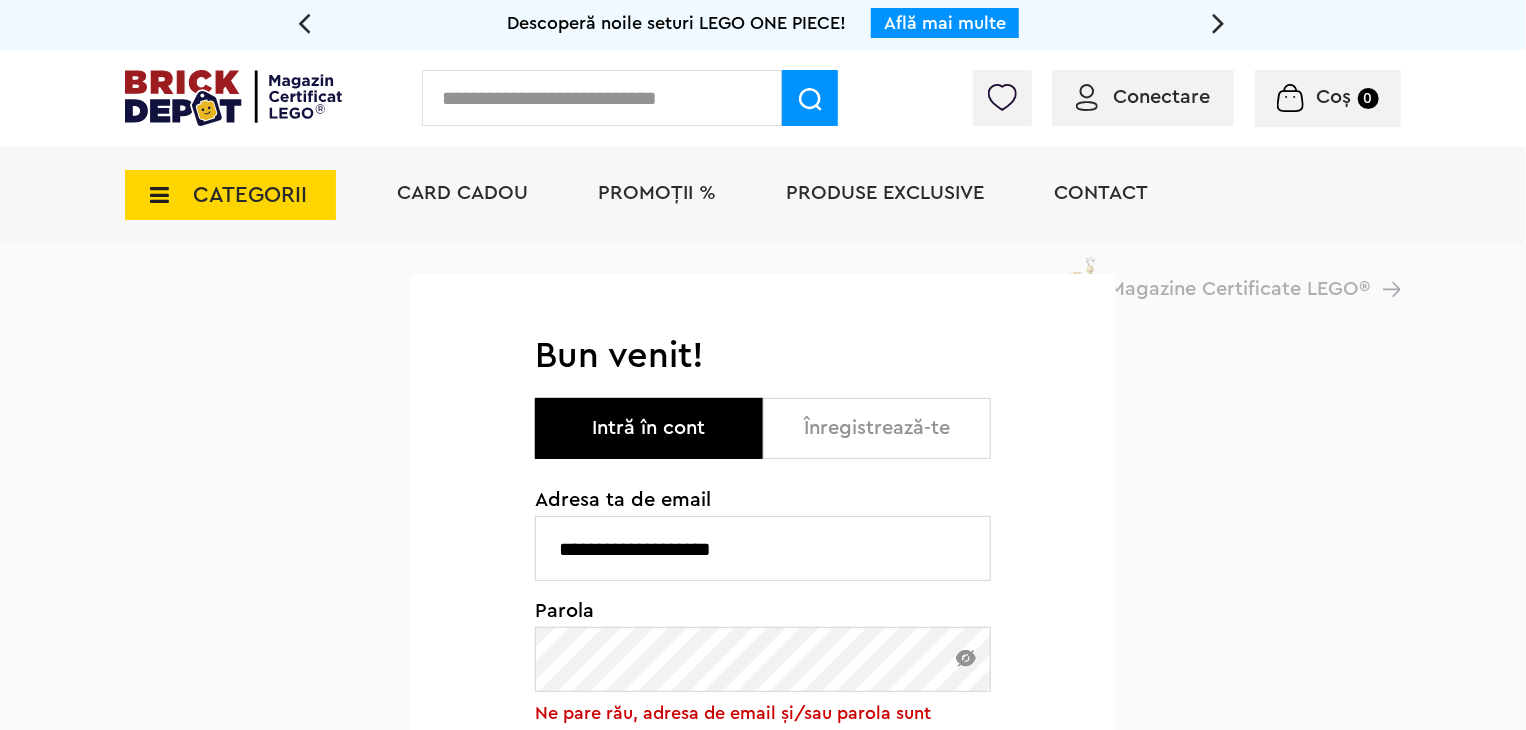 click on "**********" at bounding box center [763, 864] 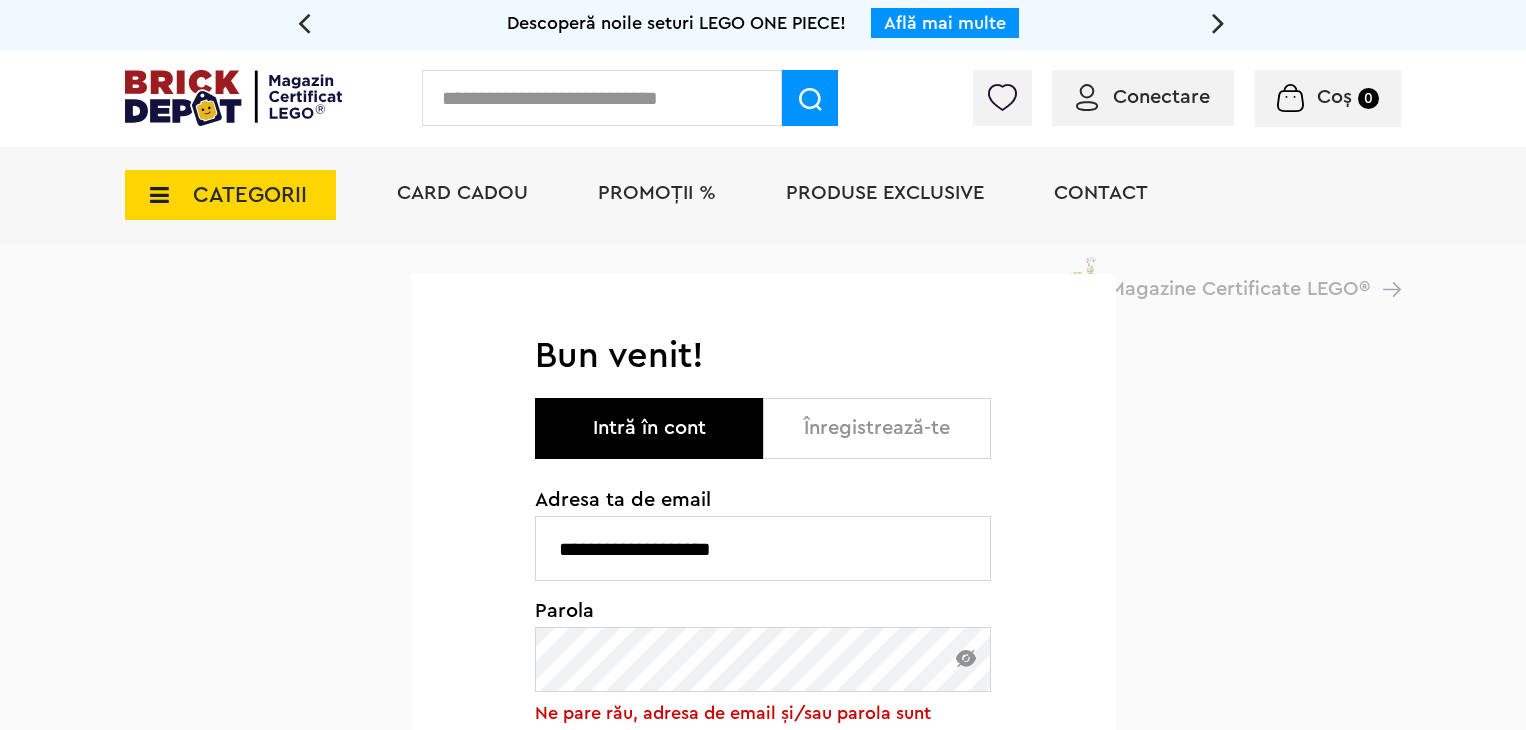 scroll, scrollTop: 0, scrollLeft: 0, axis: both 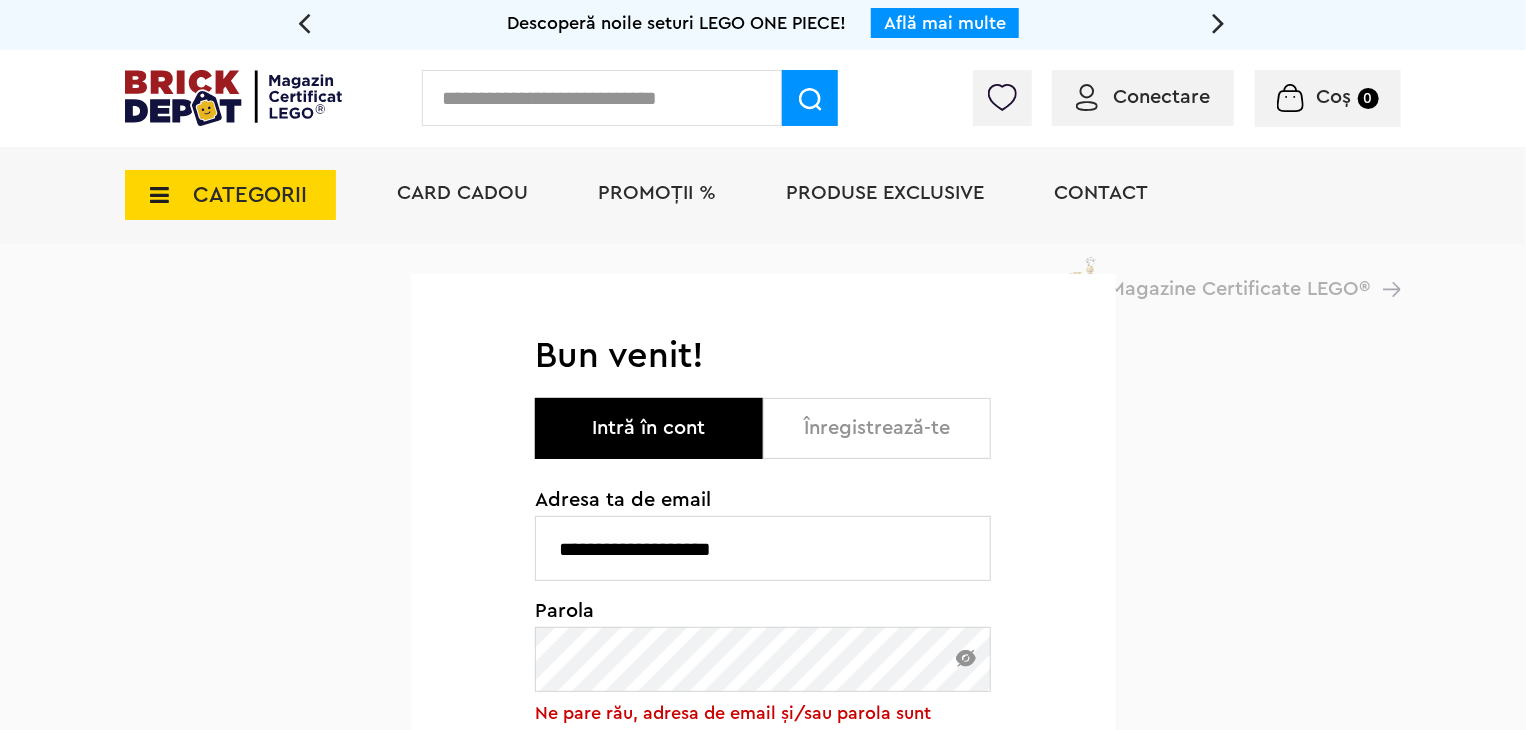click on "Bun venit!
Înregistrare
Intră în cont
Înregistrează-te
Adresa ta de email
[EMAIL]
Parola
Ne pare rău, adresa de email și/sau parola sunt incorecte.
Ține-mă logat
Ai uitat parola?
[PASSWORD]
Politica de confidenţialitate
Adresa ta de email
Nume" at bounding box center (763, 680) 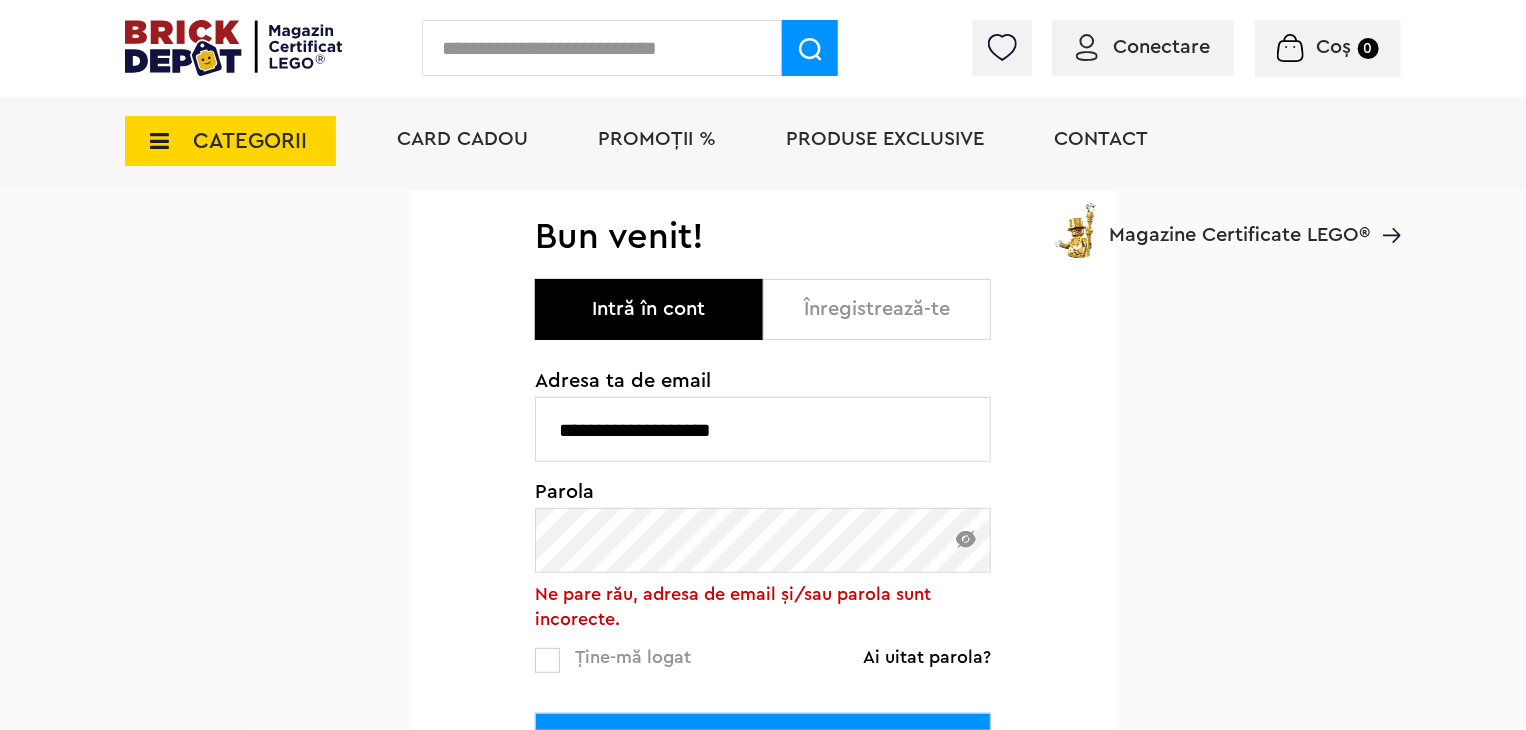 scroll, scrollTop: 400, scrollLeft: 0, axis: vertical 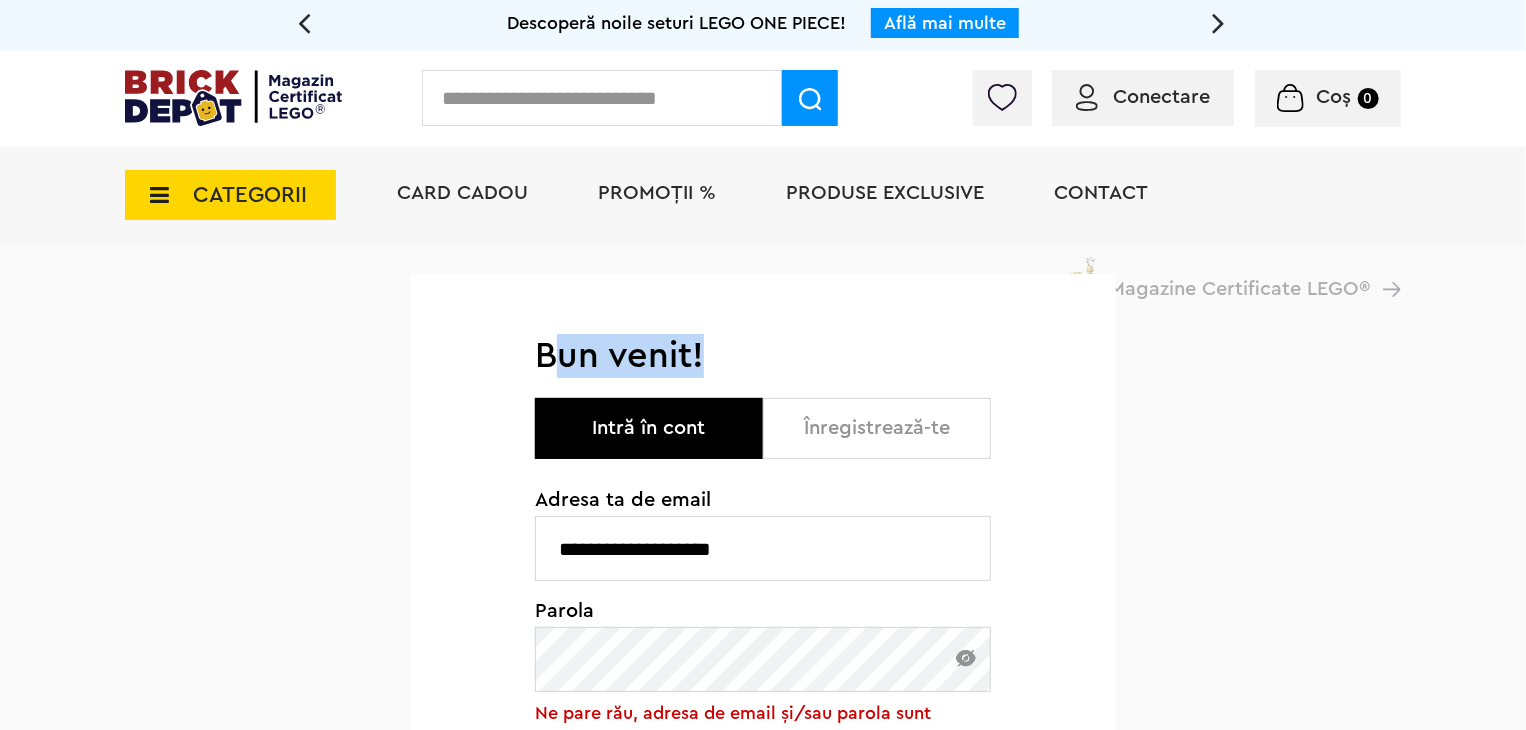click on "**********" at bounding box center [763, 650] 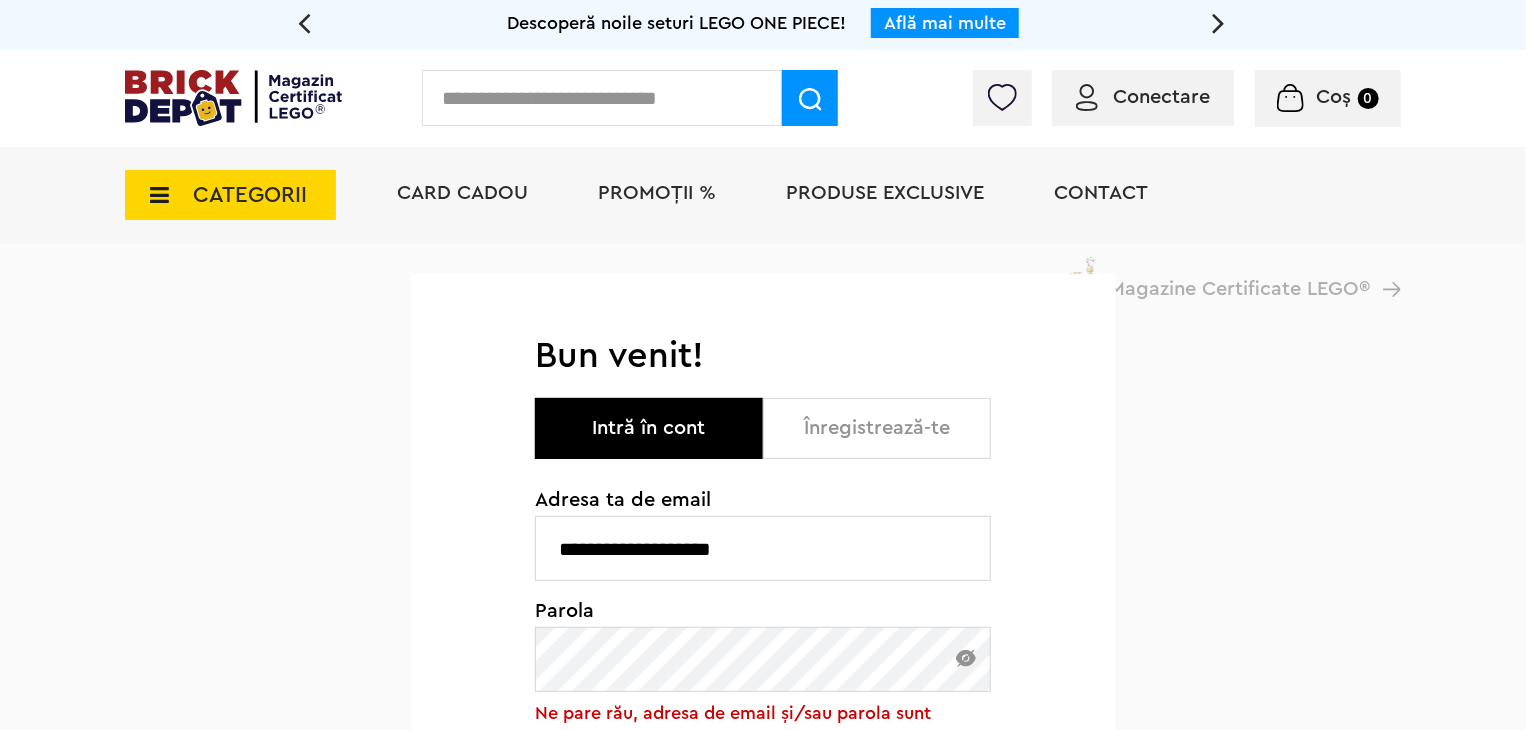 click on "**********" at bounding box center [763, 680] 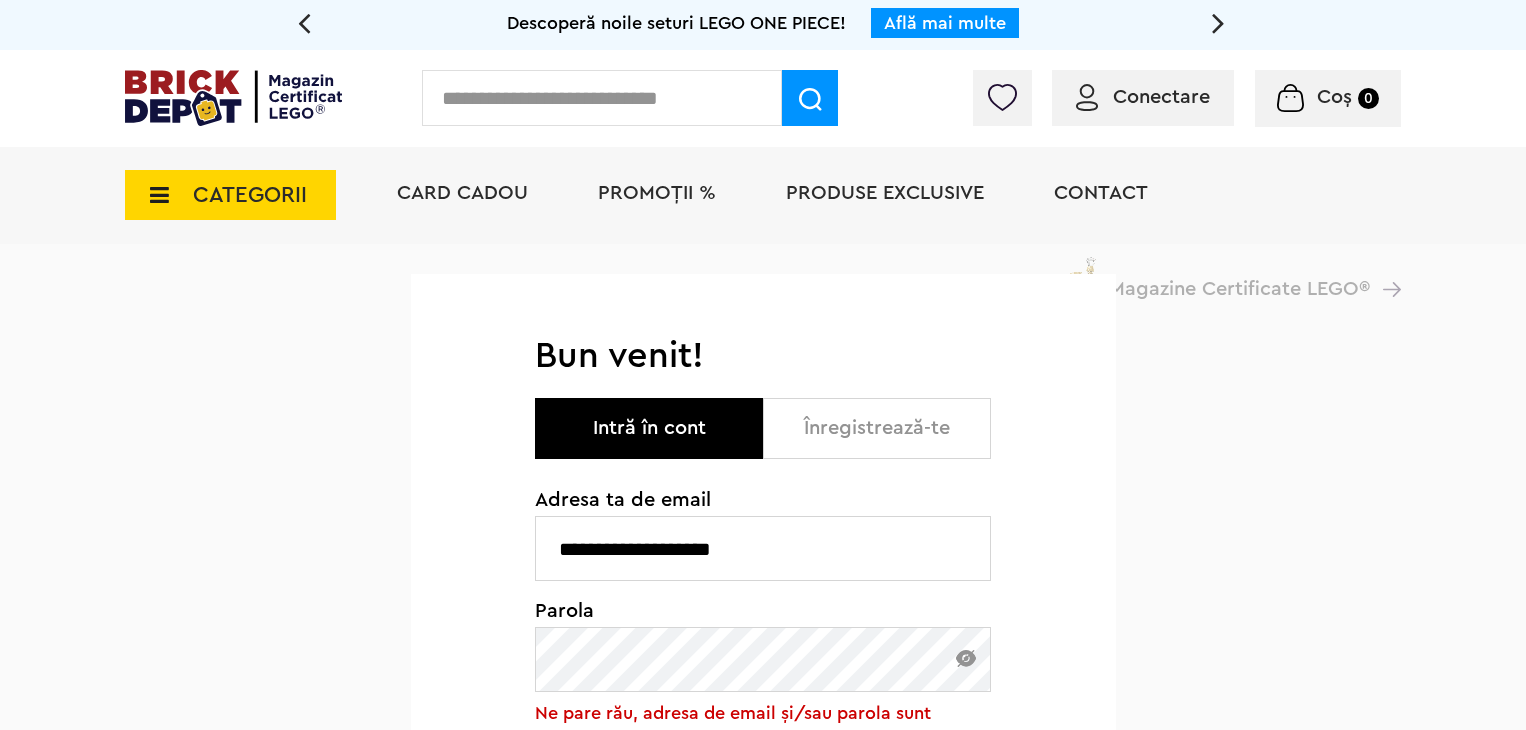 scroll, scrollTop: 0, scrollLeft: 0, axis: both 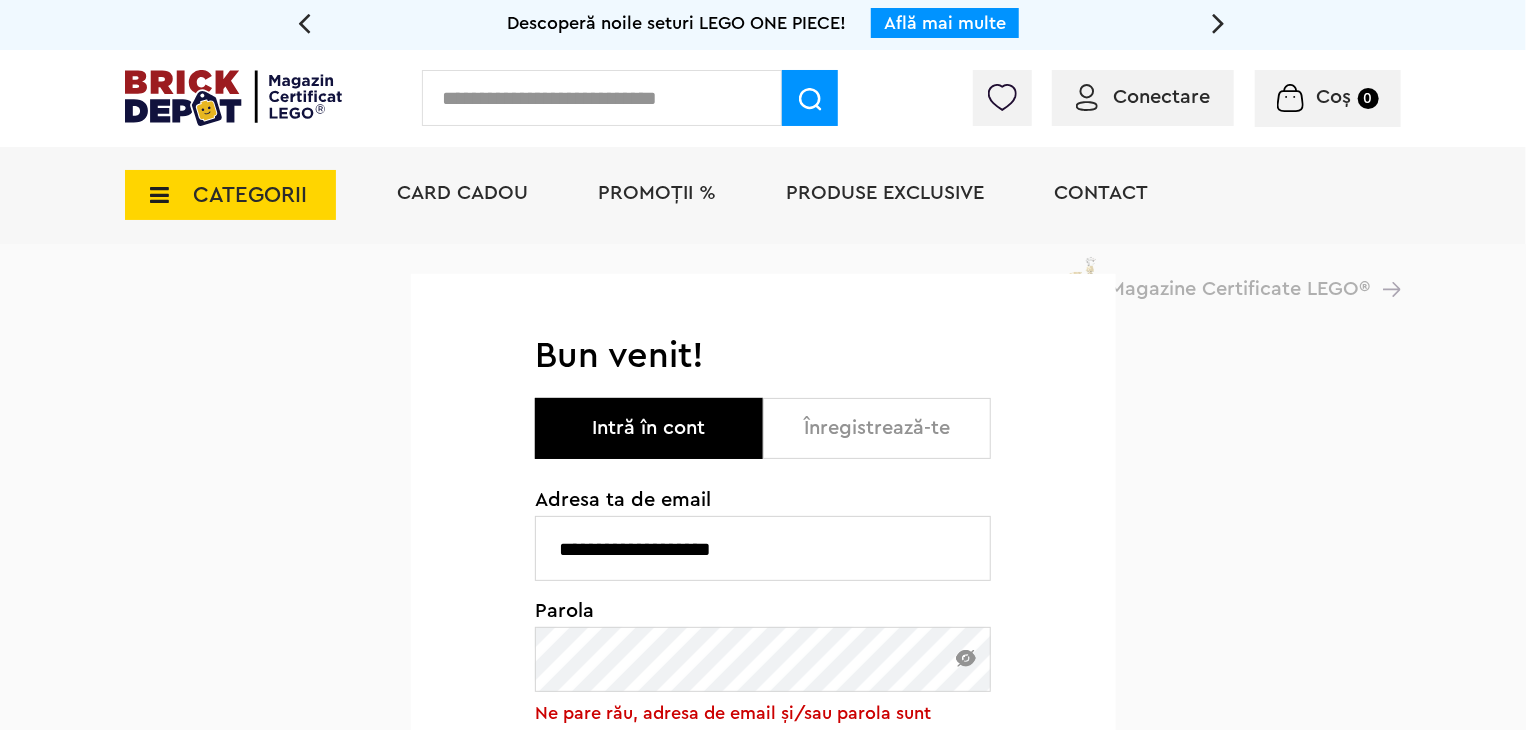 click on "Parola" at bounding box center [763, 646] 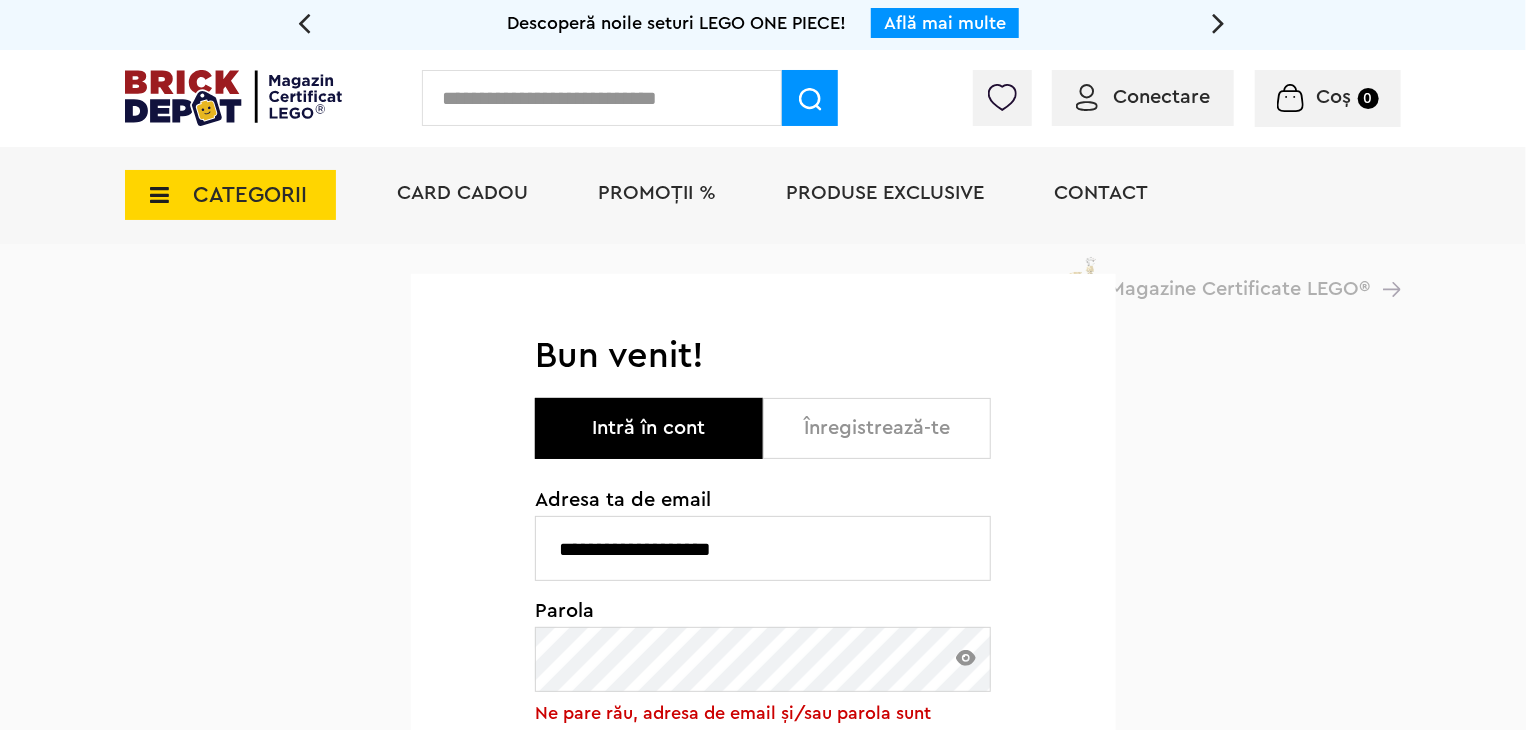 click on "**********" at bounding box center [763, 864] 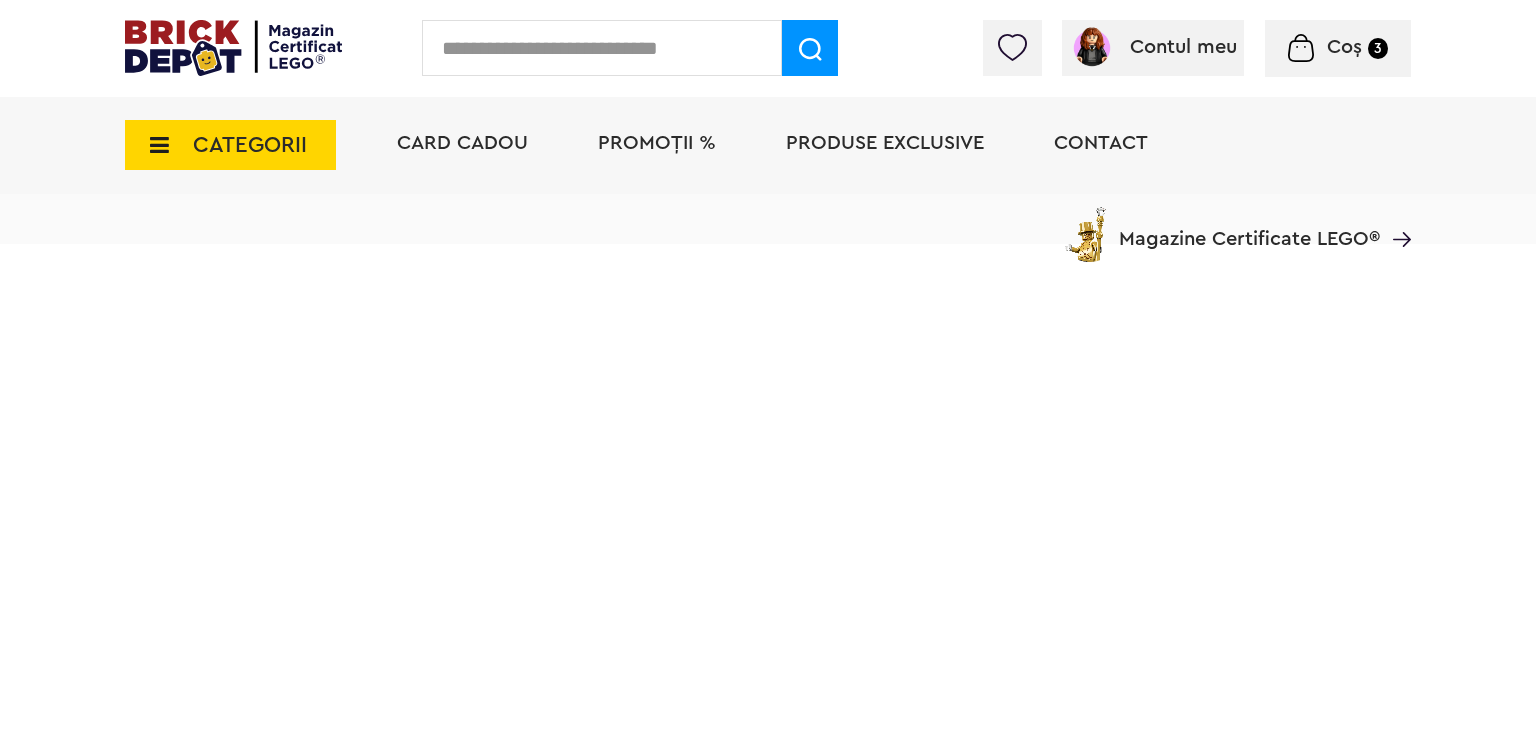 scroll, scrollTop: 0, scrollLeft: 0, axis: both 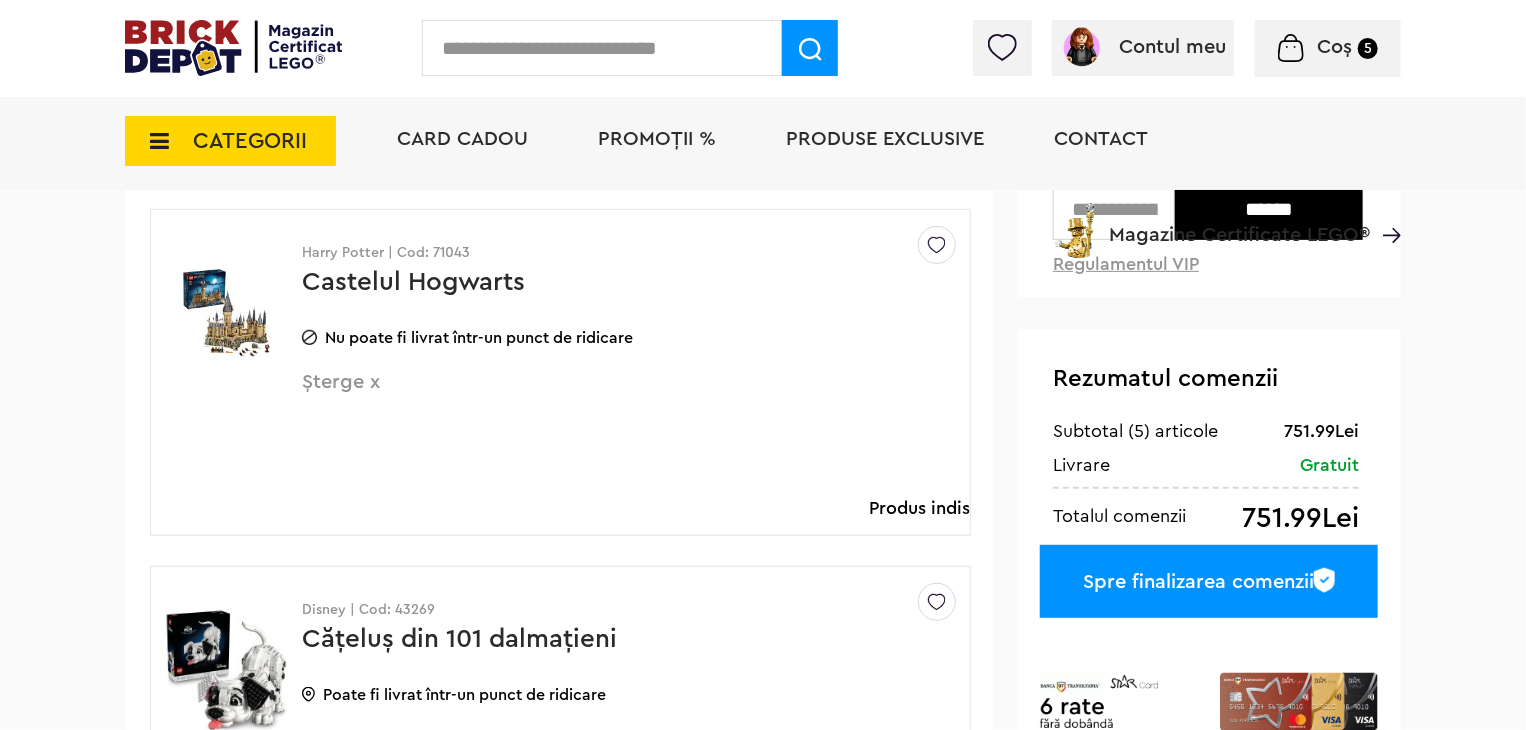 click on "Șterge x" at bounding box center [596, 393] 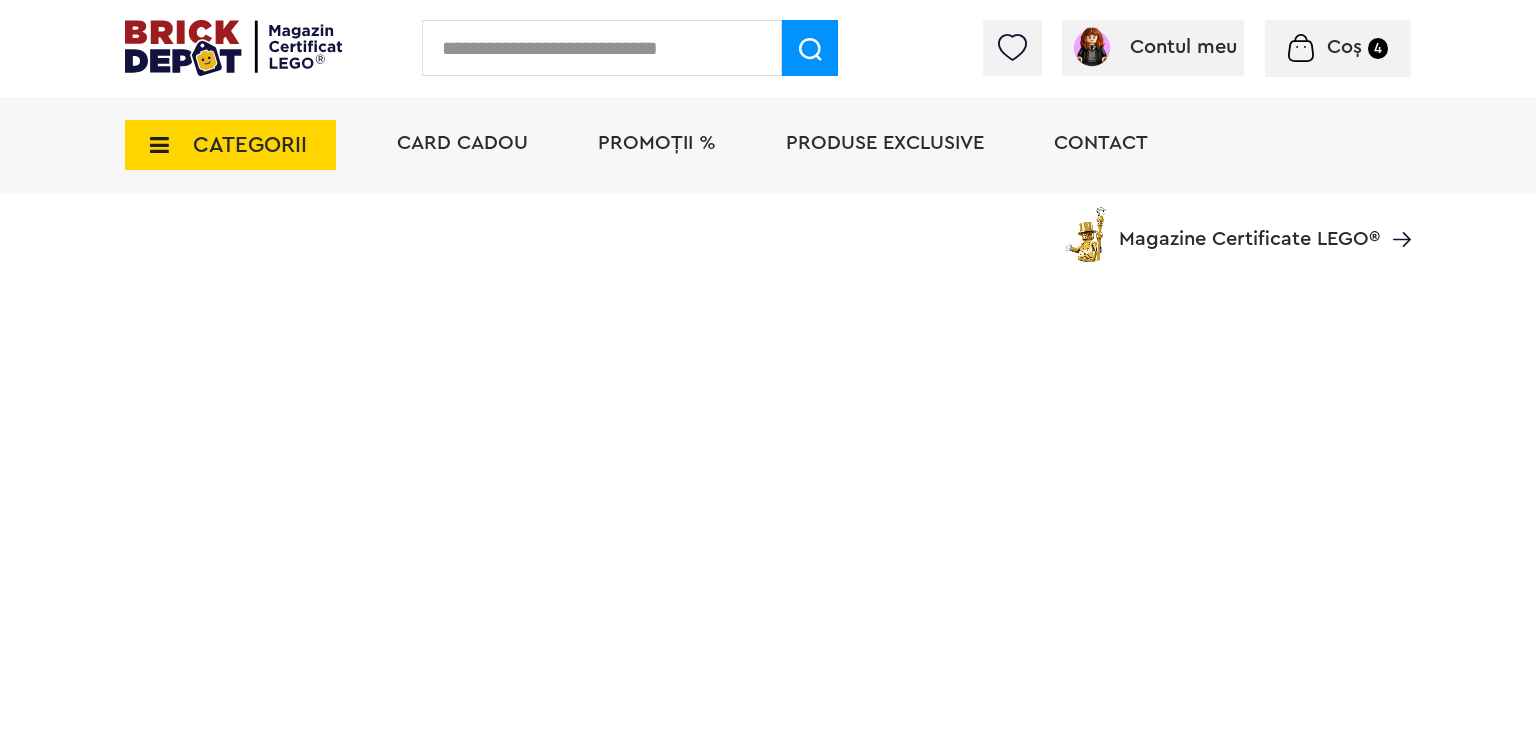 scroll, scrollTop: 0, scrollLeft: 0, axis: both 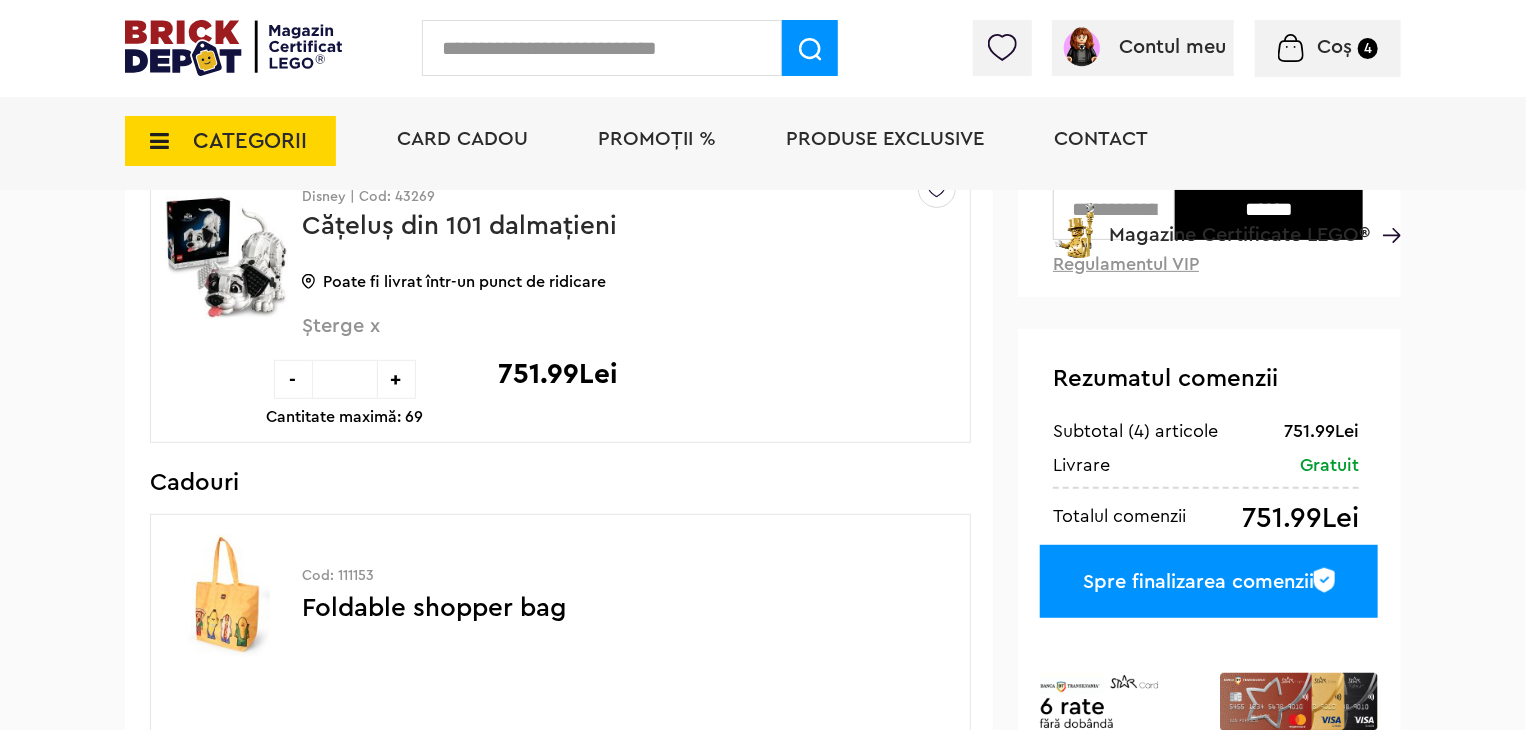 click on "-" at bounding box center [293, 379] 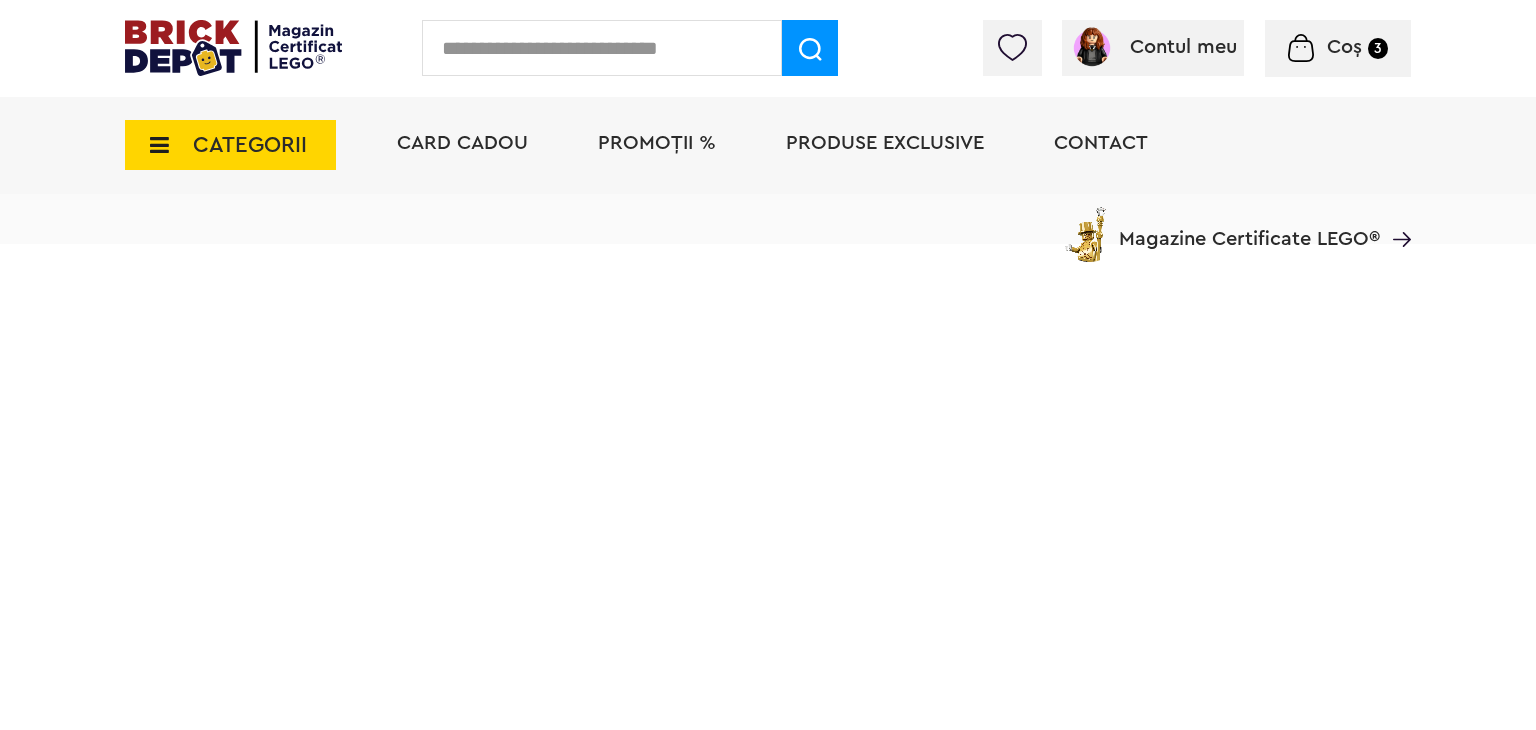 scroll, scrollTop: 0, scrollLeft: 0, axis: both 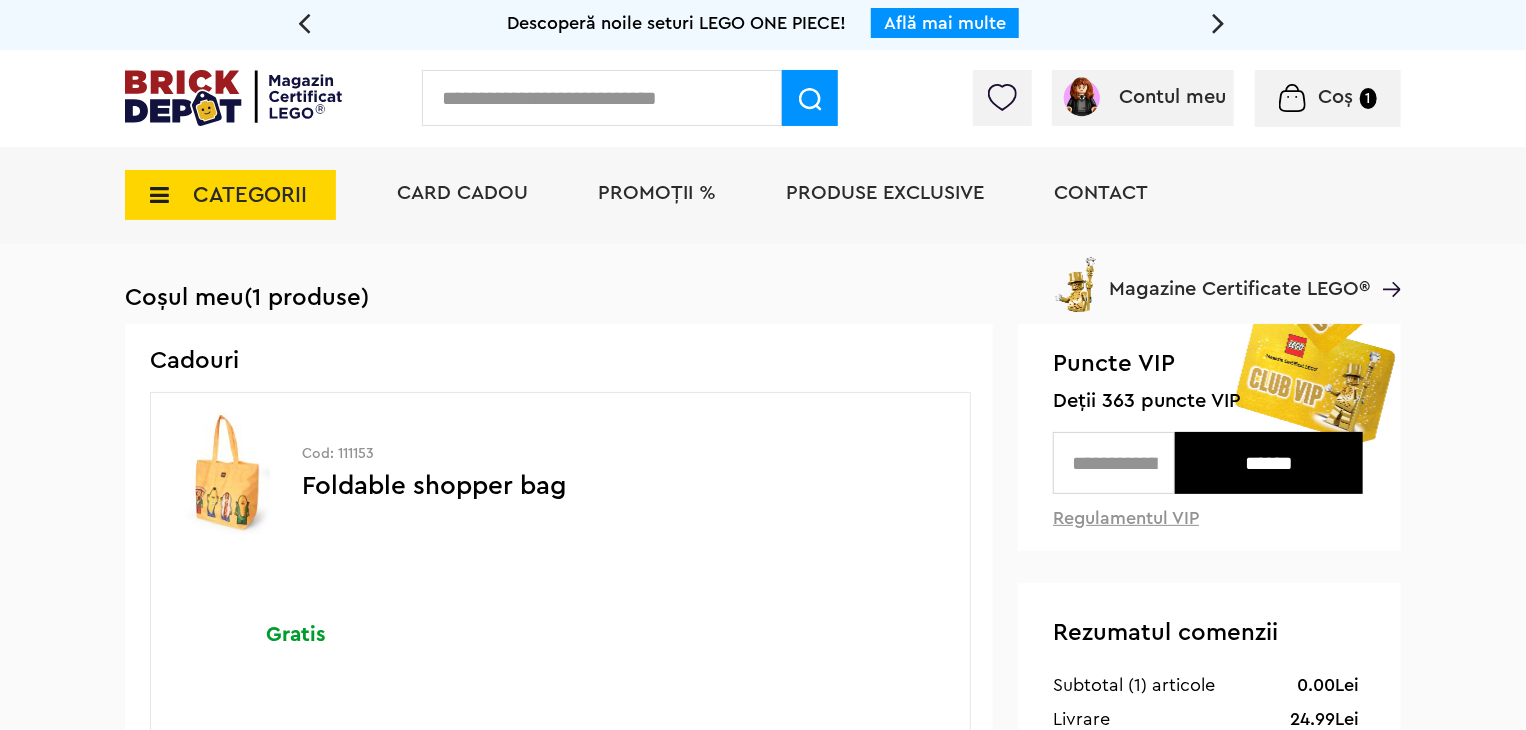 click at bounding box center [233, 98] 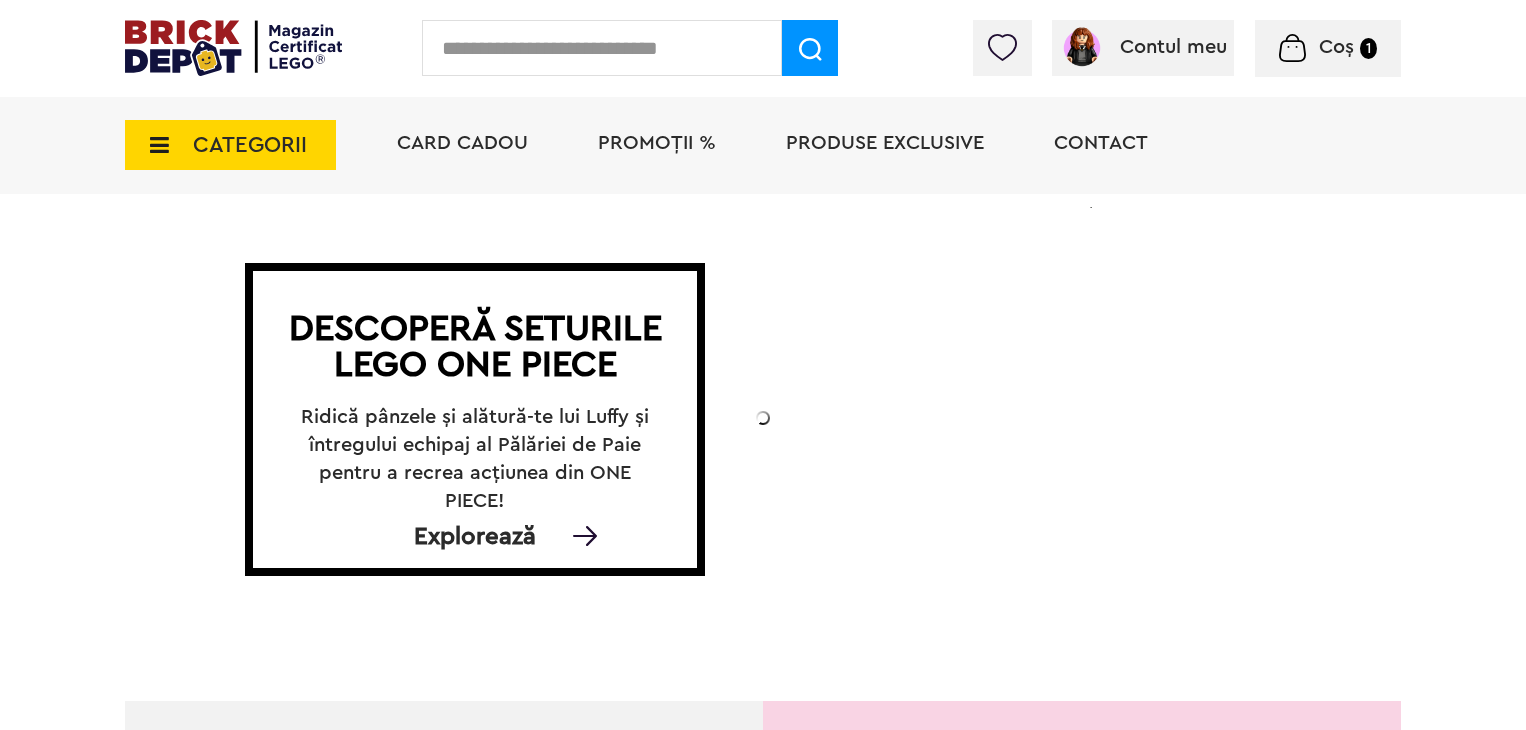 scroll, scrollTop: 0, scrollLeft: 0, axis: both 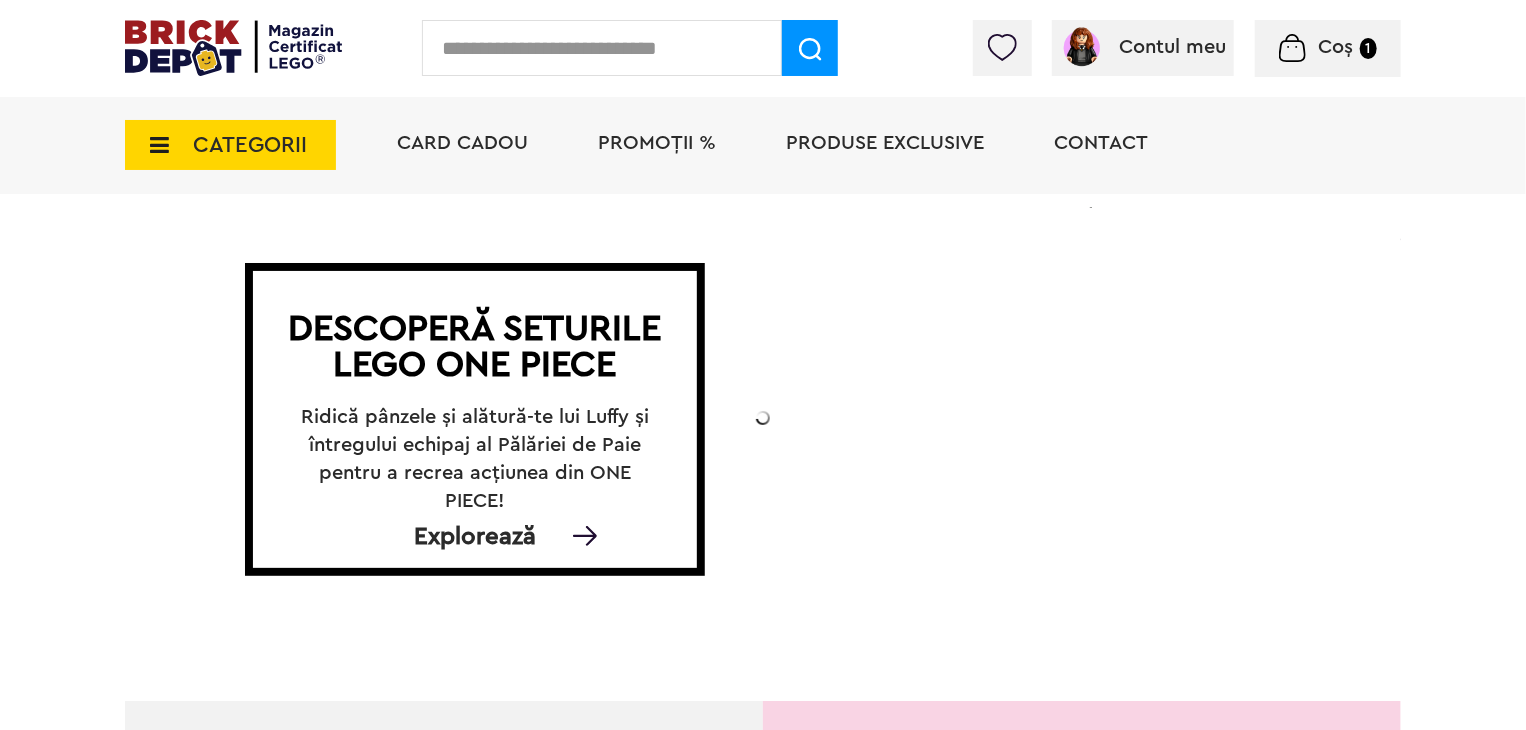 click on "1" at bounding box center [1368, 48] 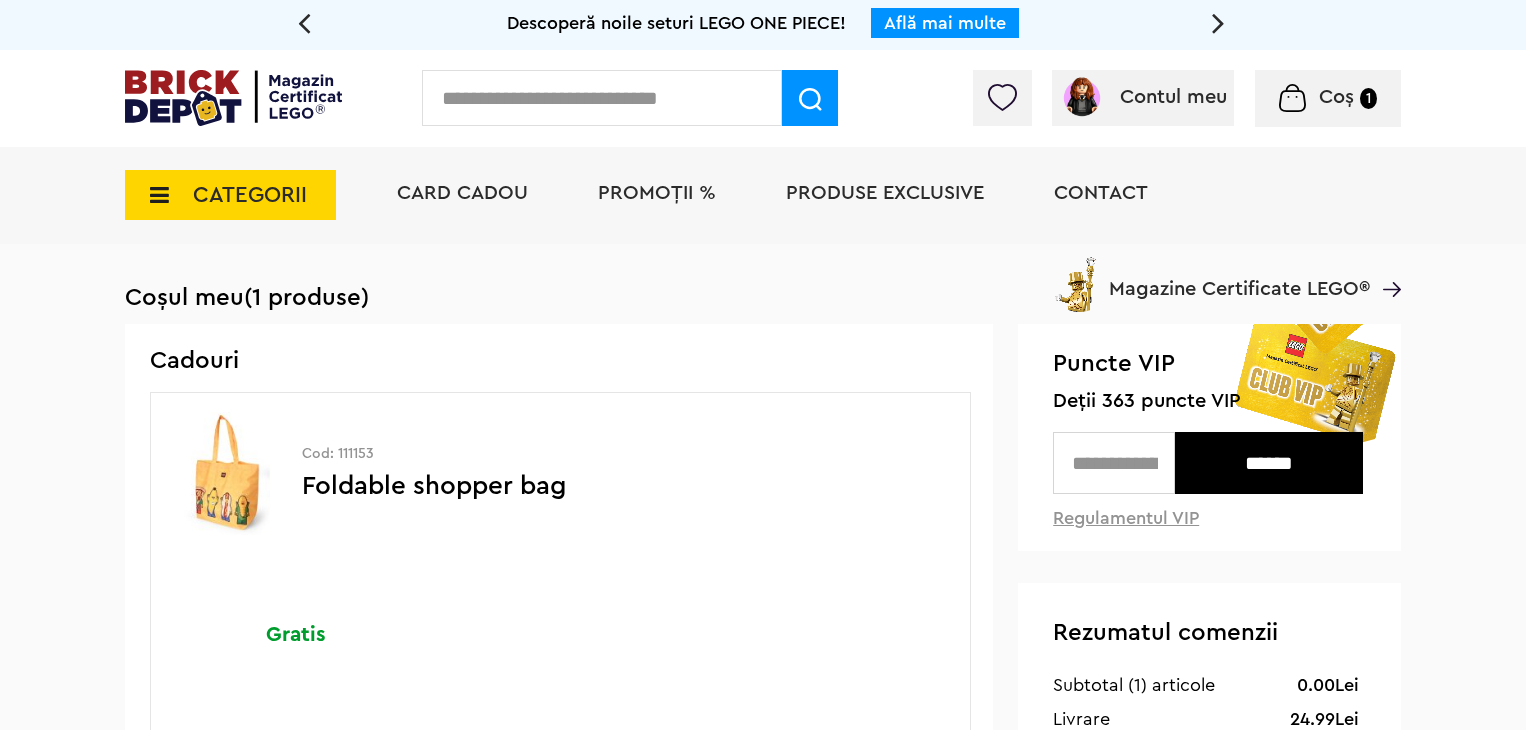 scroll, scrollTop: 0, scrollLeft: 0, axis: both 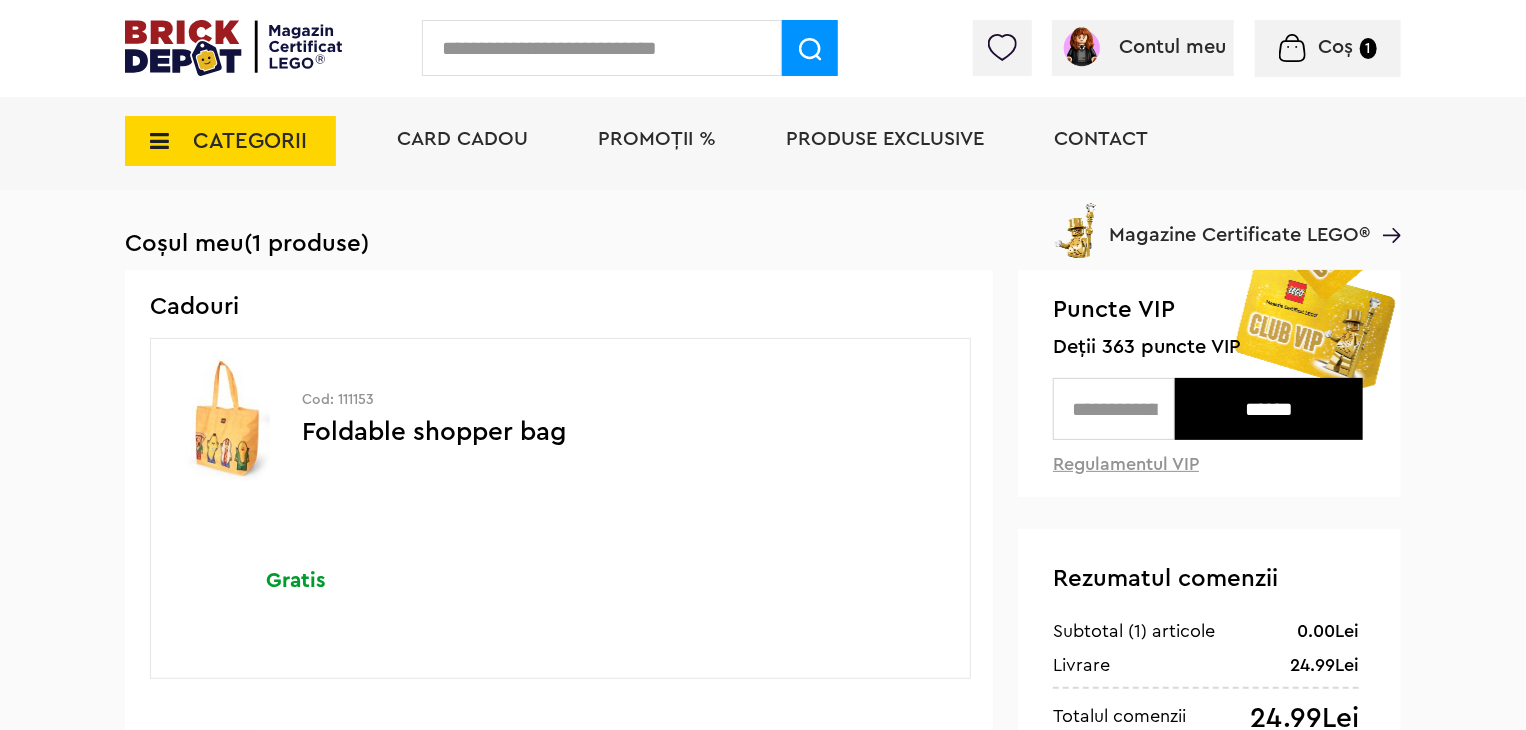 click on "Gratis" at bounding box center (344, 580) 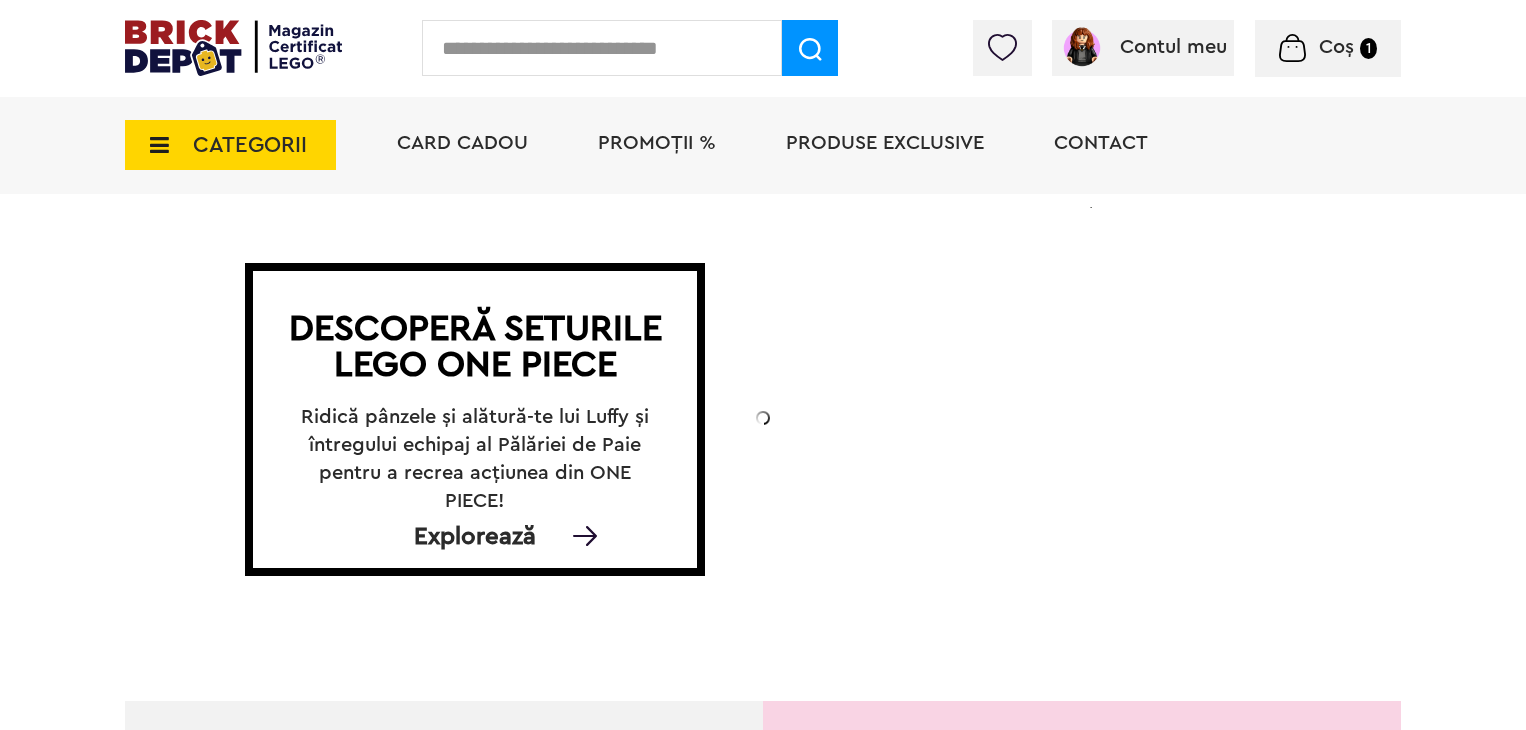 scroll, scrollTop: 0, scrollLeft: 0, axis: both 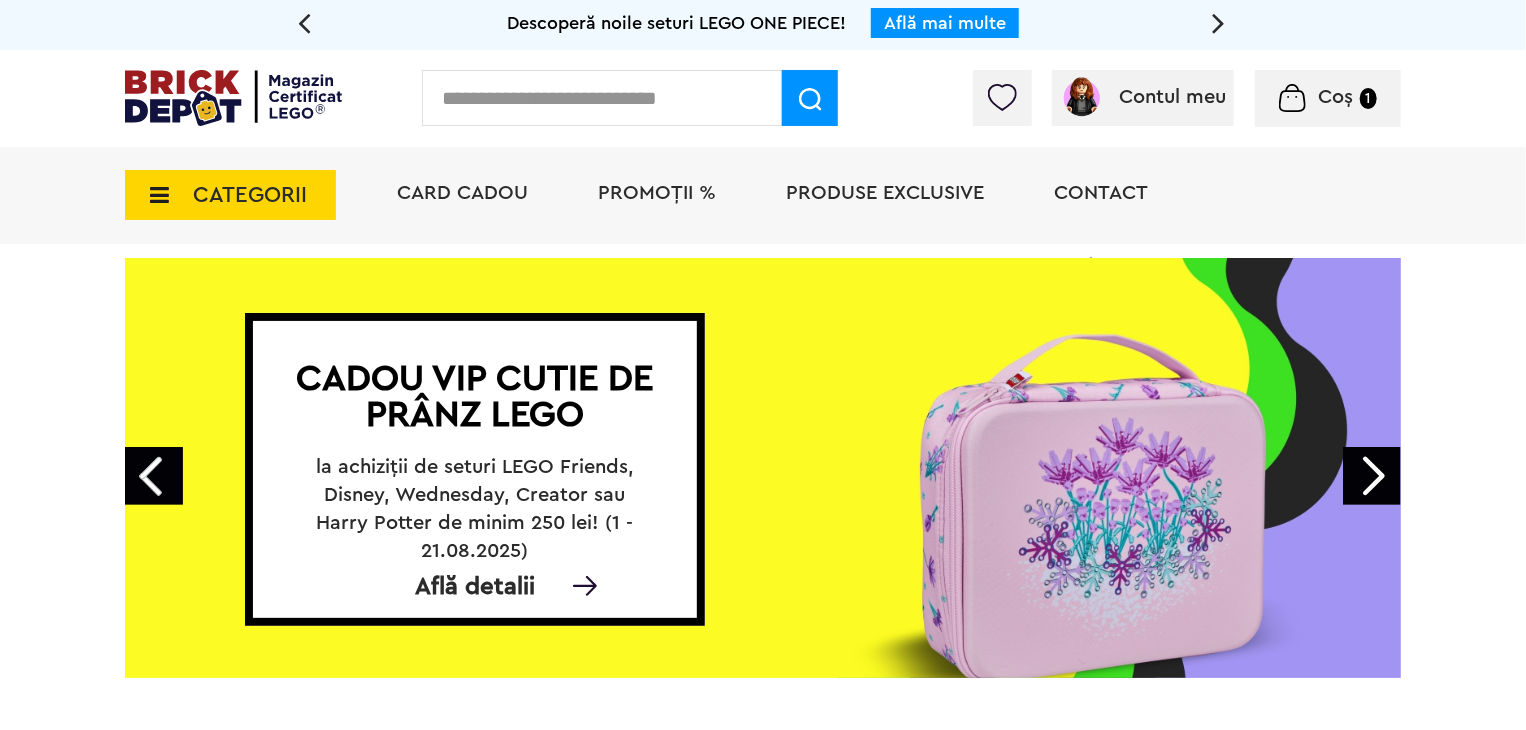click on "CATEGORII" at bounding box center (250, 195) 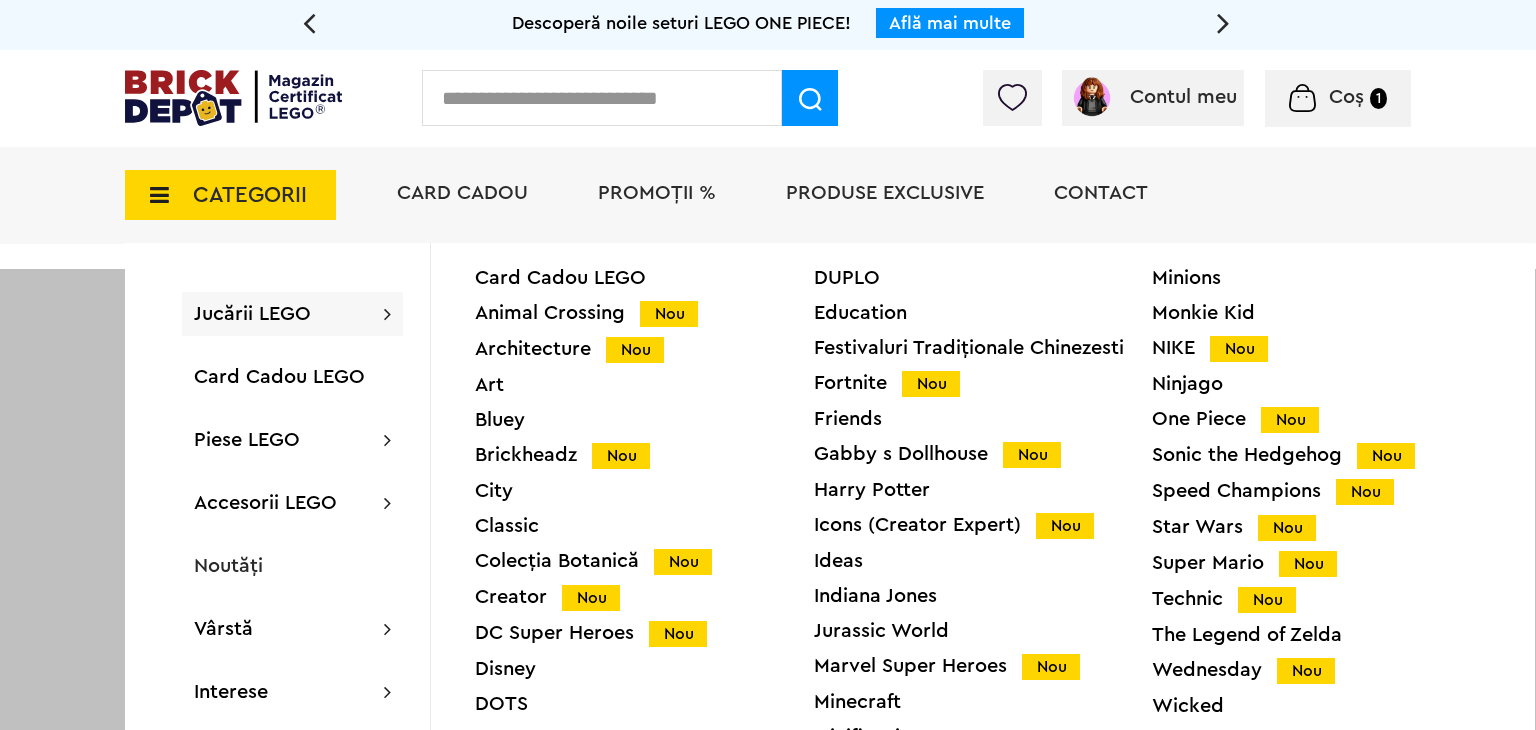 click on "Harry Potter" at bounding box center [983, 490] 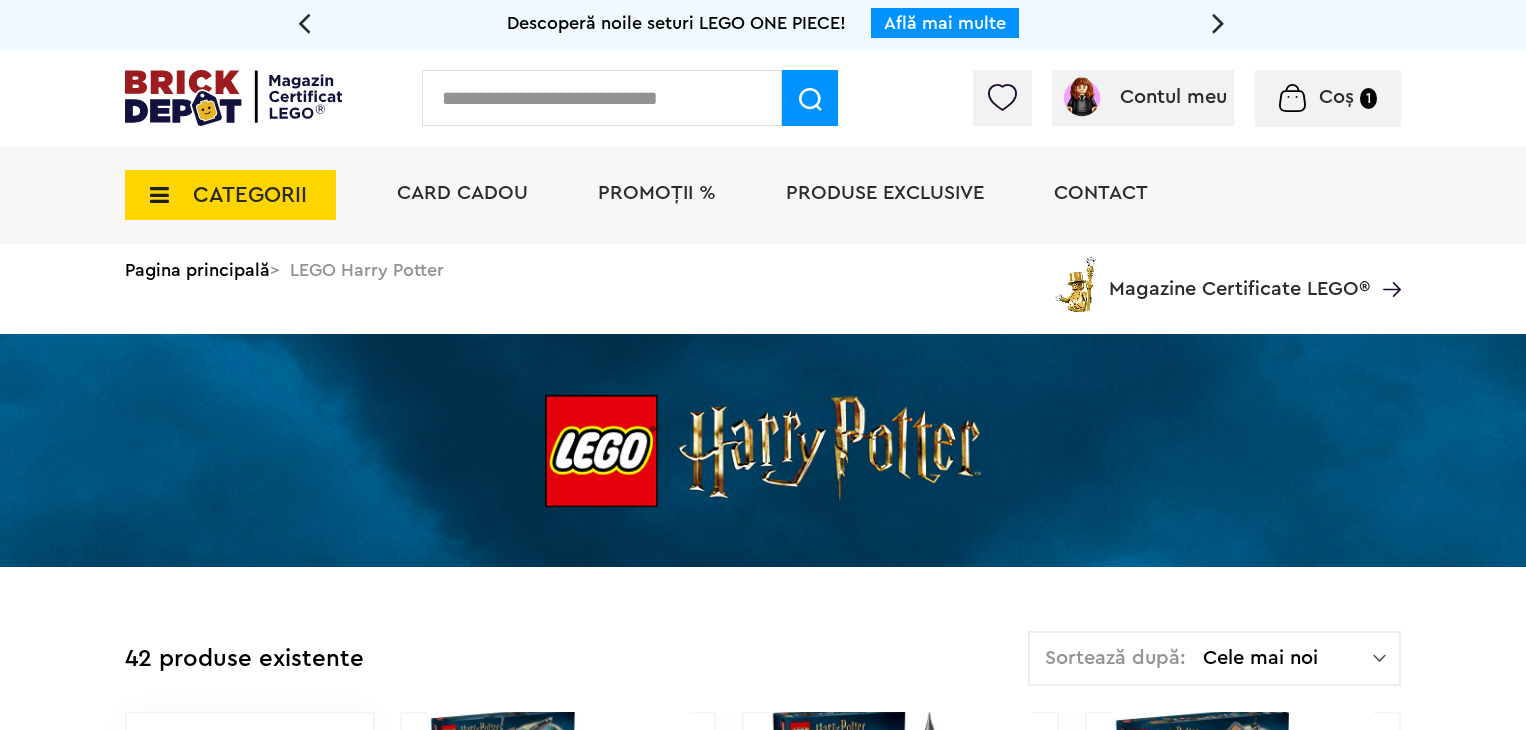 scroll, scrollTop: 0, scrollLeft: 0, axis: both 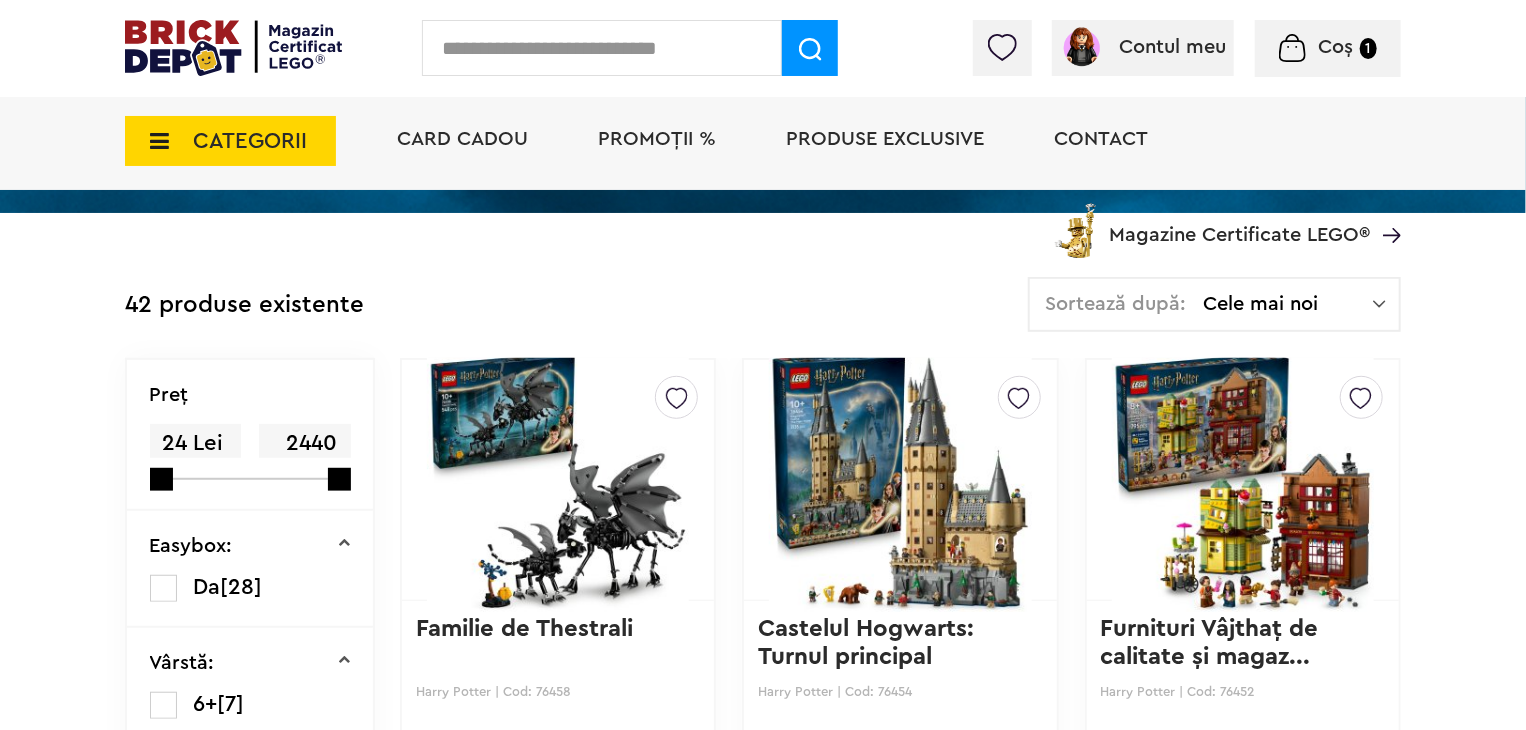 click on "Cele mai noi" at bounding box center (1288, 304) 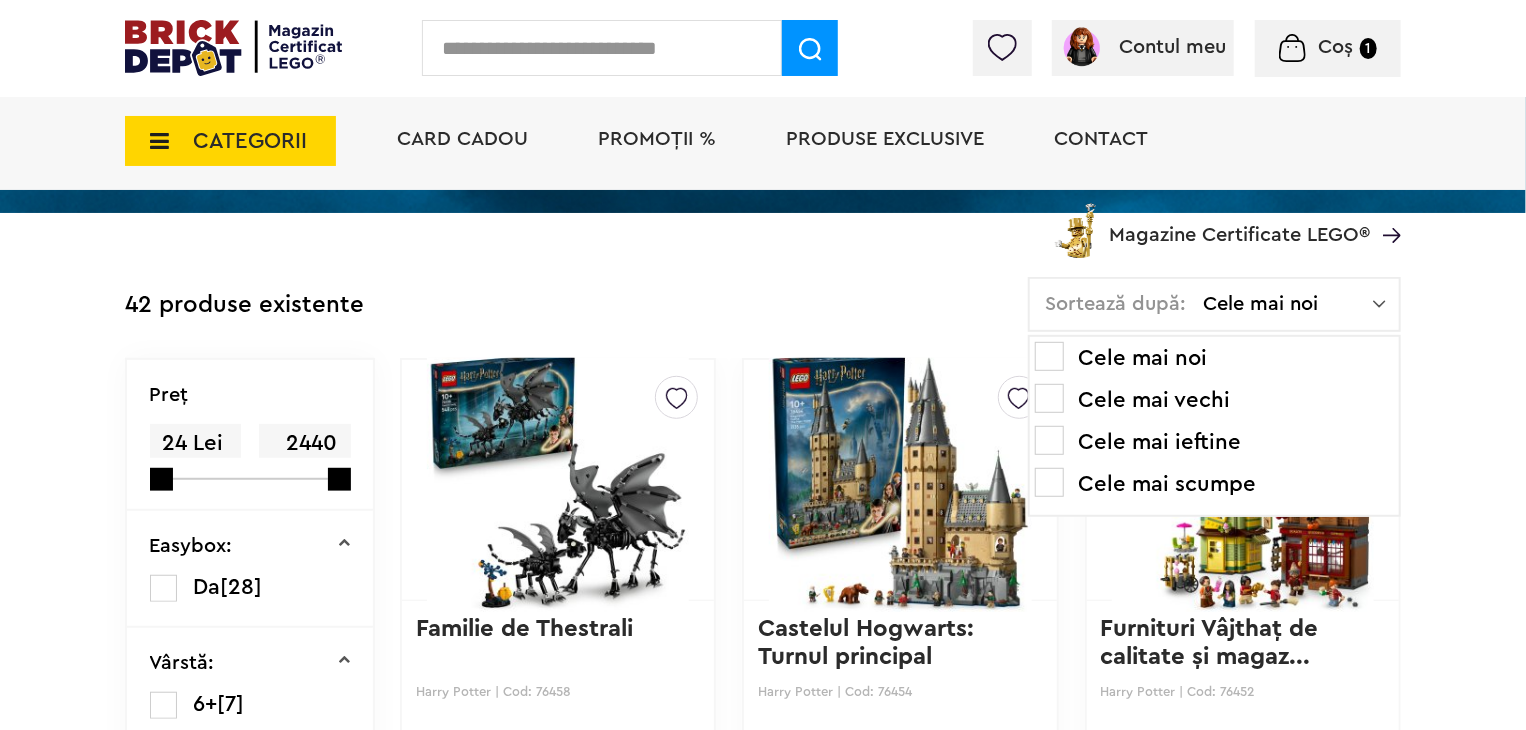 click on "Cele mai scumpe" at bounding box center (1214, 484) 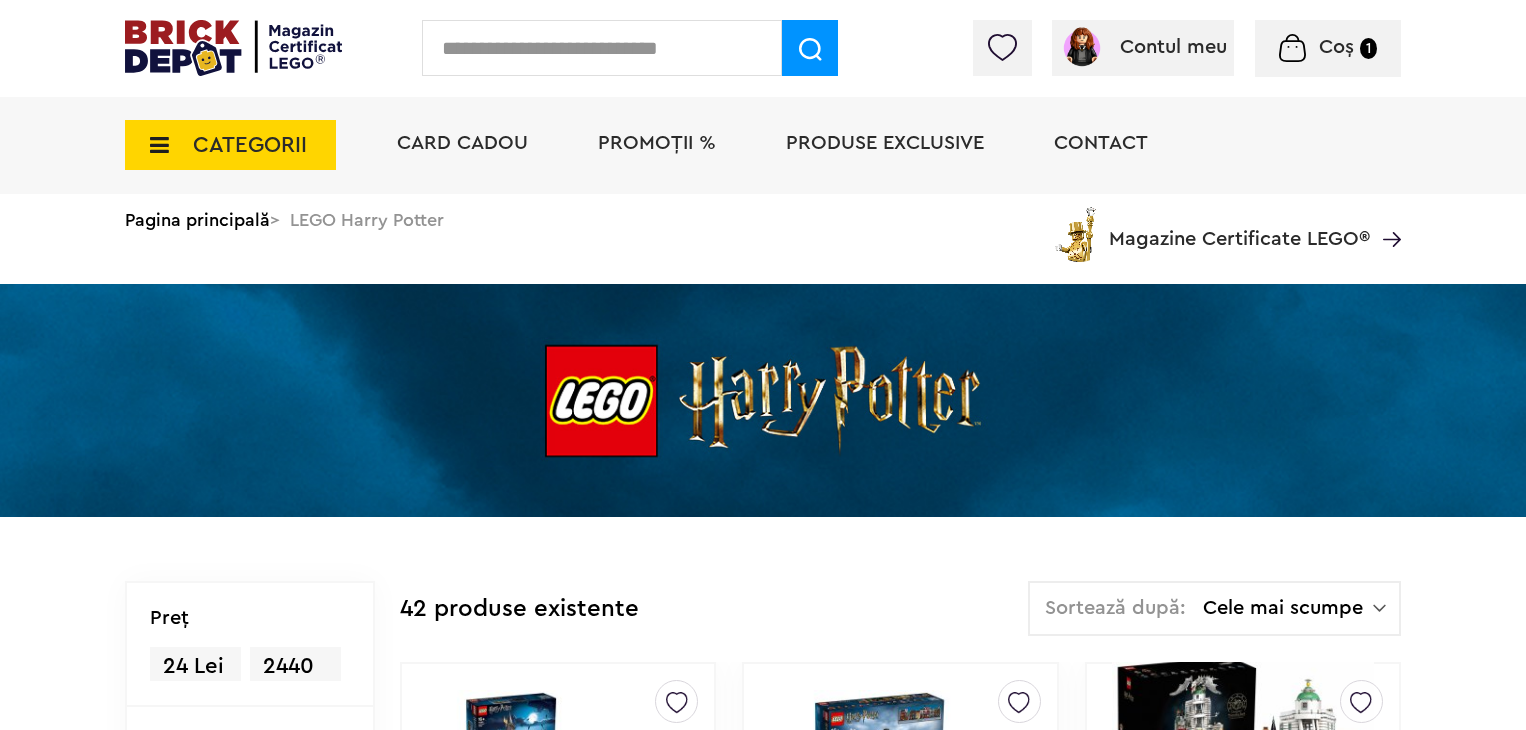 scroll, scrollTop: 600, scrollLeft: 0, axis: vertical 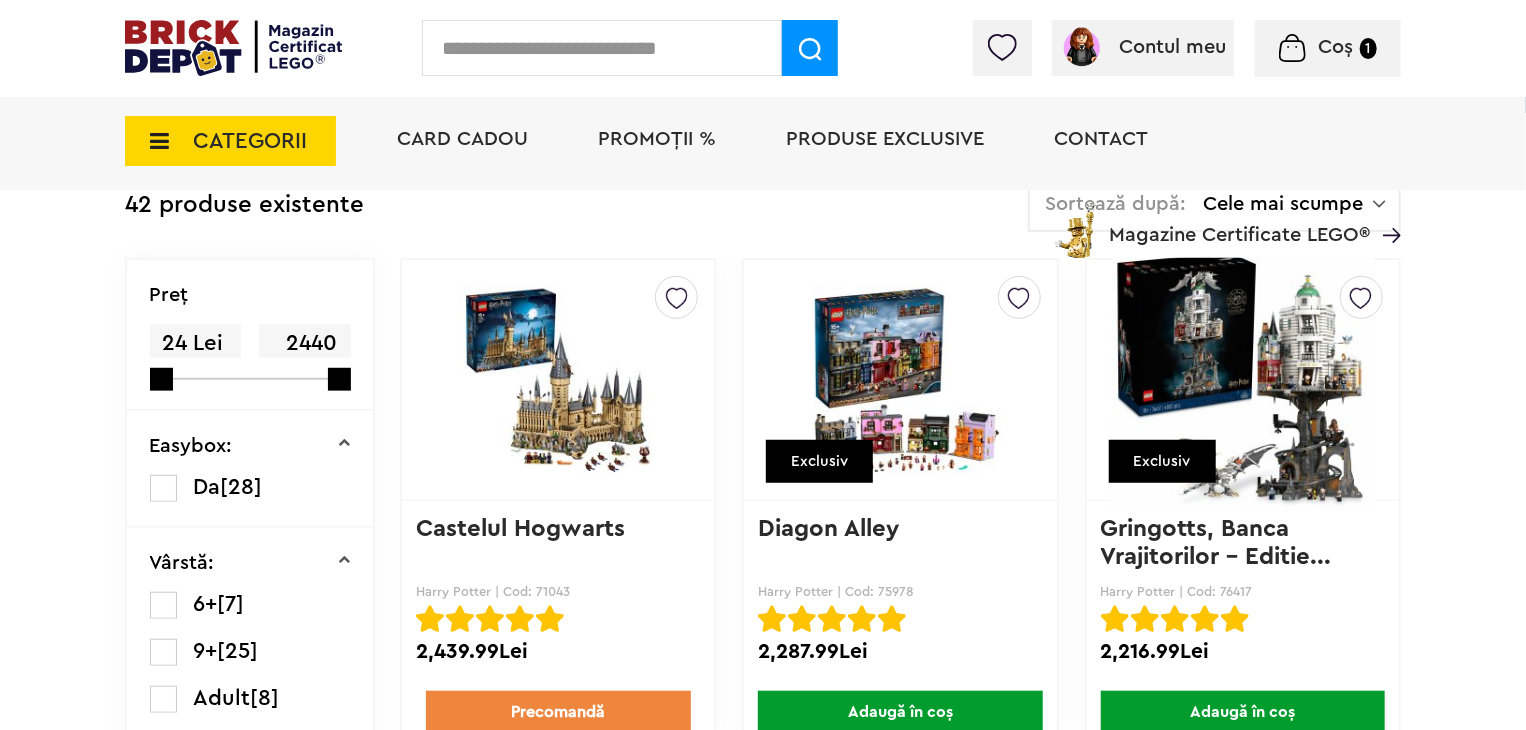 click at bounding box center [558, 380] 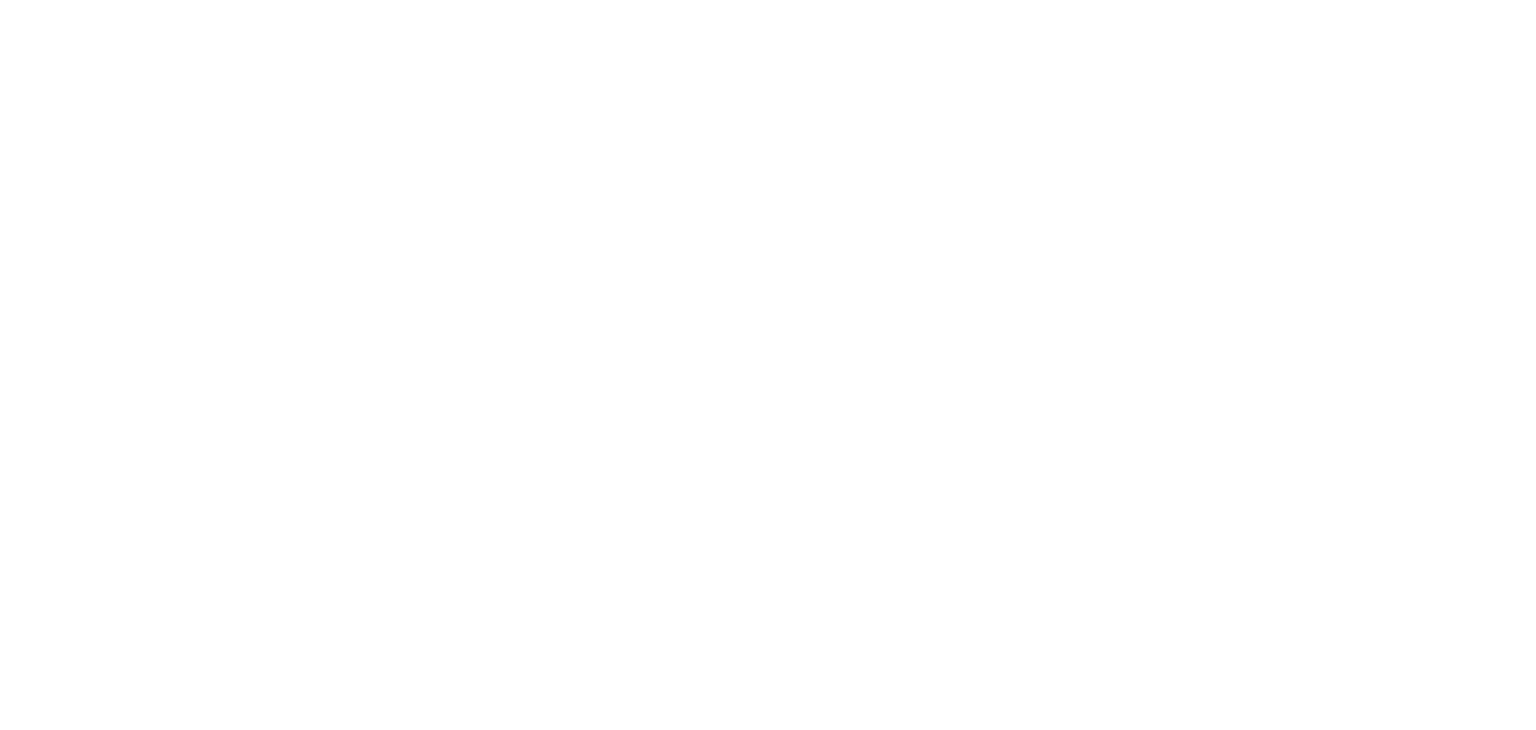 scroll, scrollTop: 0, scrollLeft: 0, axis: both 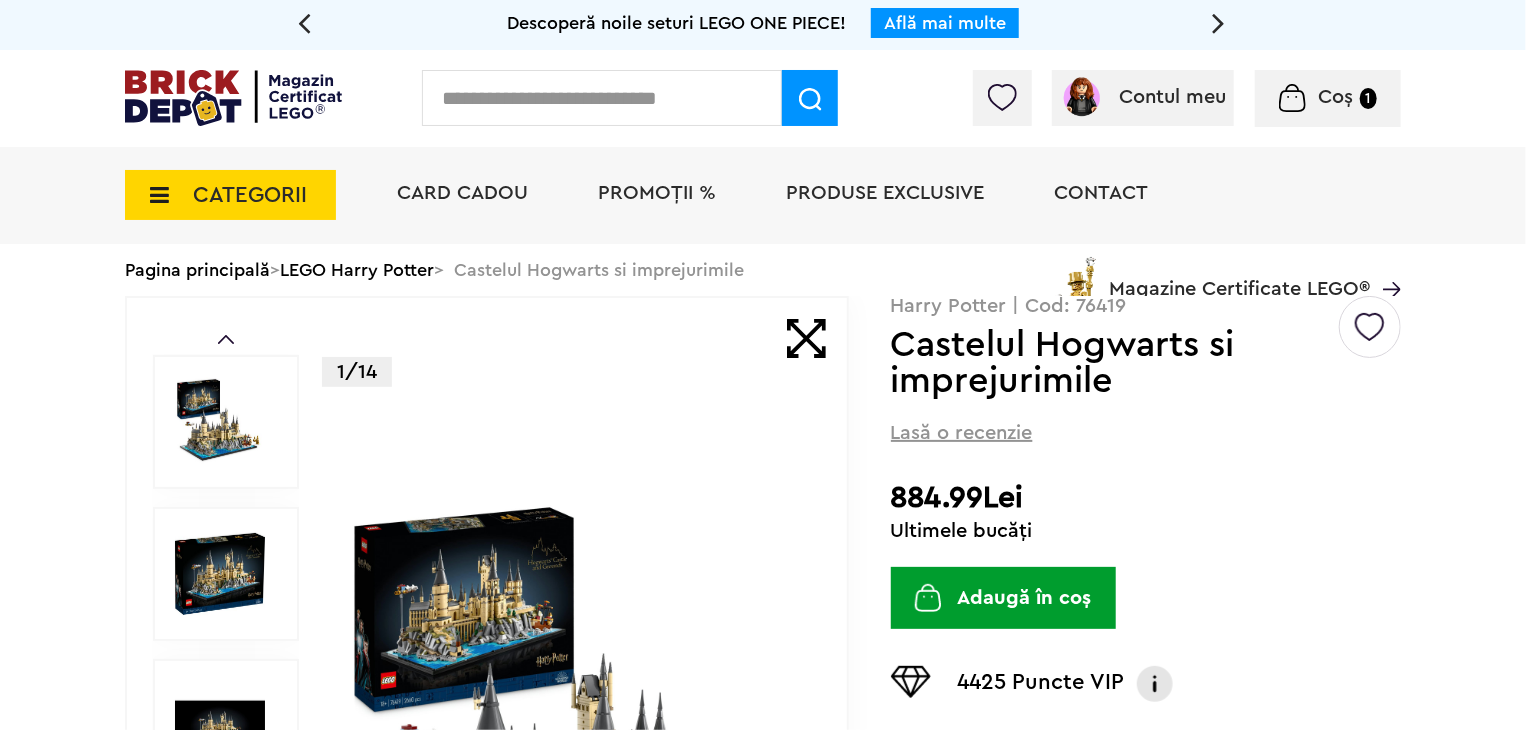 click at bounding box center [573, 726] 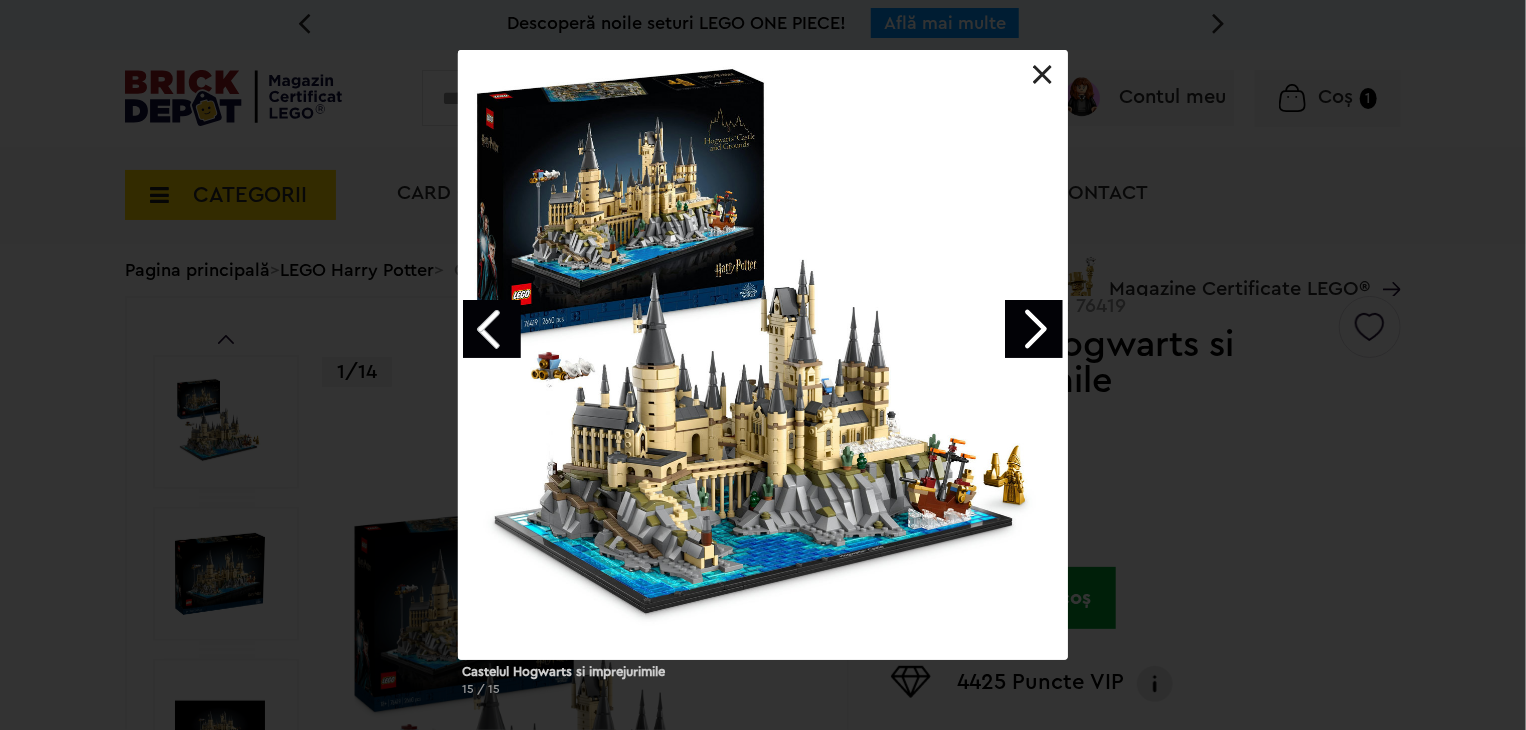 click at bounding box center (1034, 329) 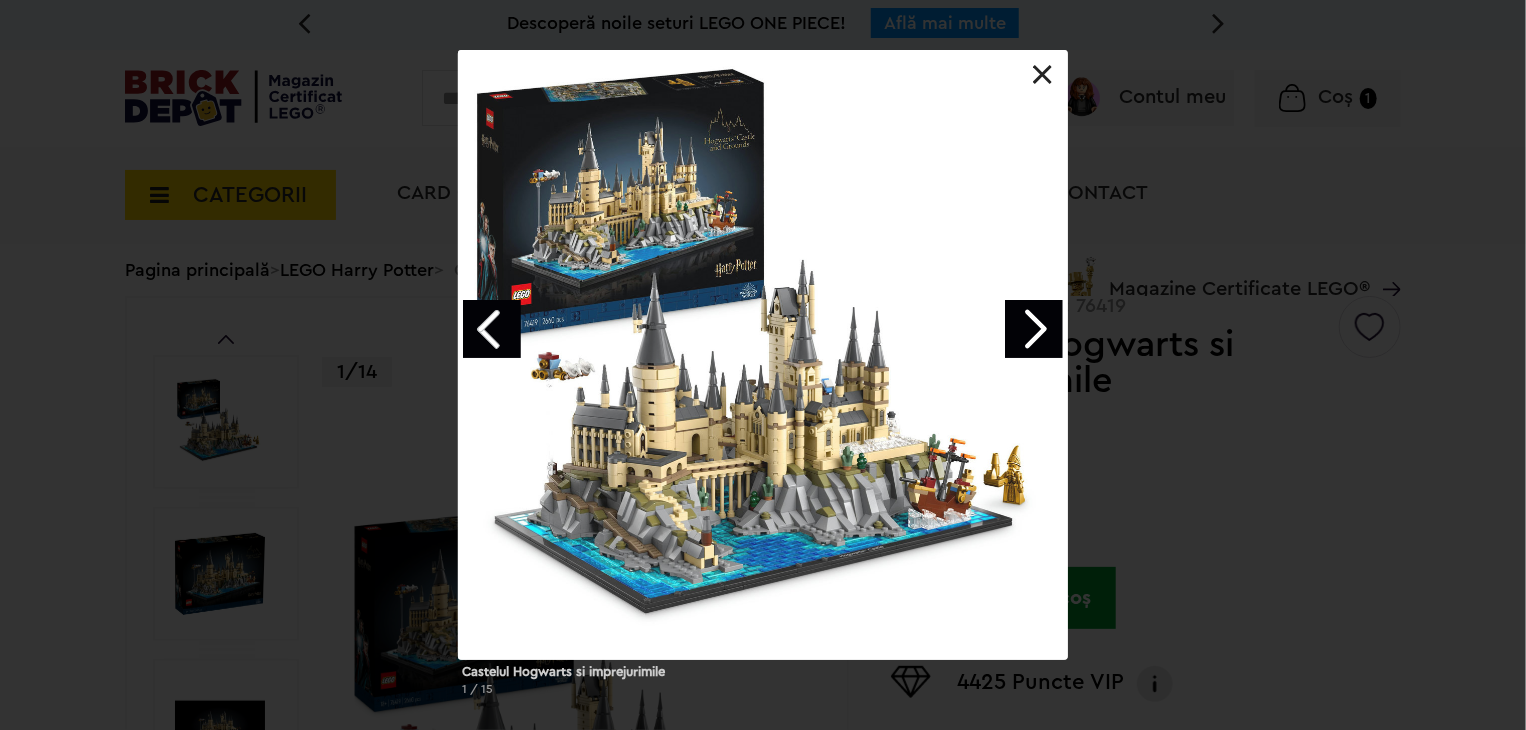 click at bounding box center [1034, 329] 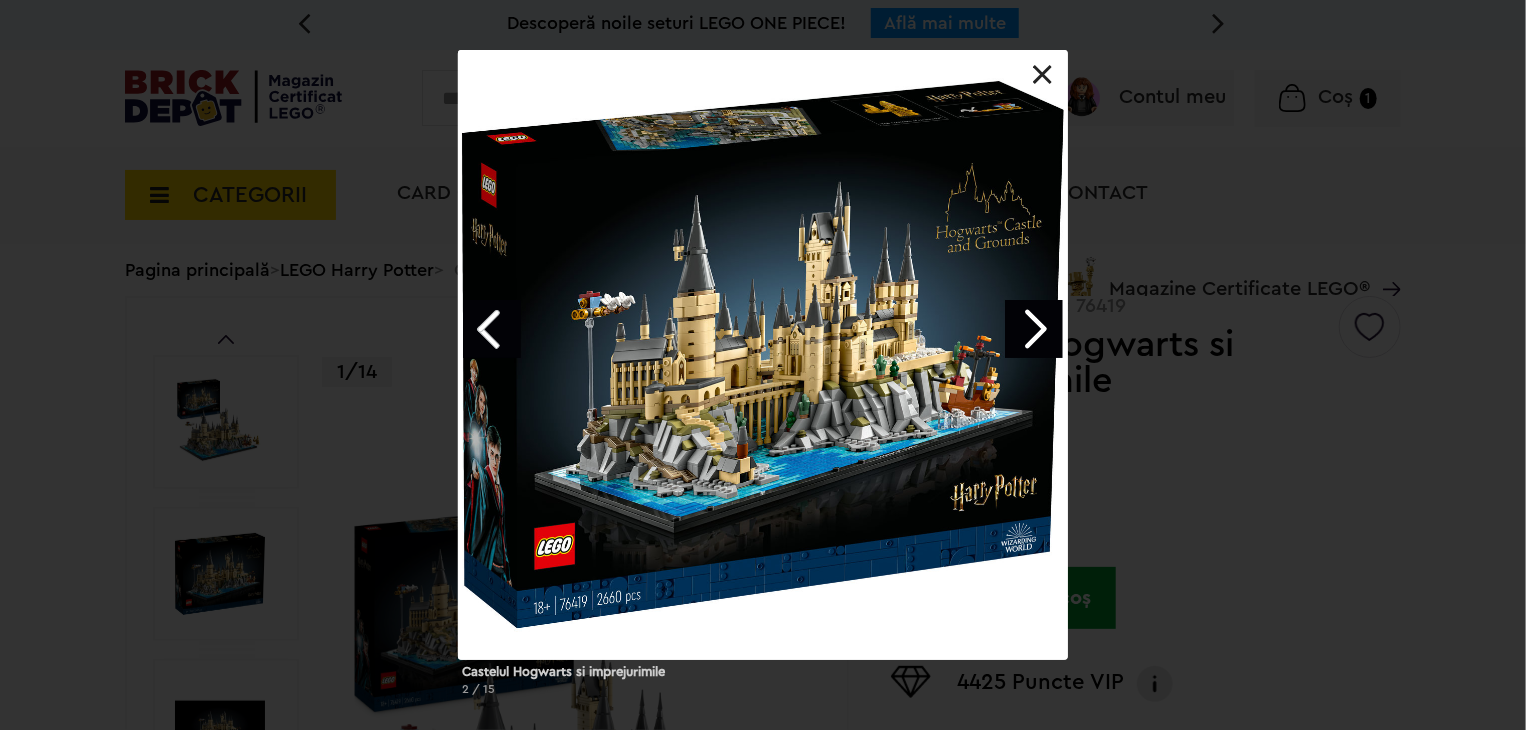 click at bounding box center [1034, 329] 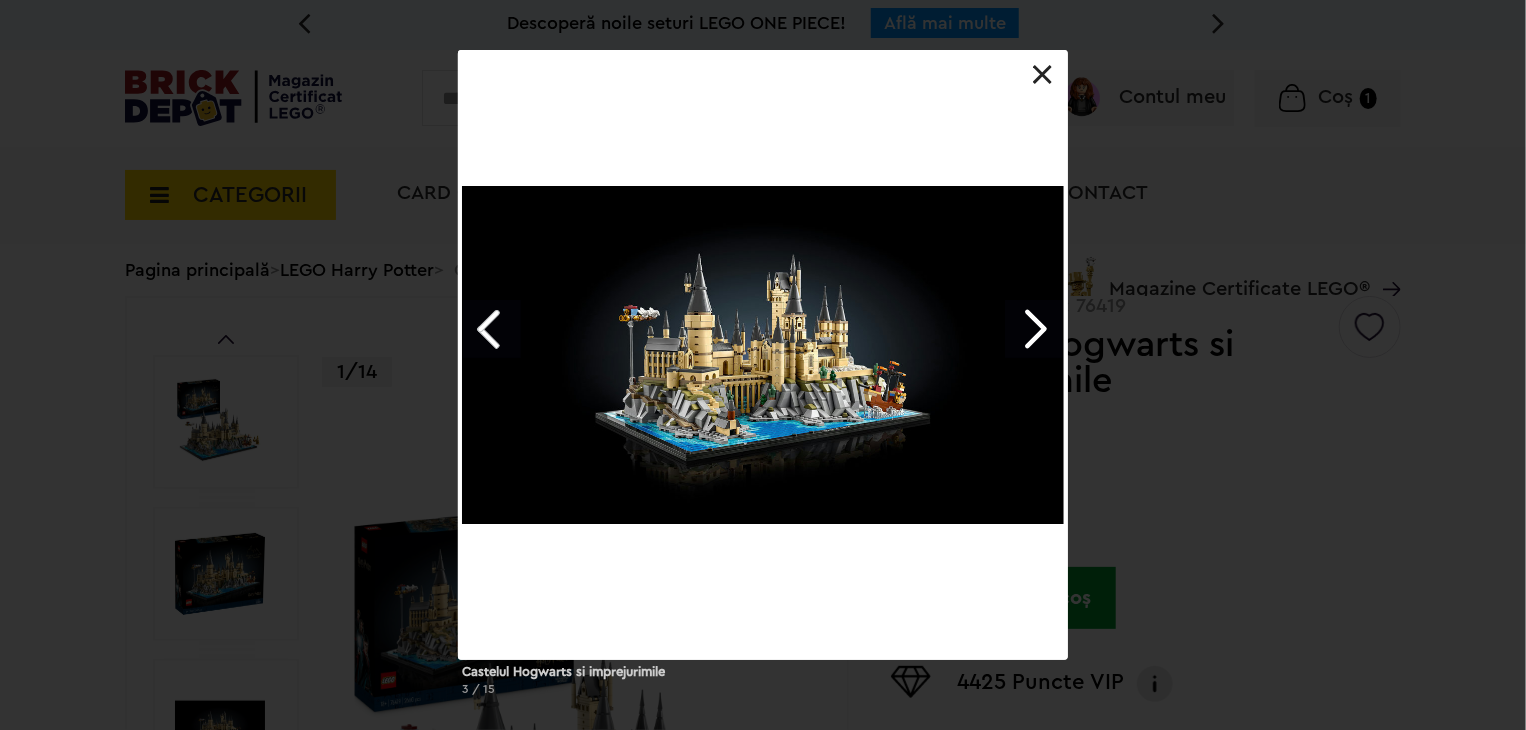 click on "Castelul Hogwarts si imprejurimile 3 / 15" at bounding box center [763, 381] 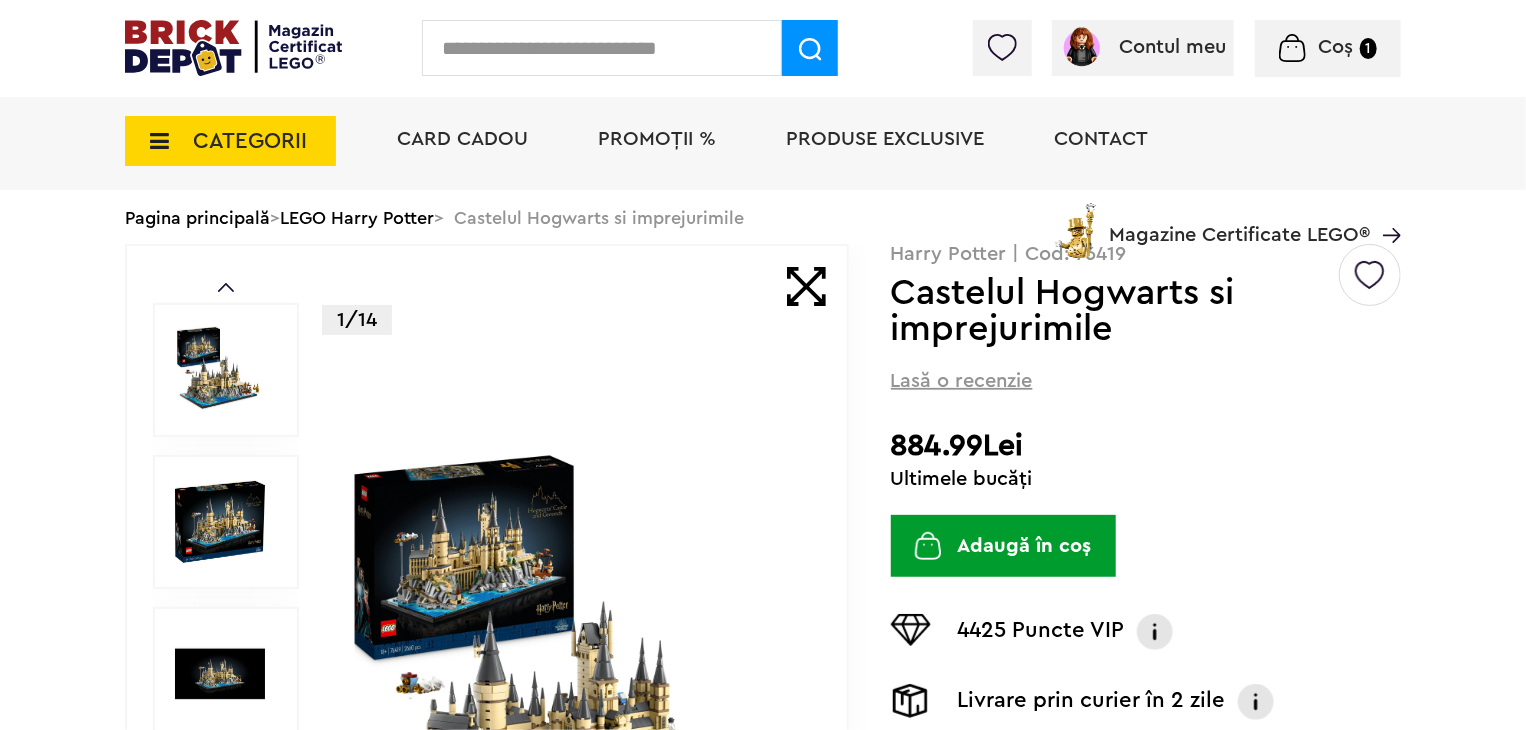 scroll, scrollTop: 100, scrollLeft: 0, axis: vertical 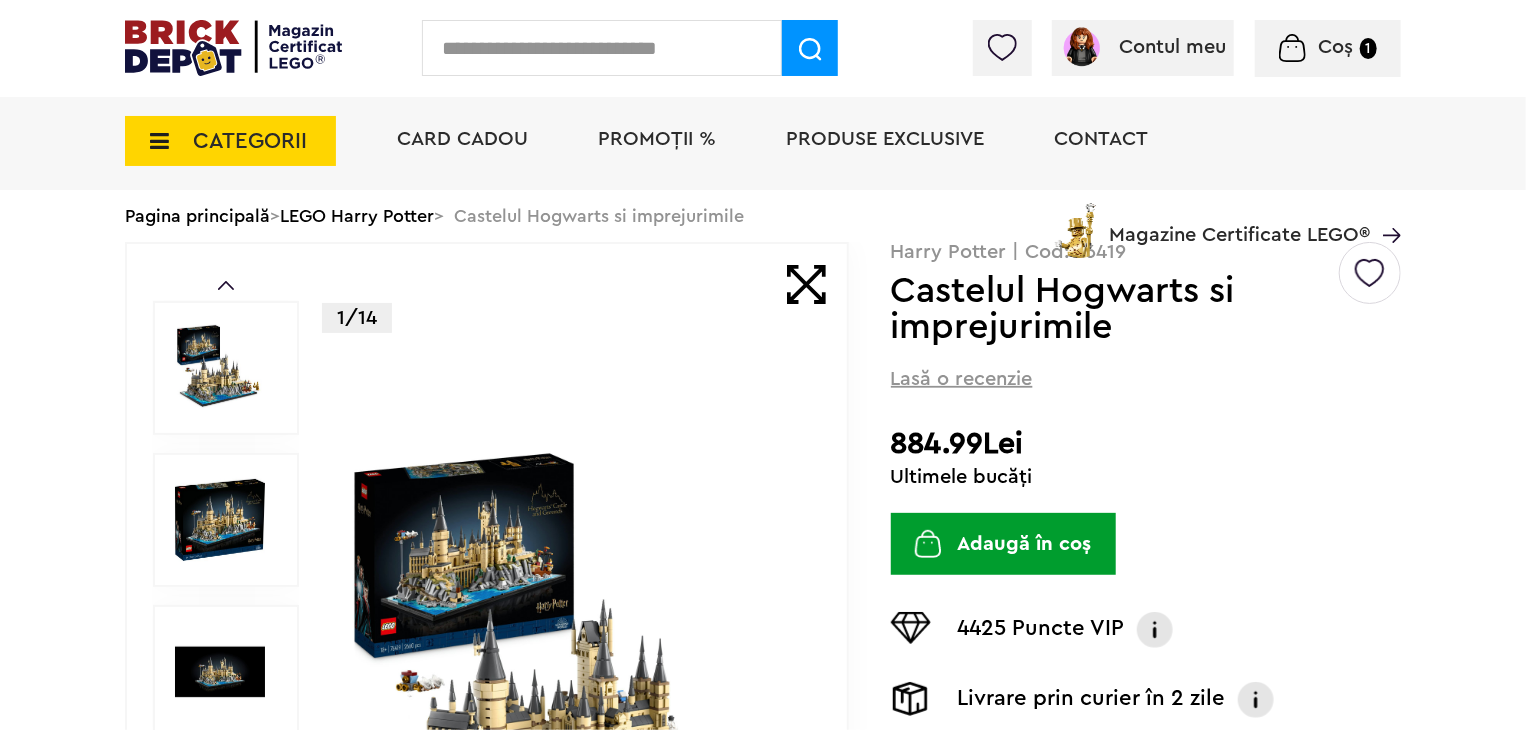 drag, startPoint x: 908, startPoint y: 445, endPoint x: 962, endPoint y: 446, distance: 54.00926 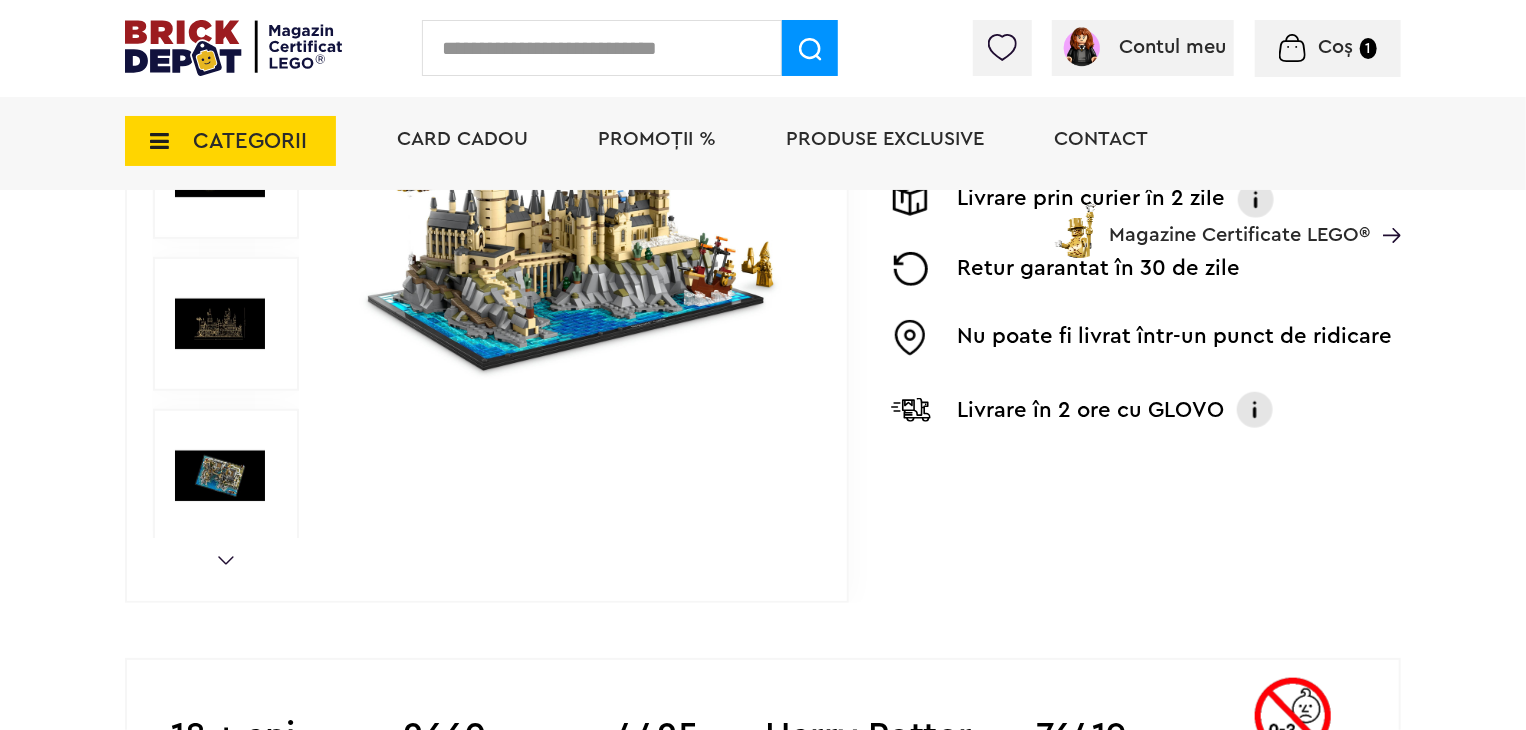 scroll, scrollTop: 1000, scrollLeft: 0, axis: vertical 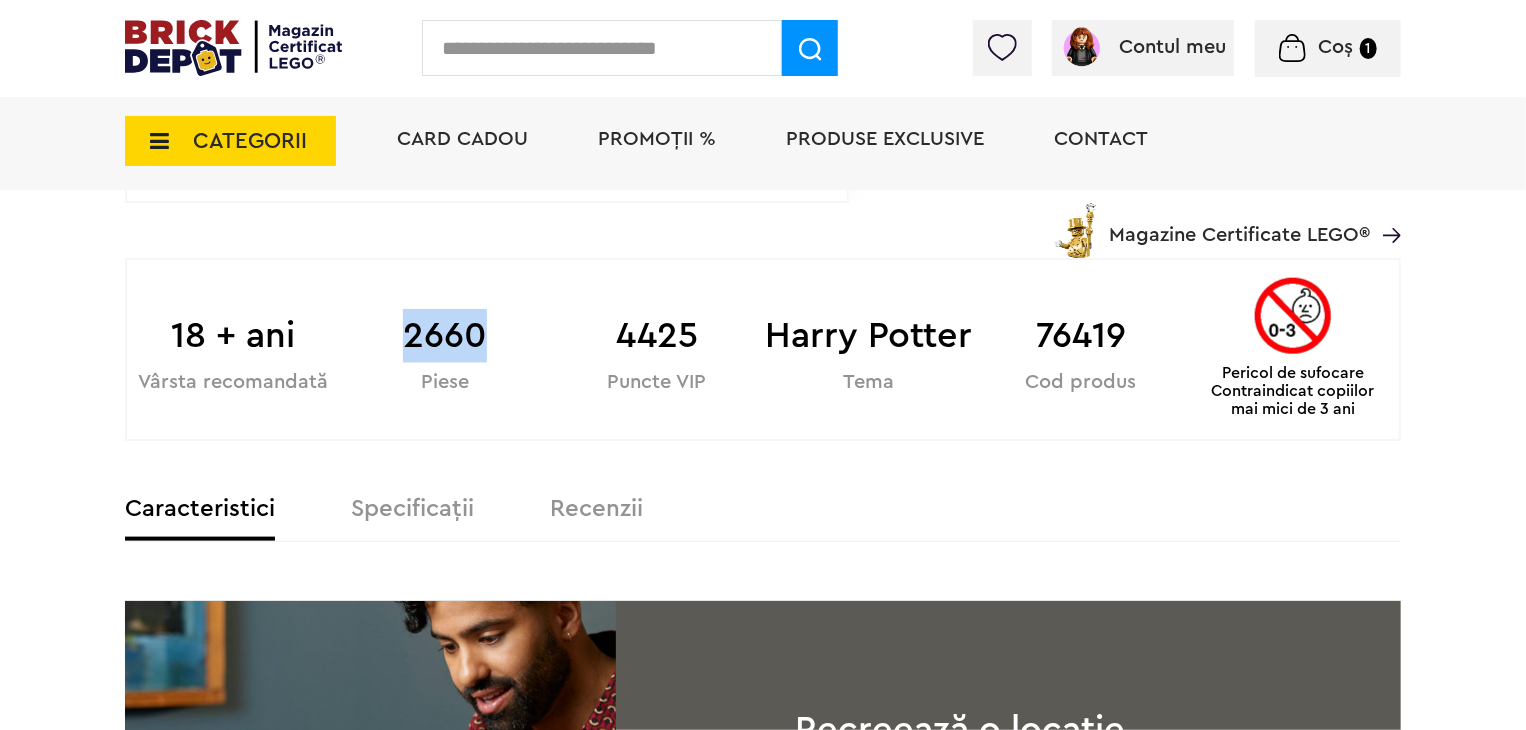 drag, startPoint x: 408, startPoint y: 336, endPoint x: 499, endPoint y: 336, distance: 91 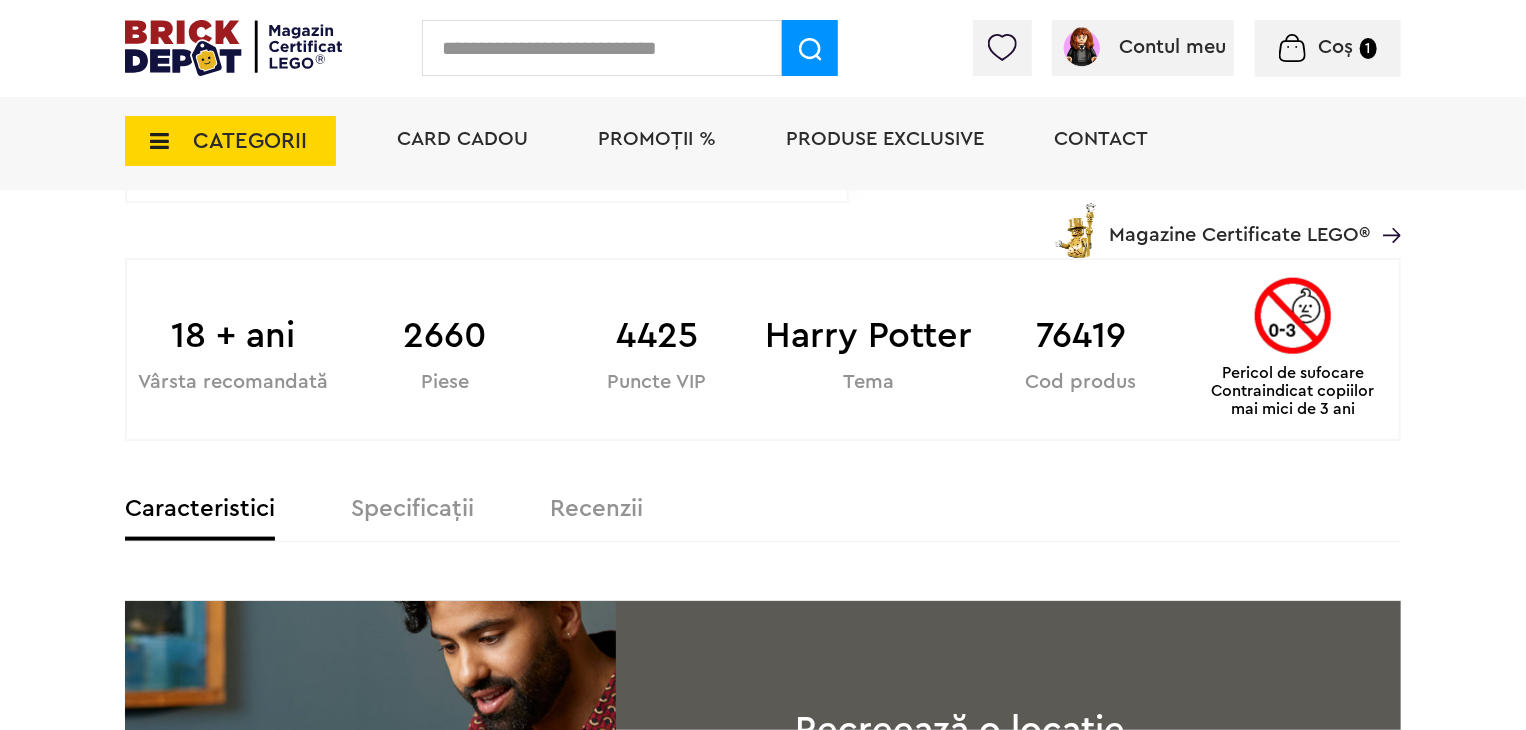 click on "4425
Puncte VIP" at bounding box center [657, 326] 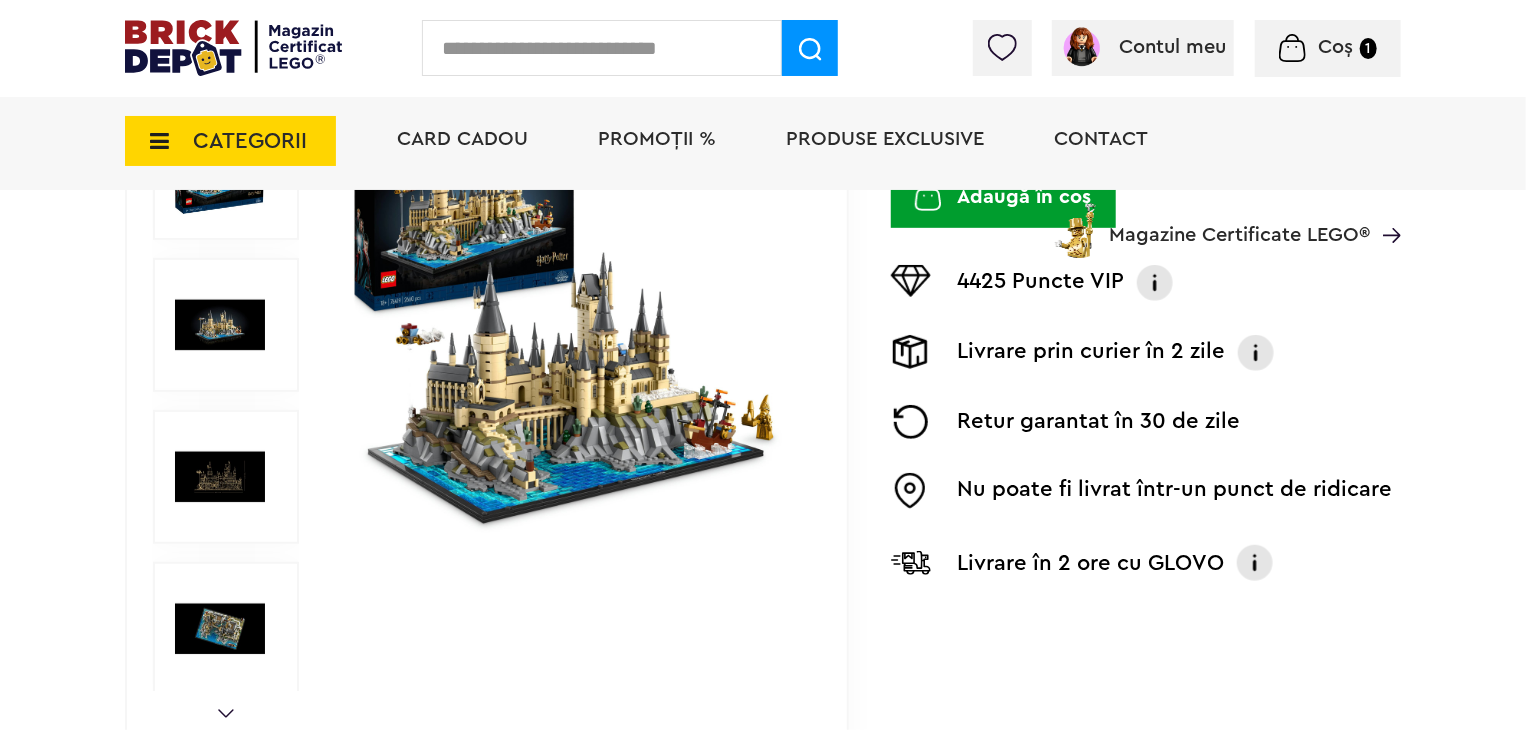scroll, scrollTop: 300, scrollLeft: 0, axis: vertical 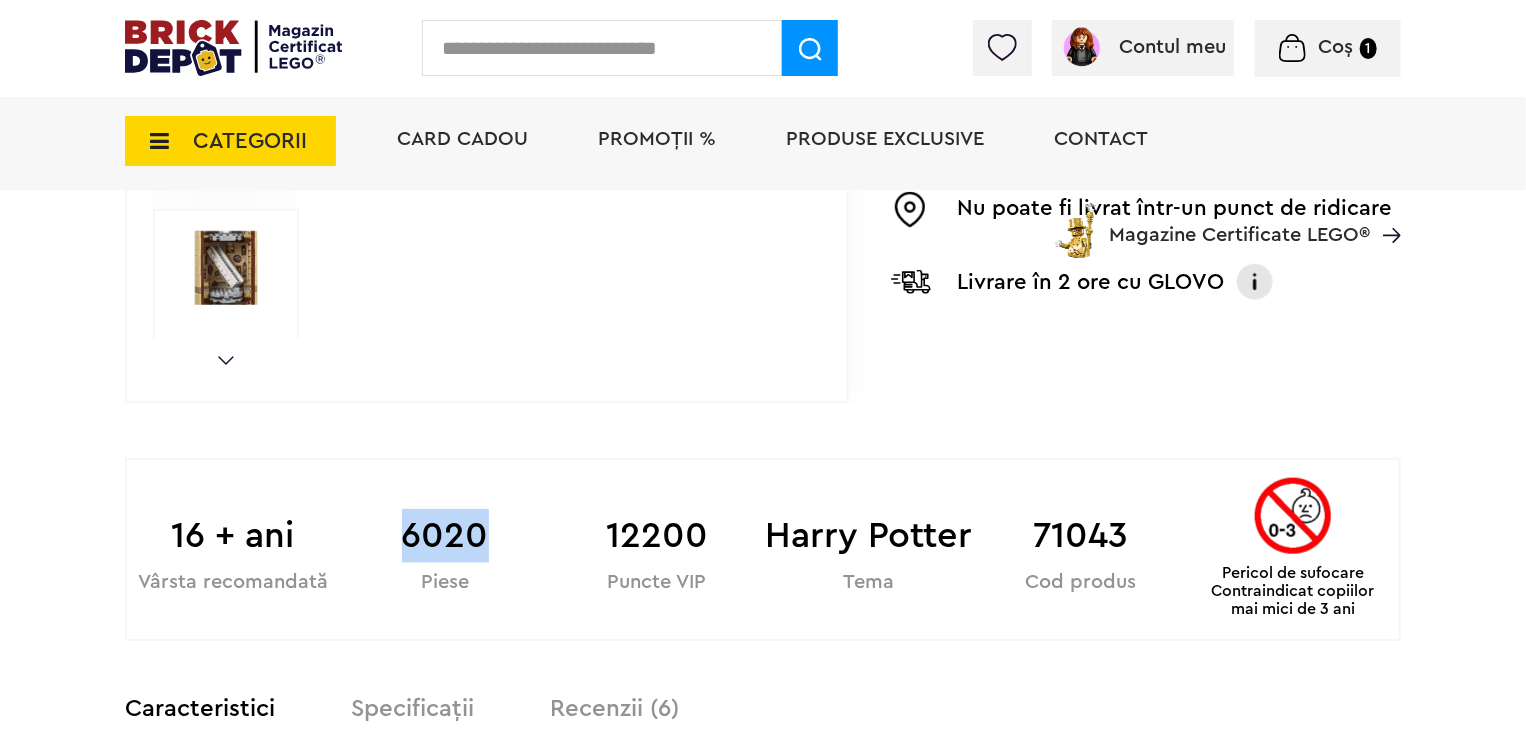 drag, startPoint x: 488, startPoint y: 541, endPoint x: 400, endPoint y: 543, distance: 88.02273 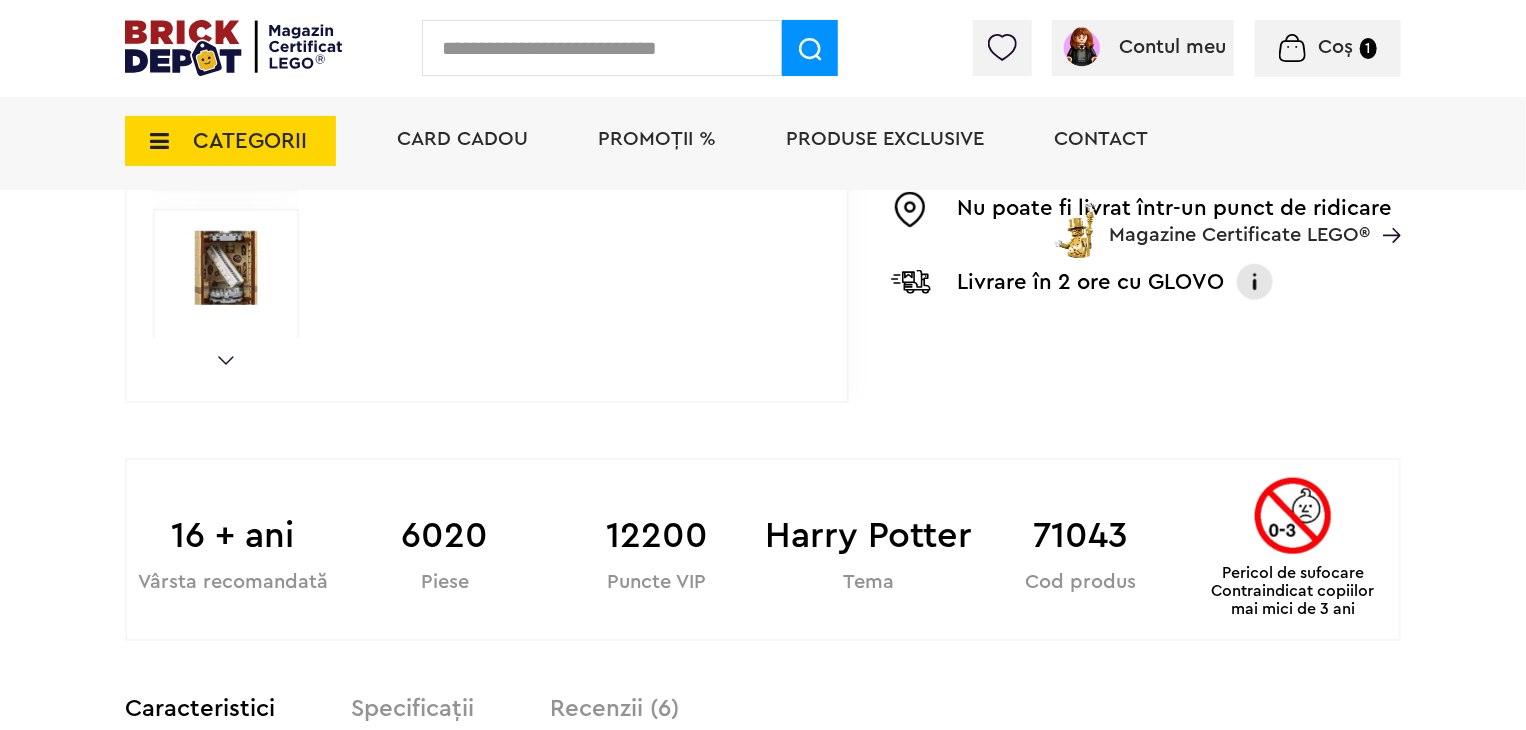 click on "12200" at bounding box center (657, 536) 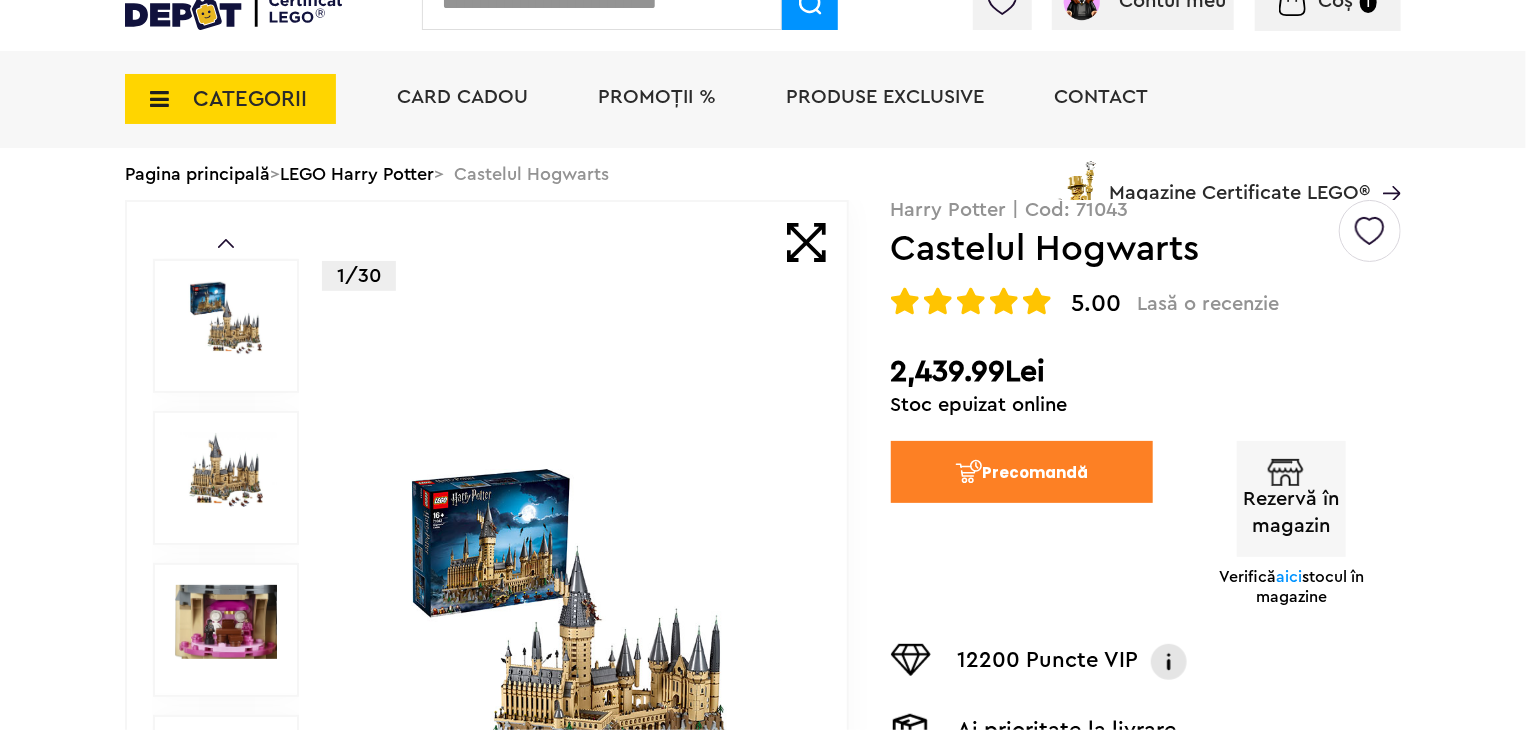 scroll, scrollTop: 100, scrollLeft: 0, axis: vertical 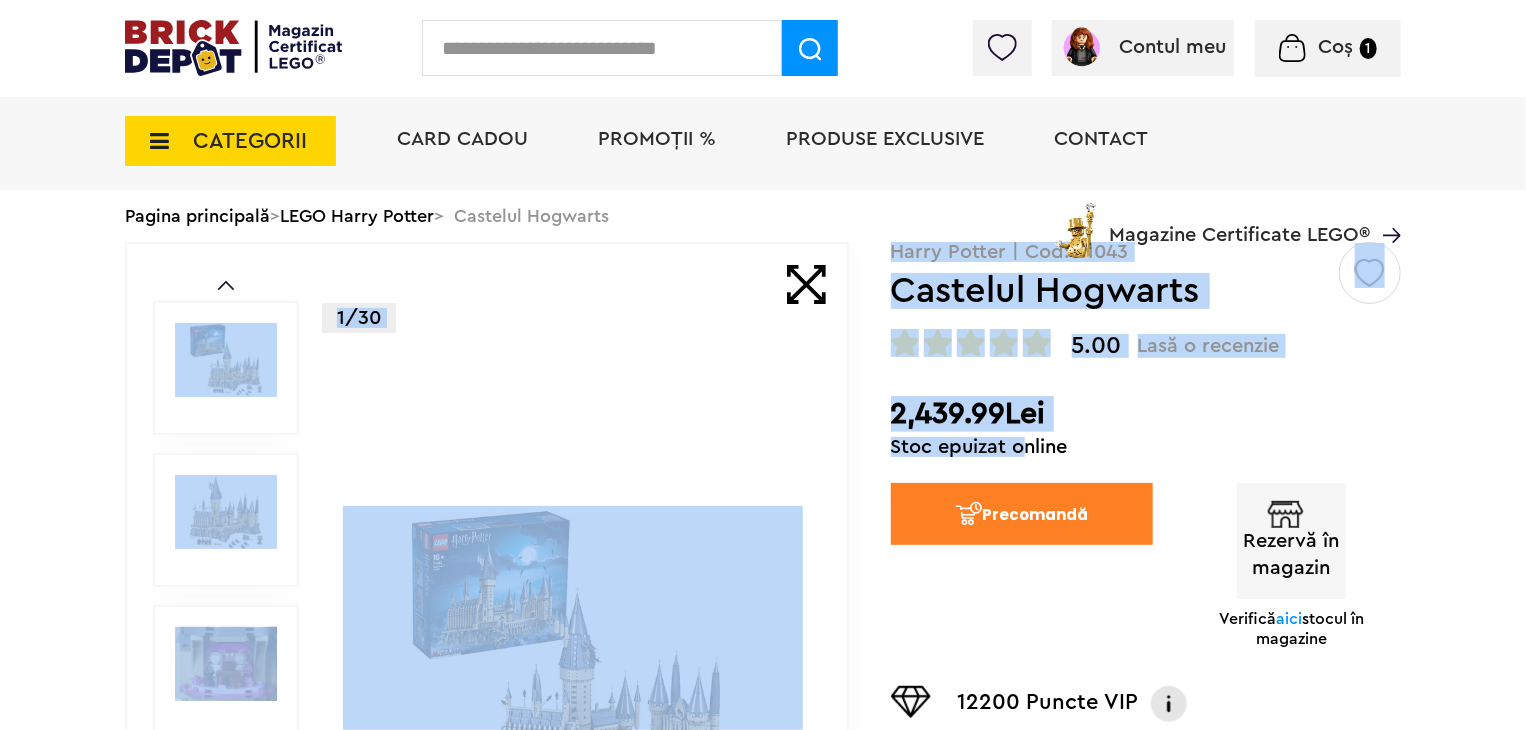 drag, startPoint x: 883, startPoint y: 453, endPoint x: 1020, endPoint y: 453, distance: 137 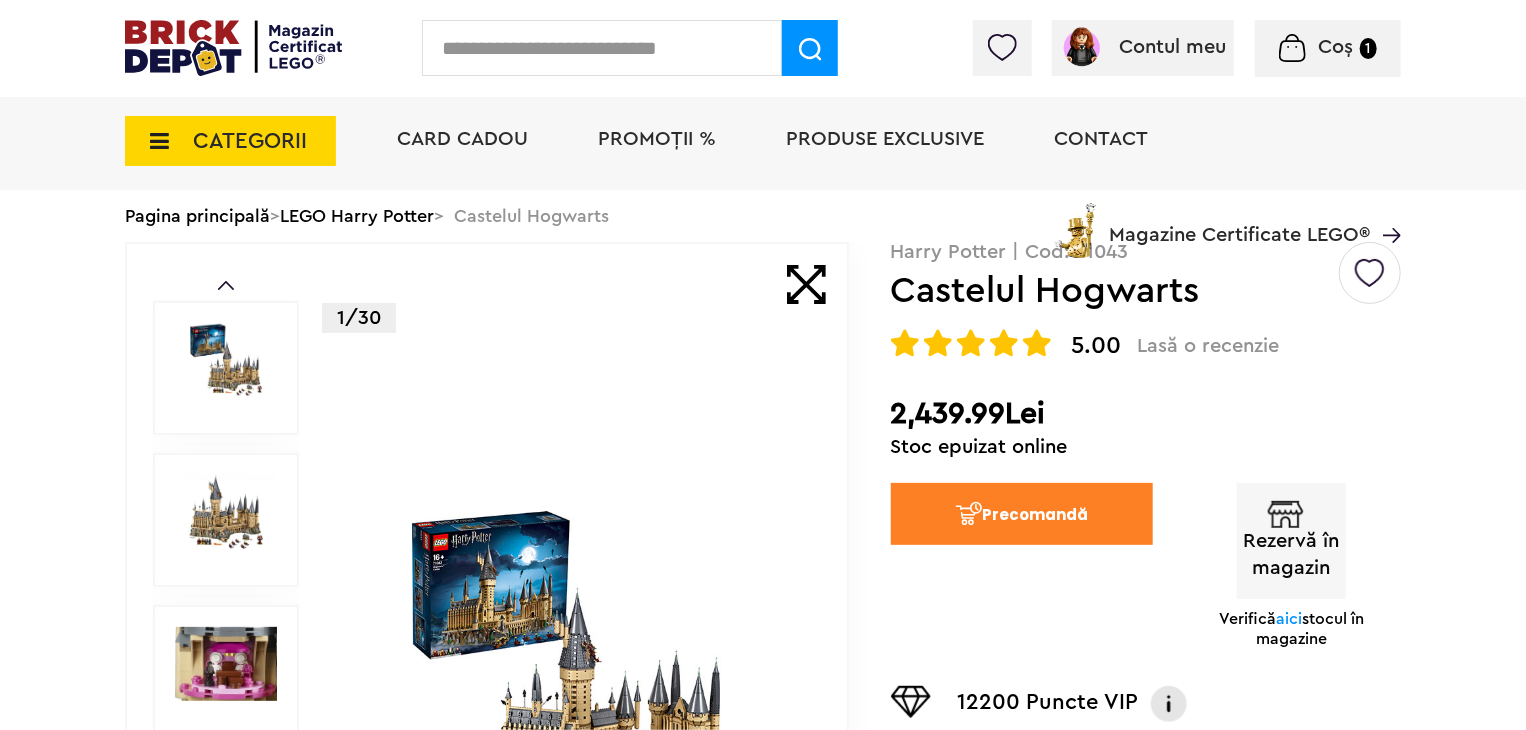 click on "**********" at bounding box center (1146, 636) 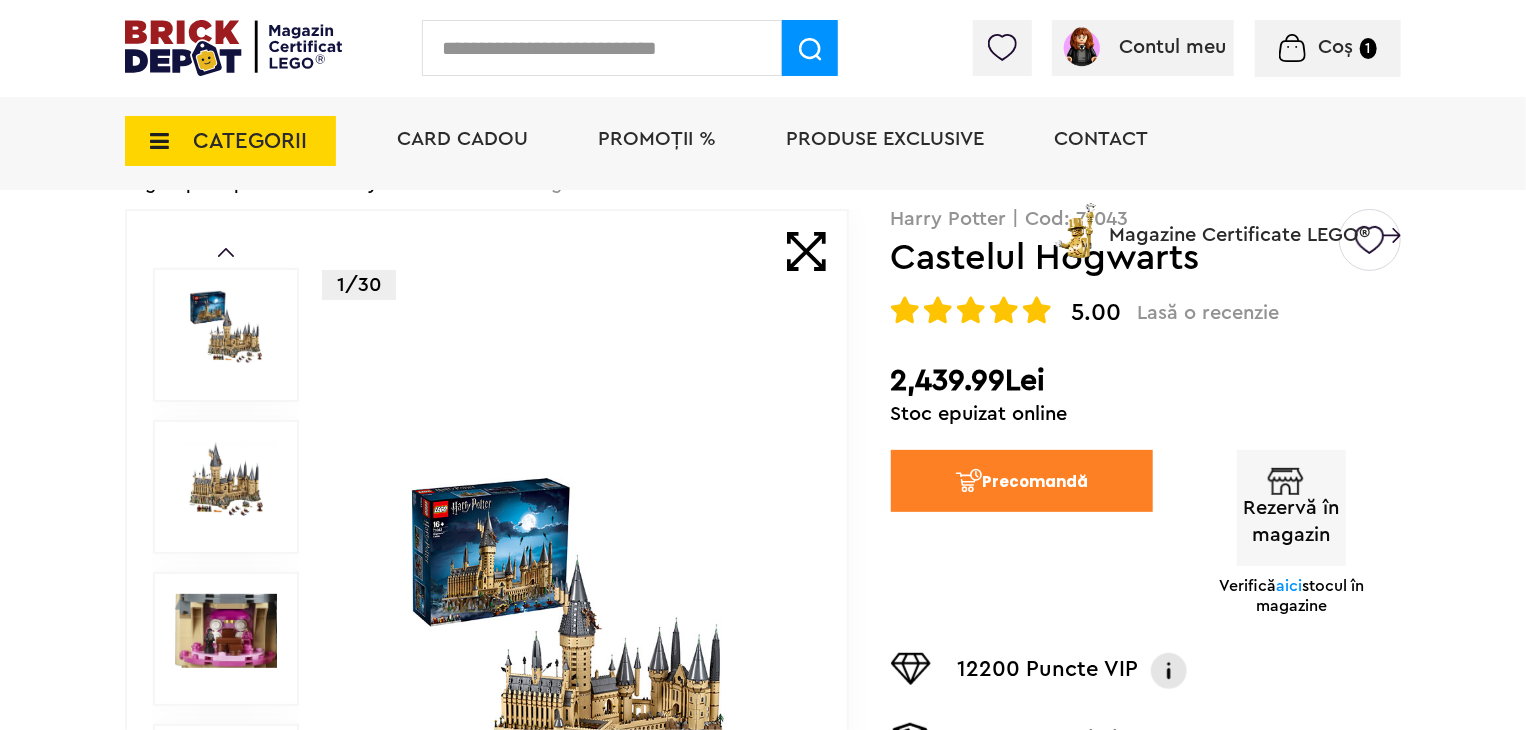 scroll, scrollTop: 200, scrollLeft: 0, axis: vertical 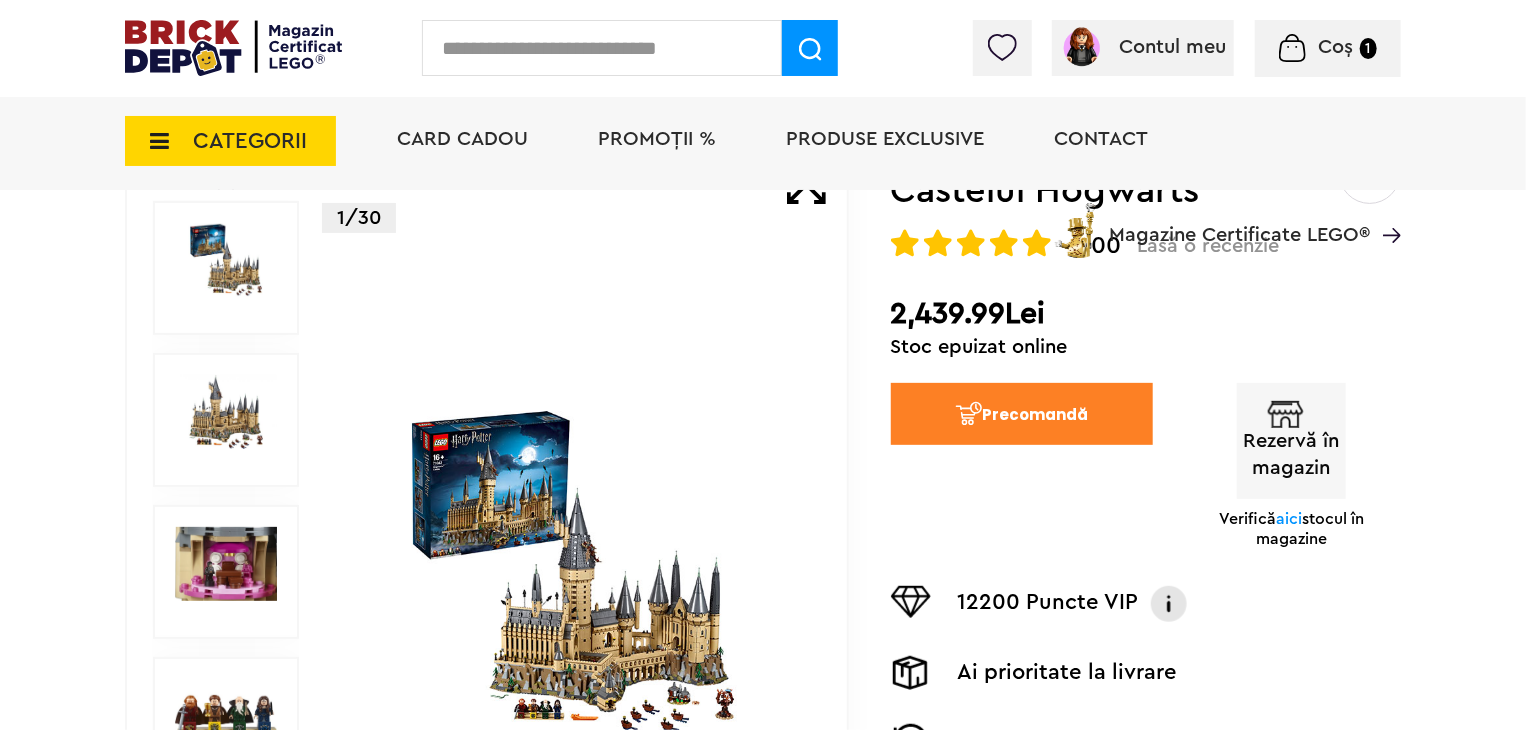 click on "aici" at bounding box center (1289, 519) 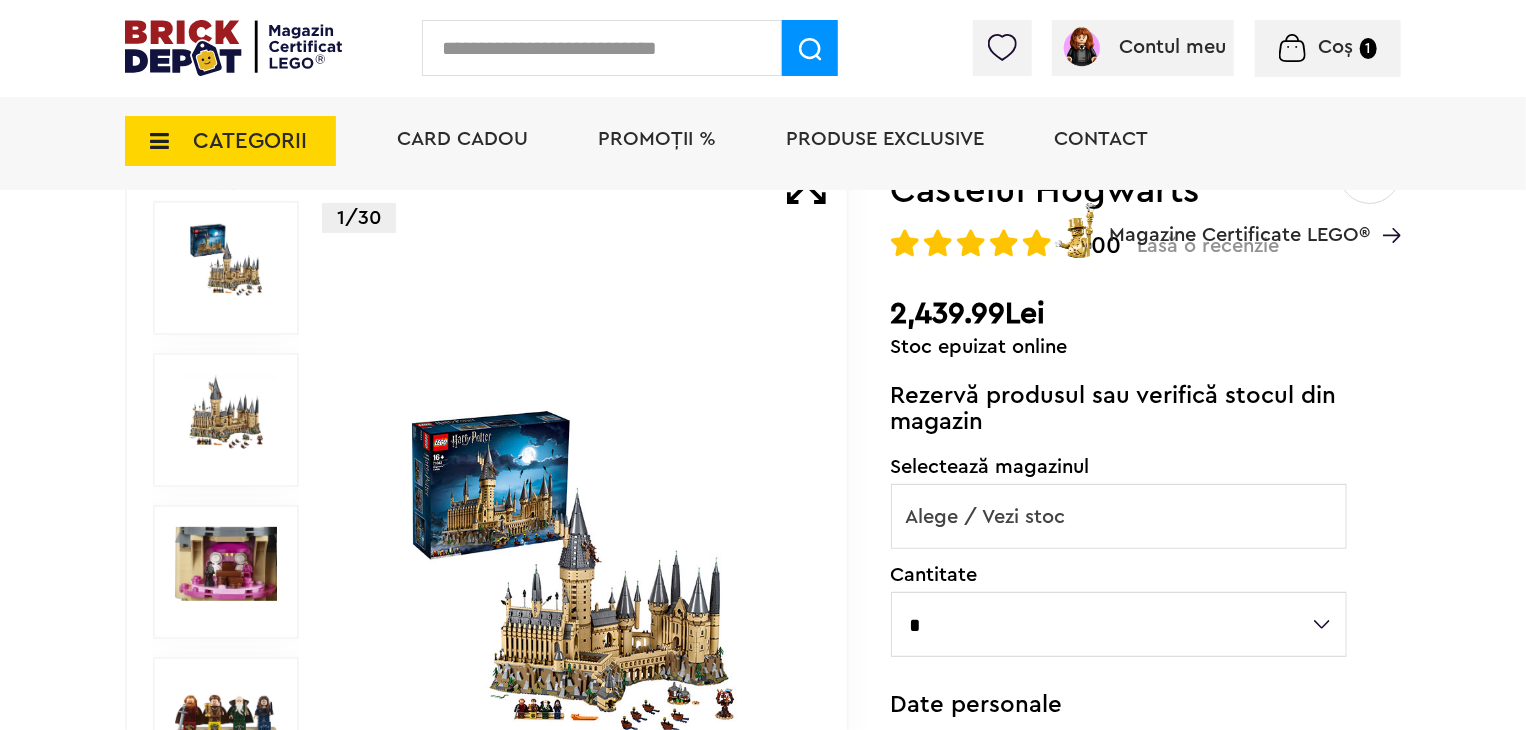 click on "*" at bounding box center [1119, 624] 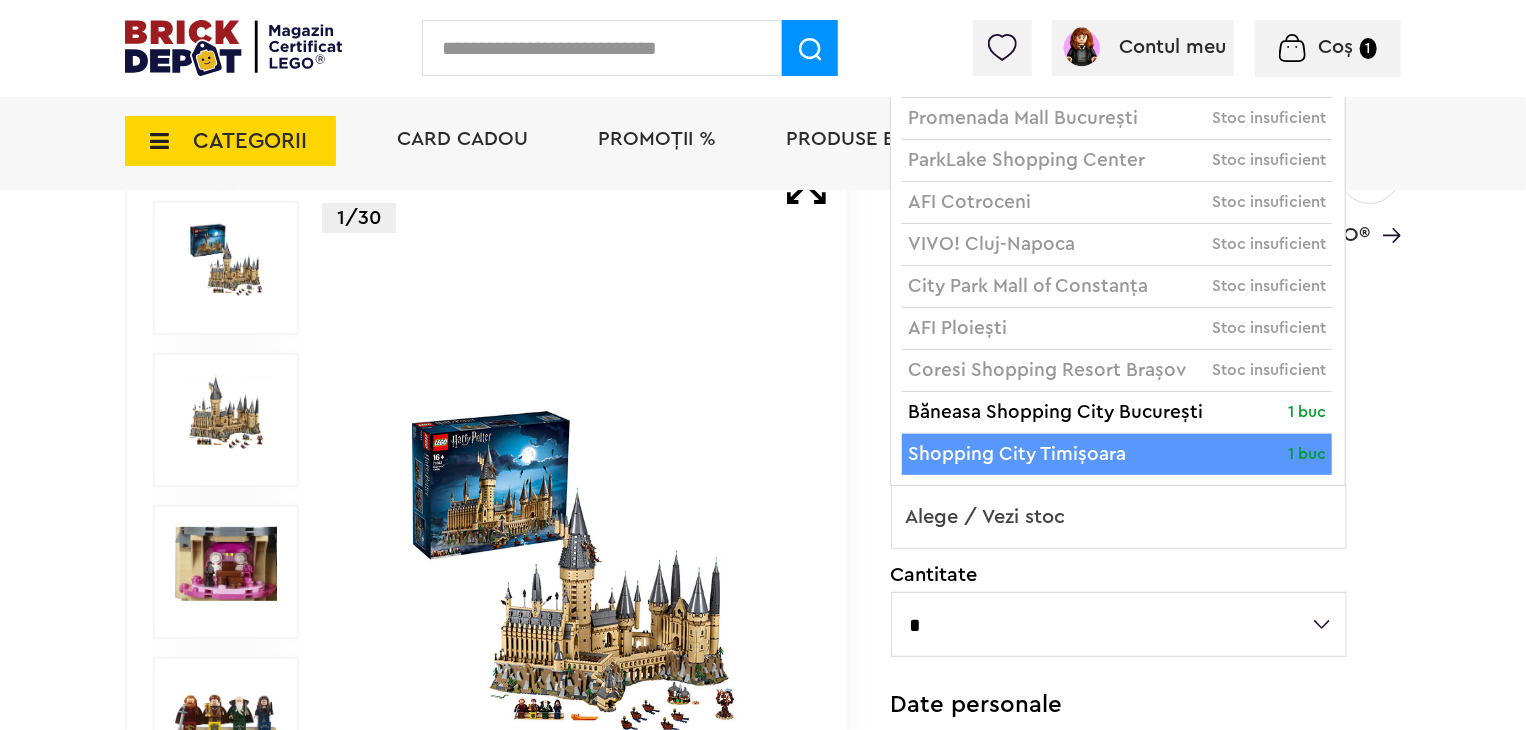 scroll, scrollTop: 0, scrollLeft: 0, axis: both 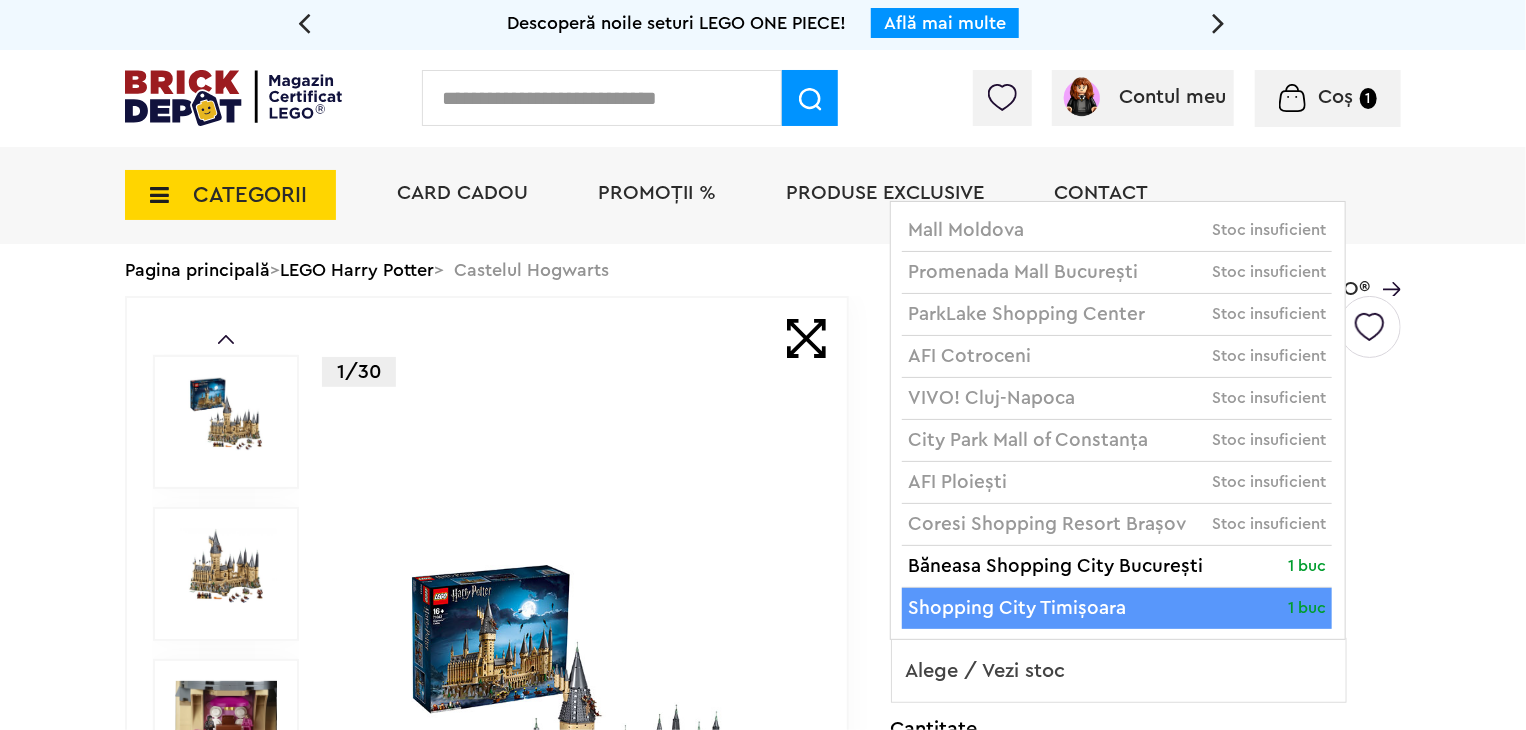select on "**" 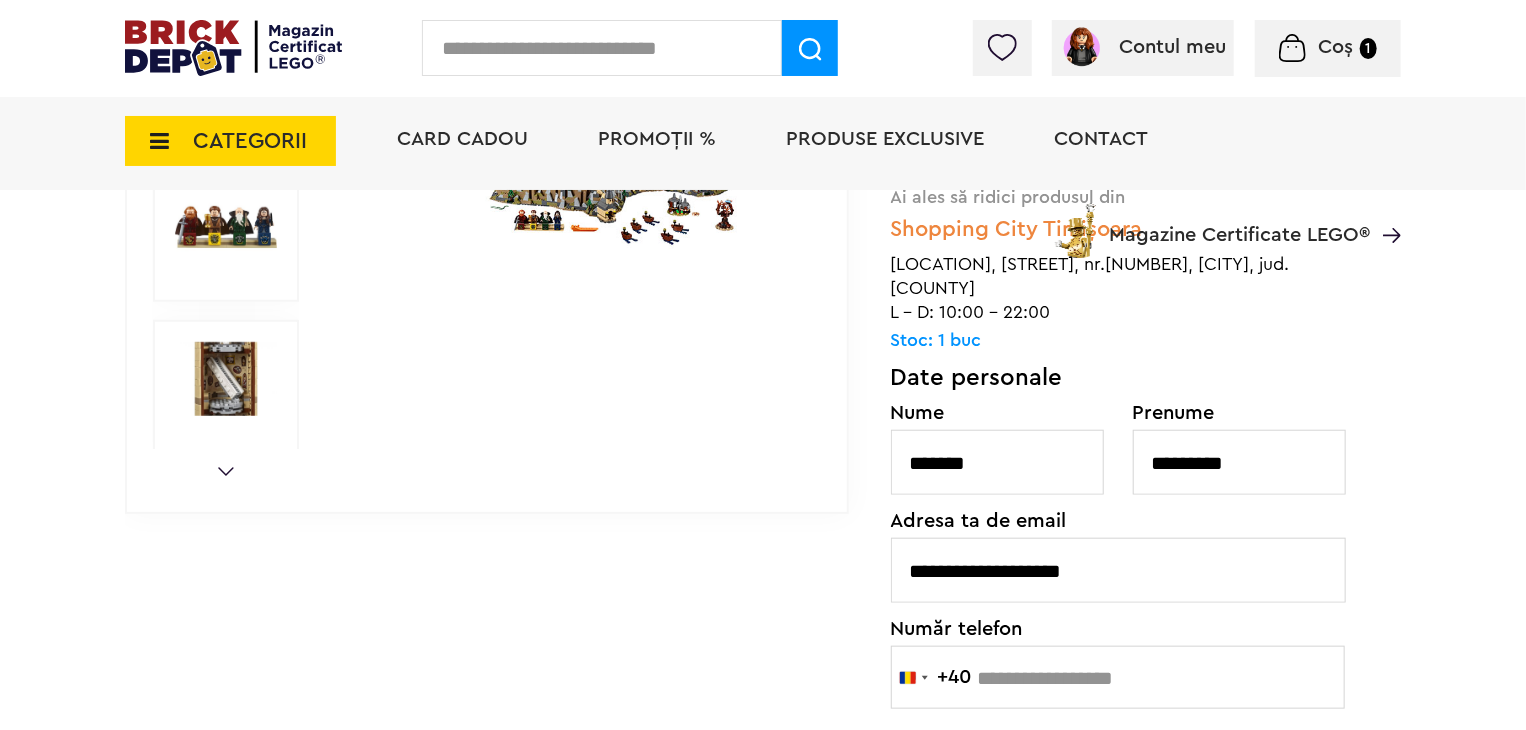 scroll, scrollTop: 1000, scrollLeft: 0, axis: vertical 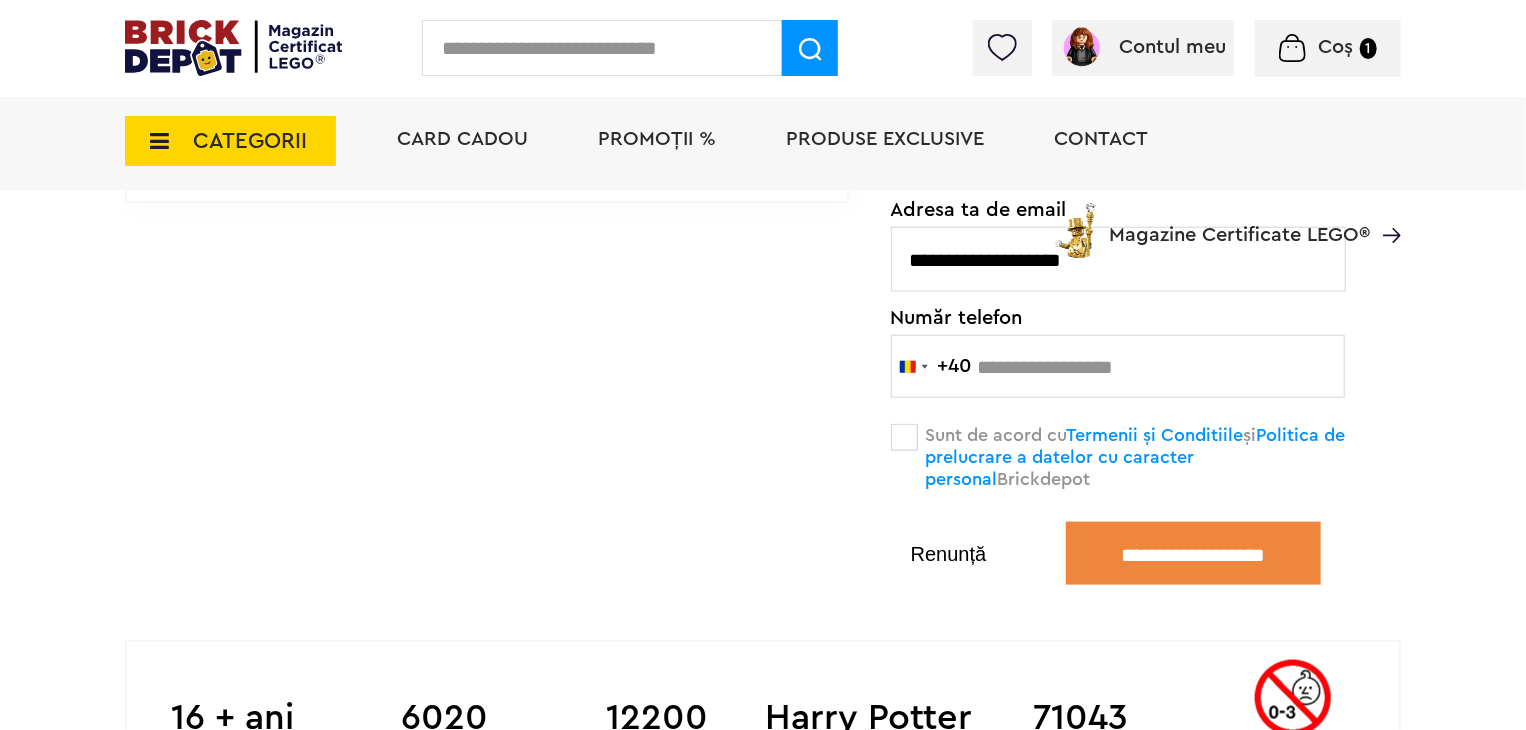 click at bounding box center [904, 437] 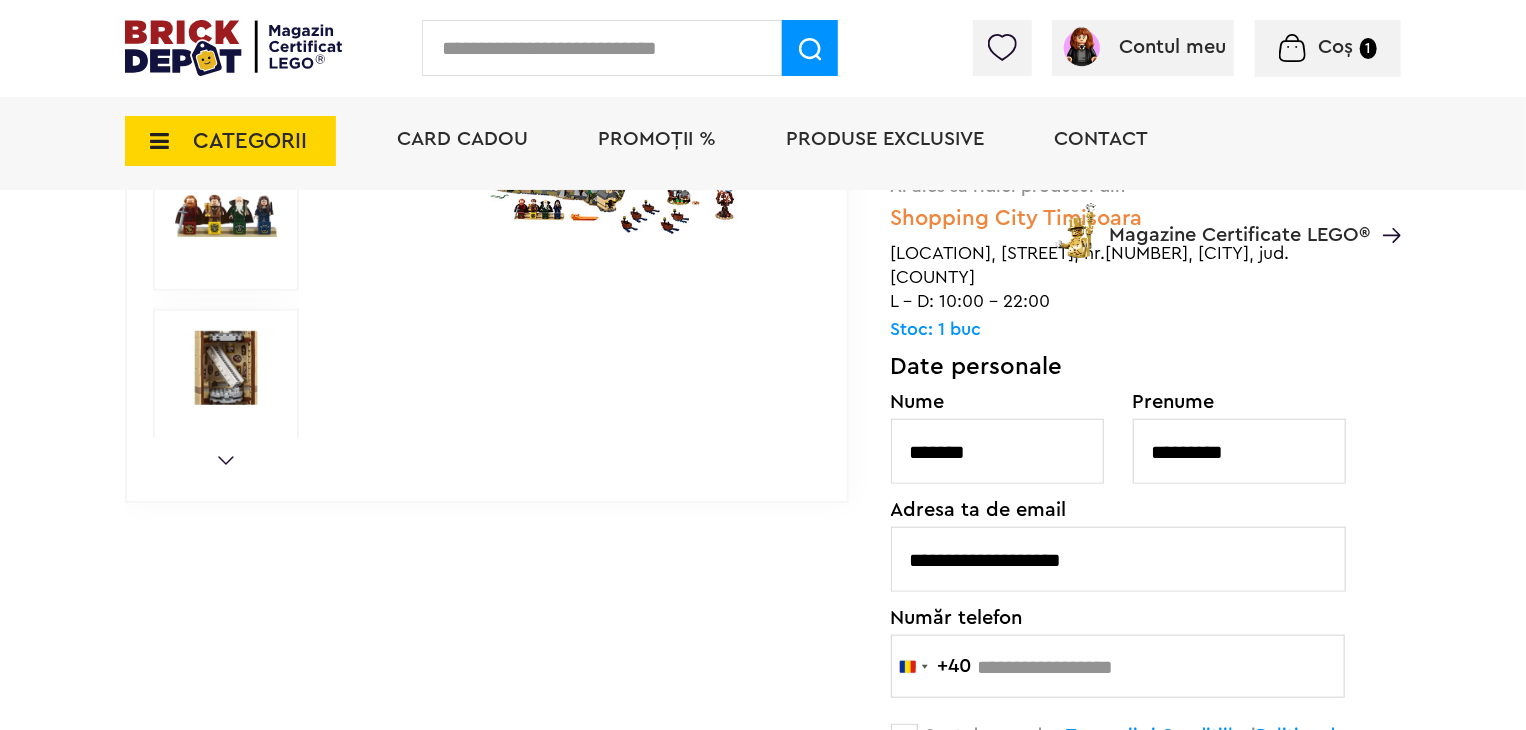 scroll, scrollTop: 100, scrollLeft: 0, axis: vertical 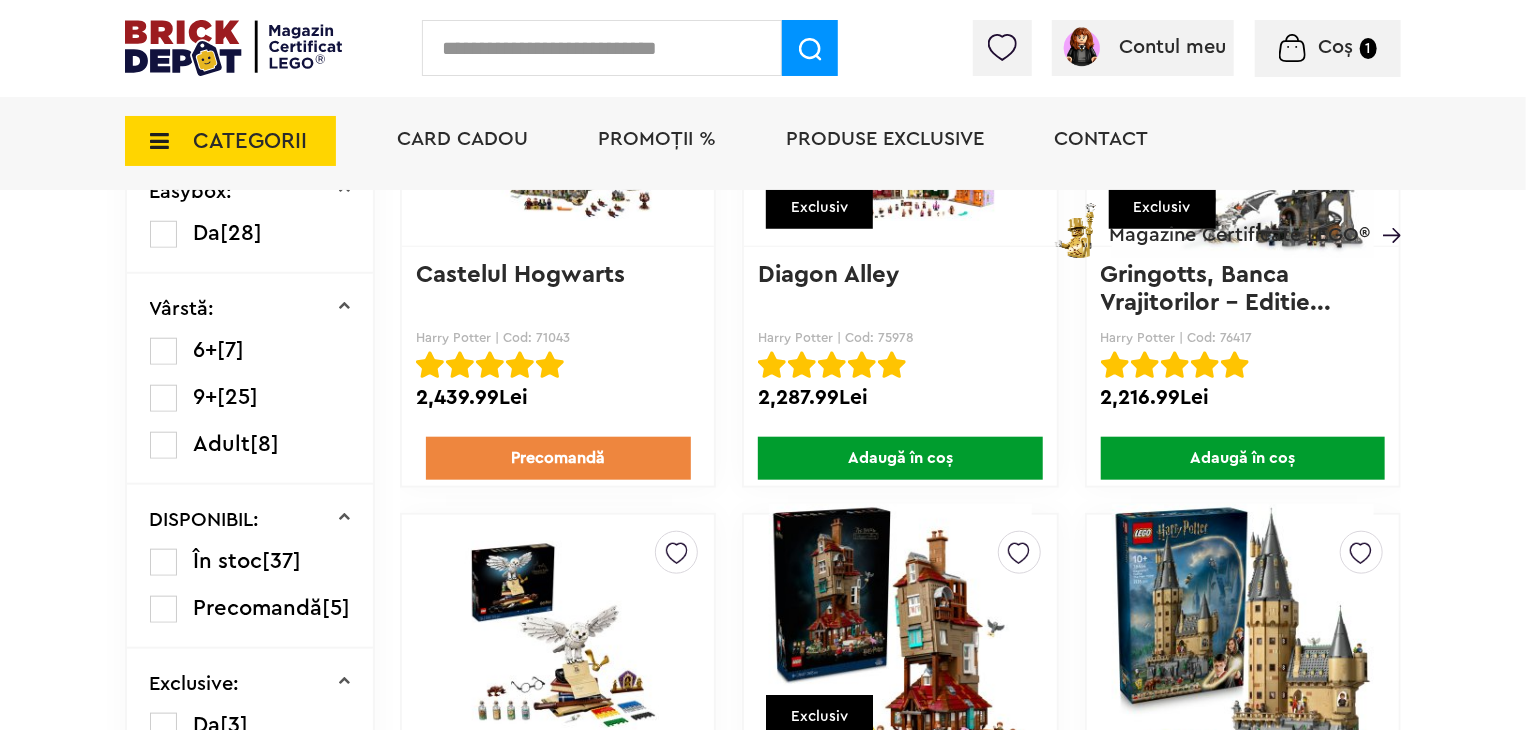 click on "Precomandă" at bounding box center (558, 458) 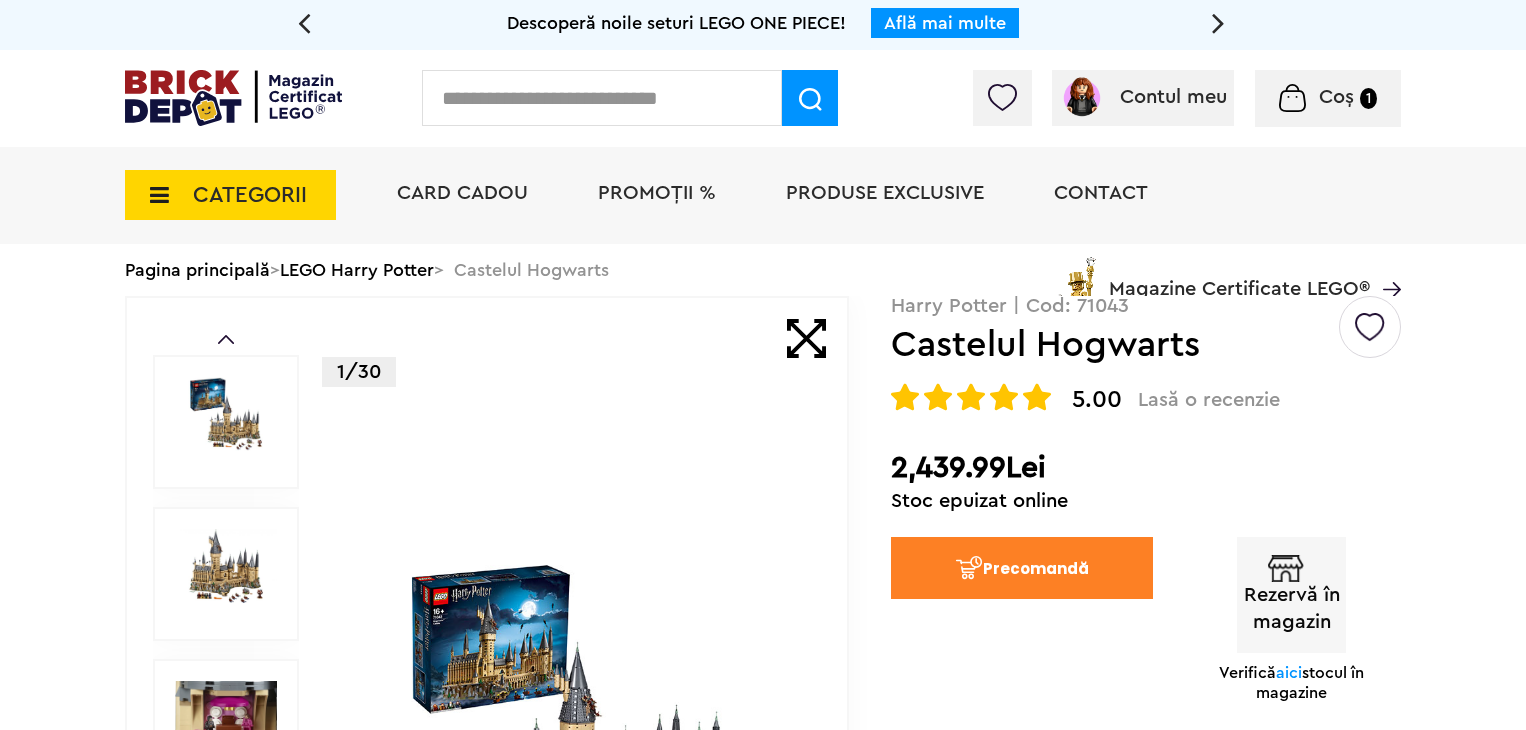 scroll, scrollTop: 0, scrollLeft: 0, axis: both 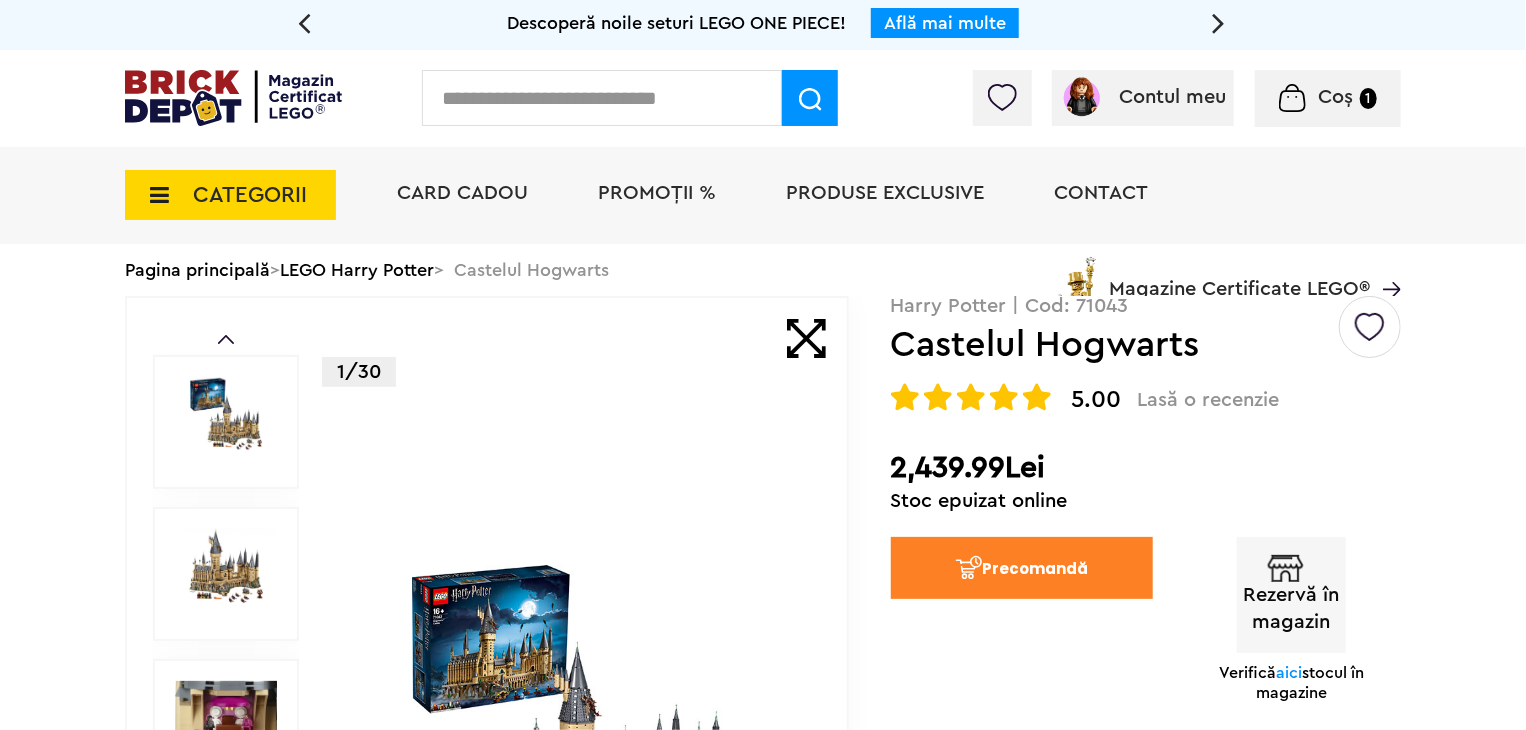 click on "Coș" at bounding box center (1336, 97) 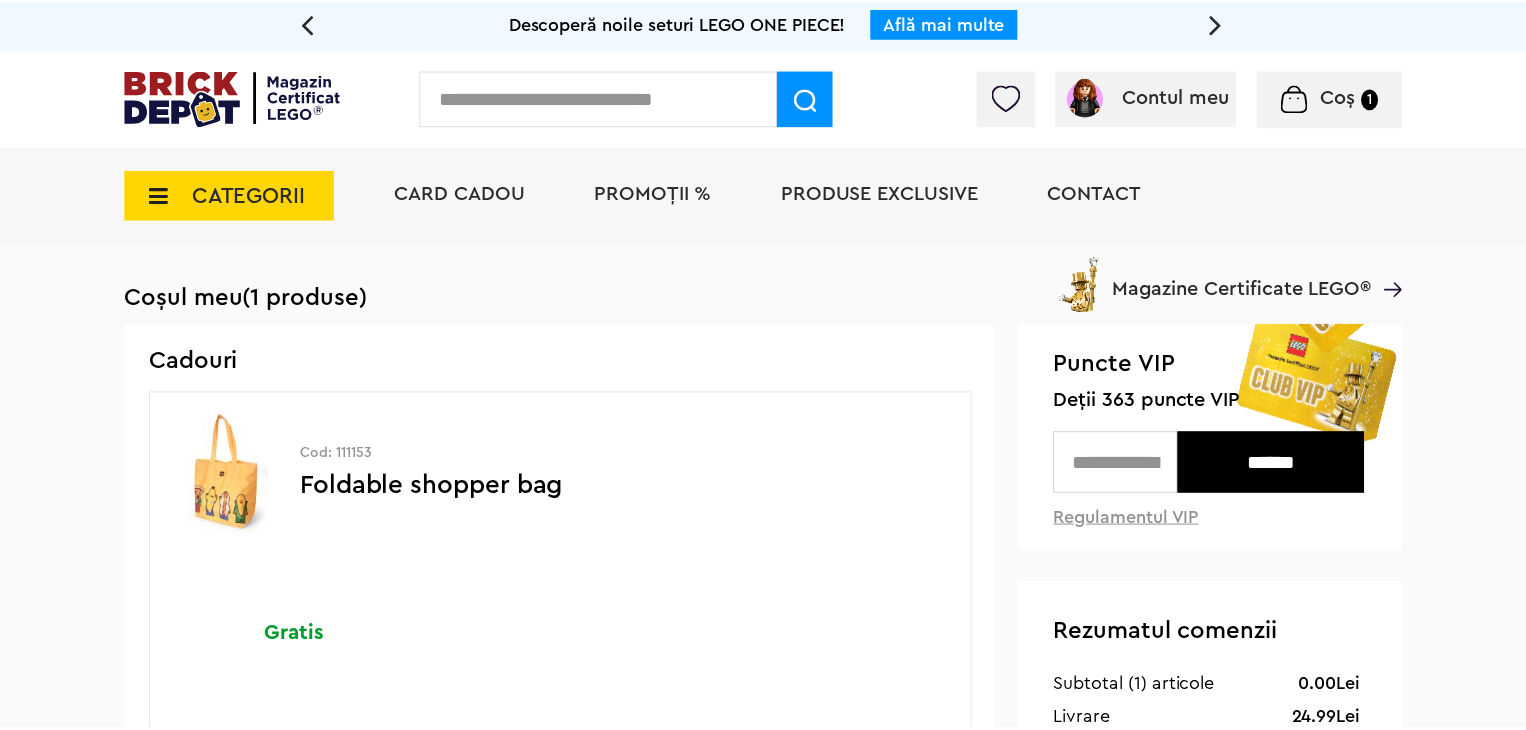 scroll, scrollTop: 0, scrollLeft: 0, axis: both 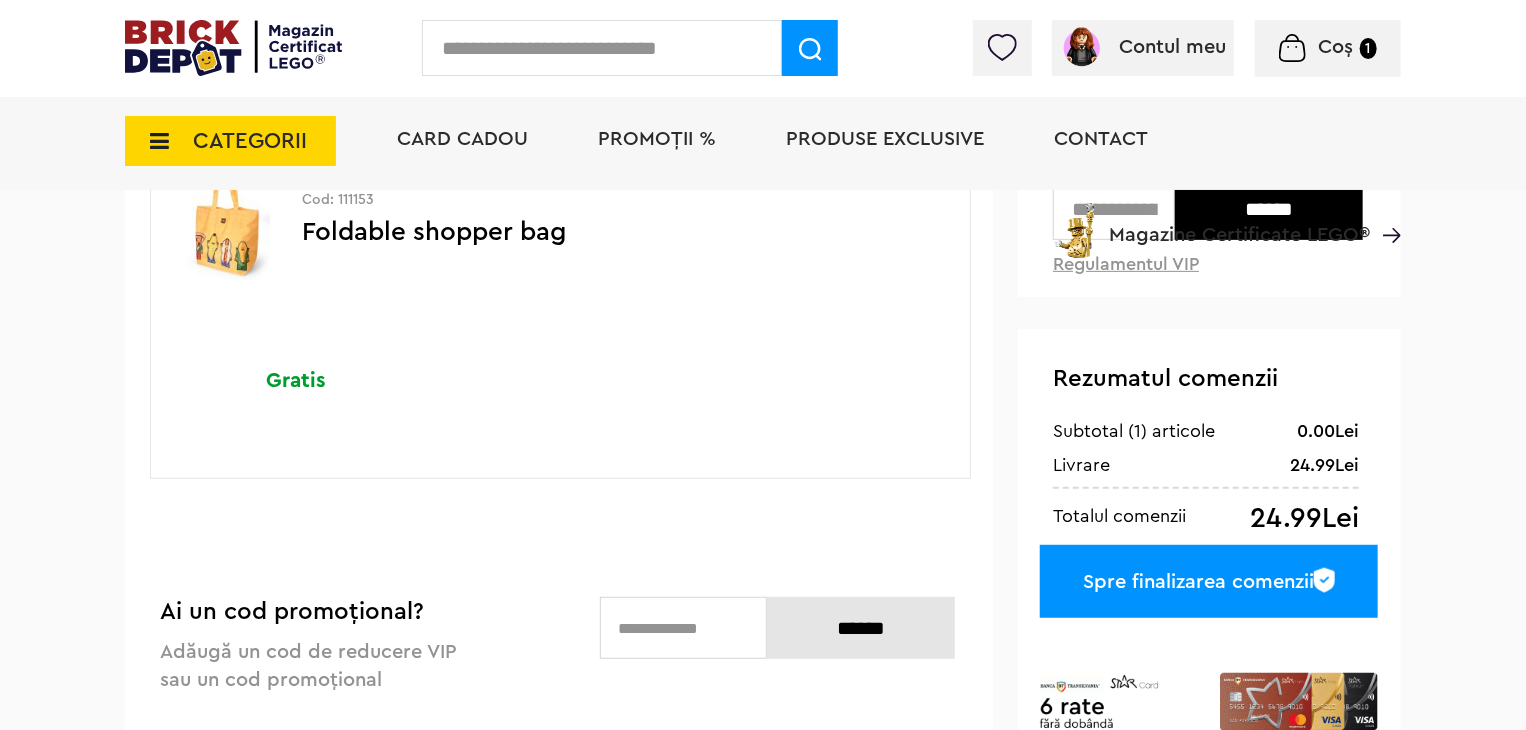 click at bounding box center [226, 220] 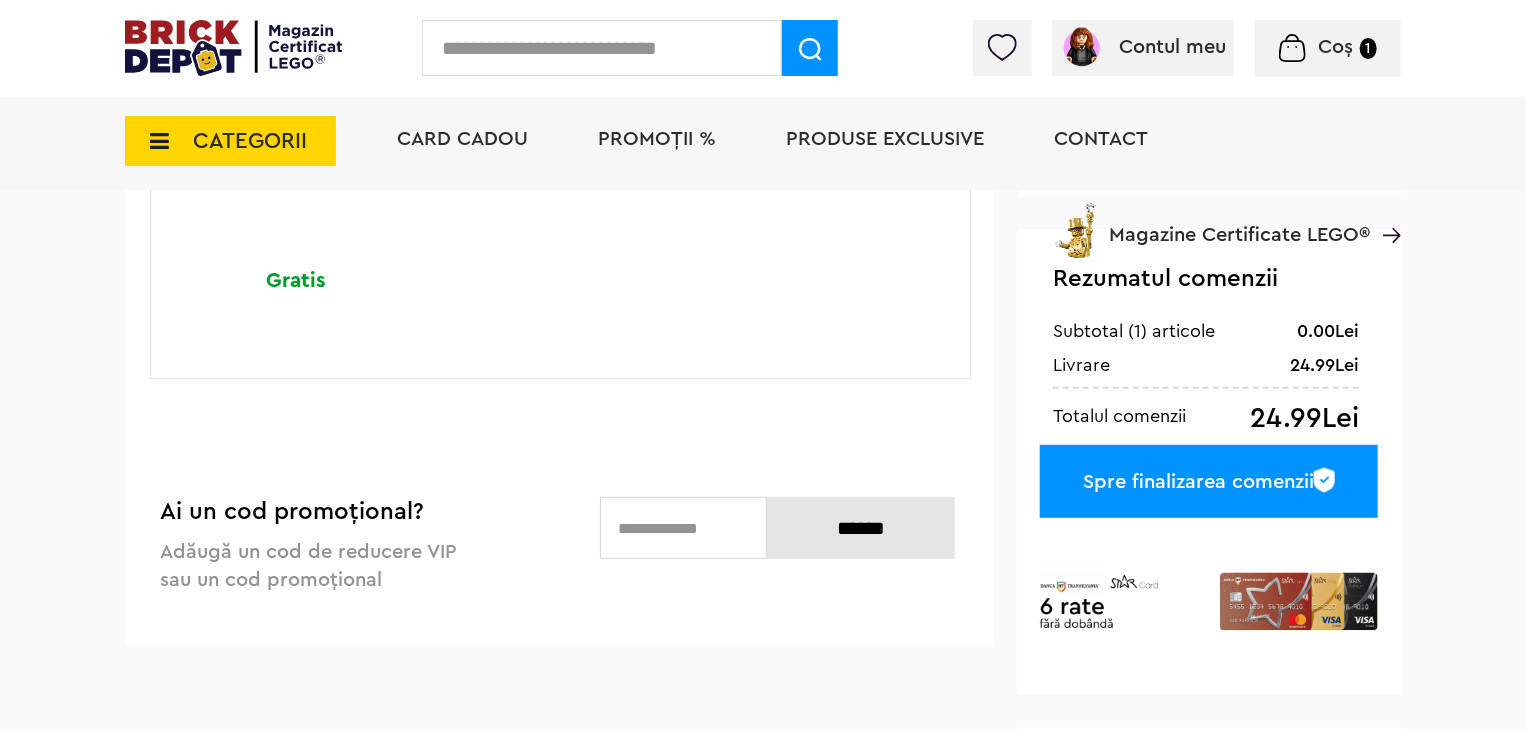 scroll, scrollTop: 0, scrollLeft: 0, axis: both 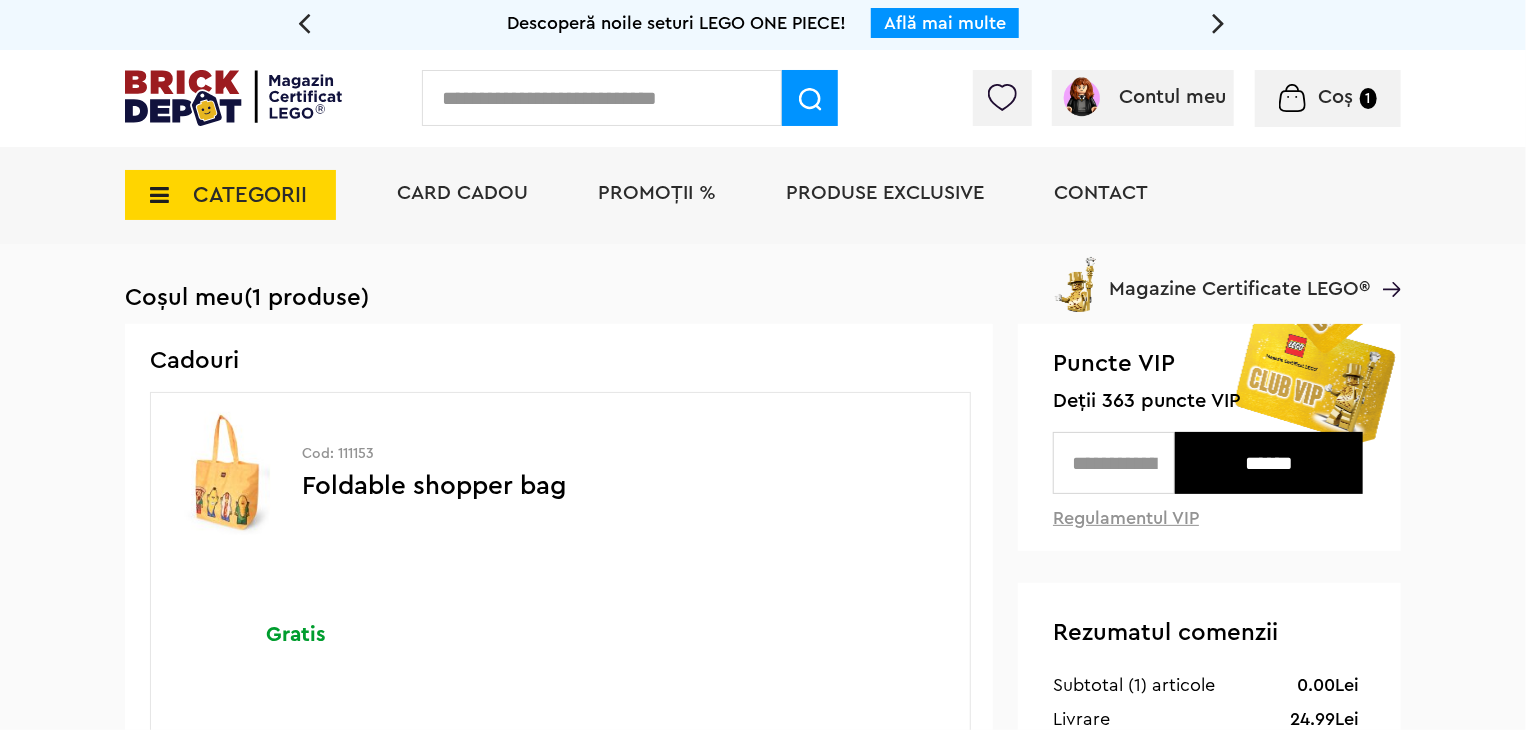 click on "PROMOȚII %" at bounding box center [657, 193] 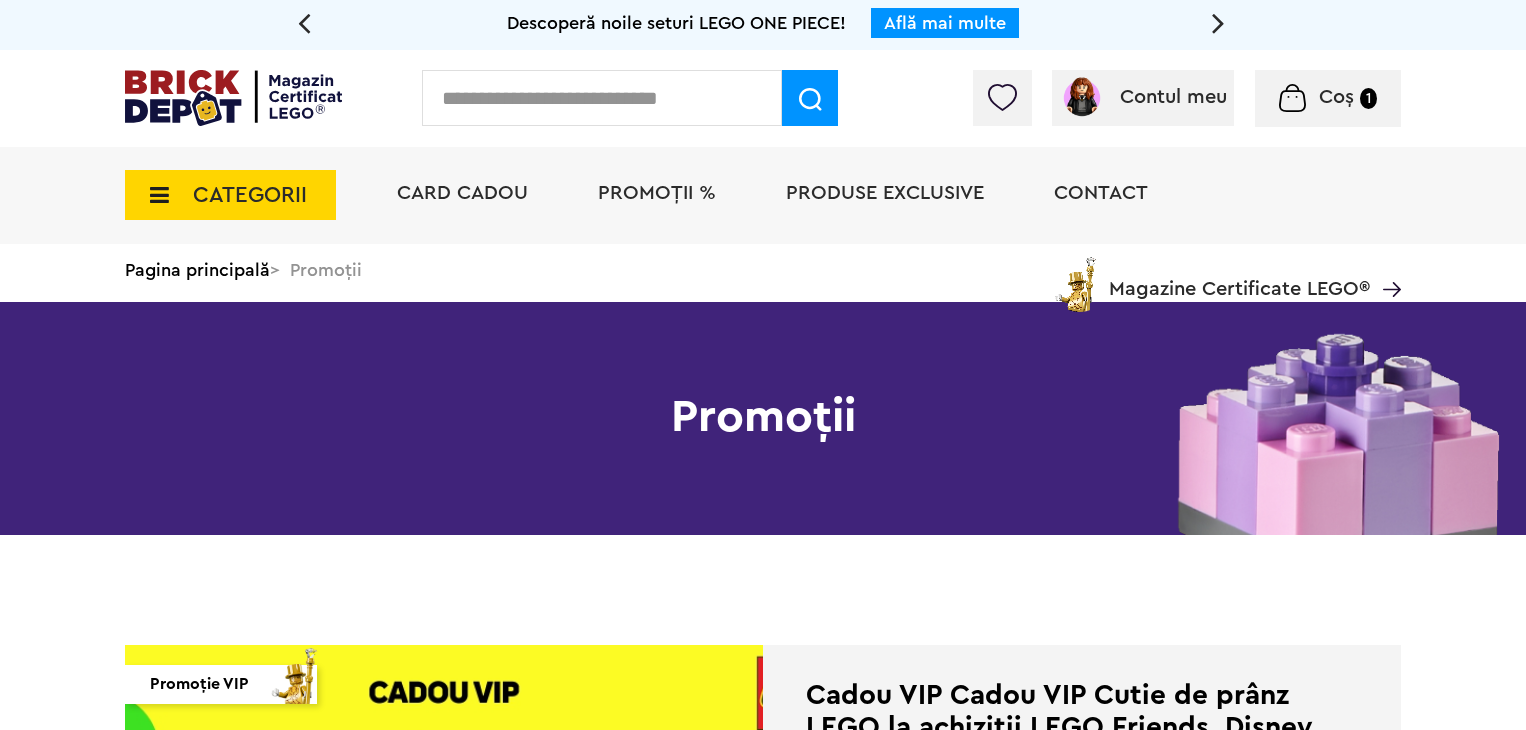 scroll, scrollTop: 0, scrollLeft: 0, axis: both 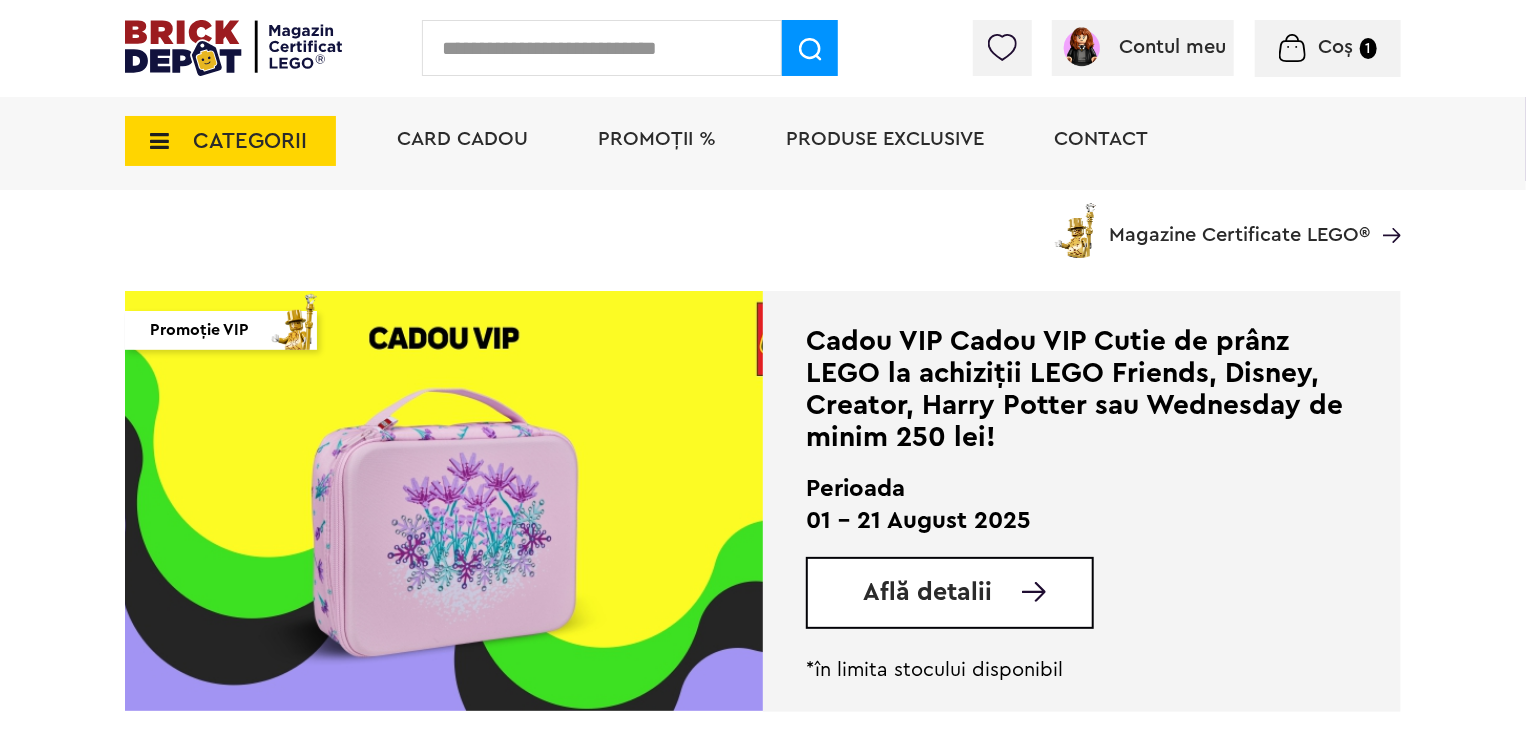 click at bounding box center (444, 501) 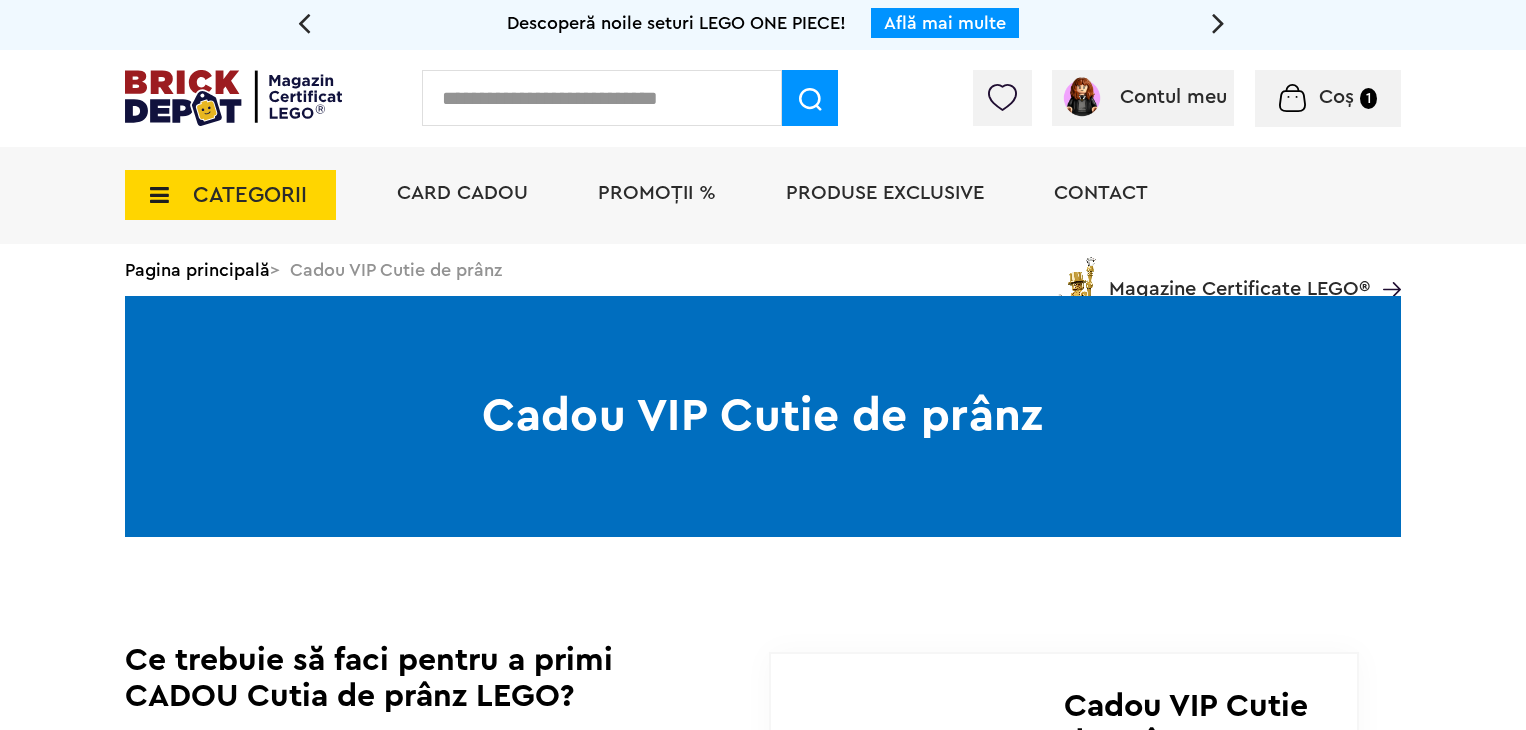 scroll, scrollTop: 0, scrollLeft: 0, axis: both 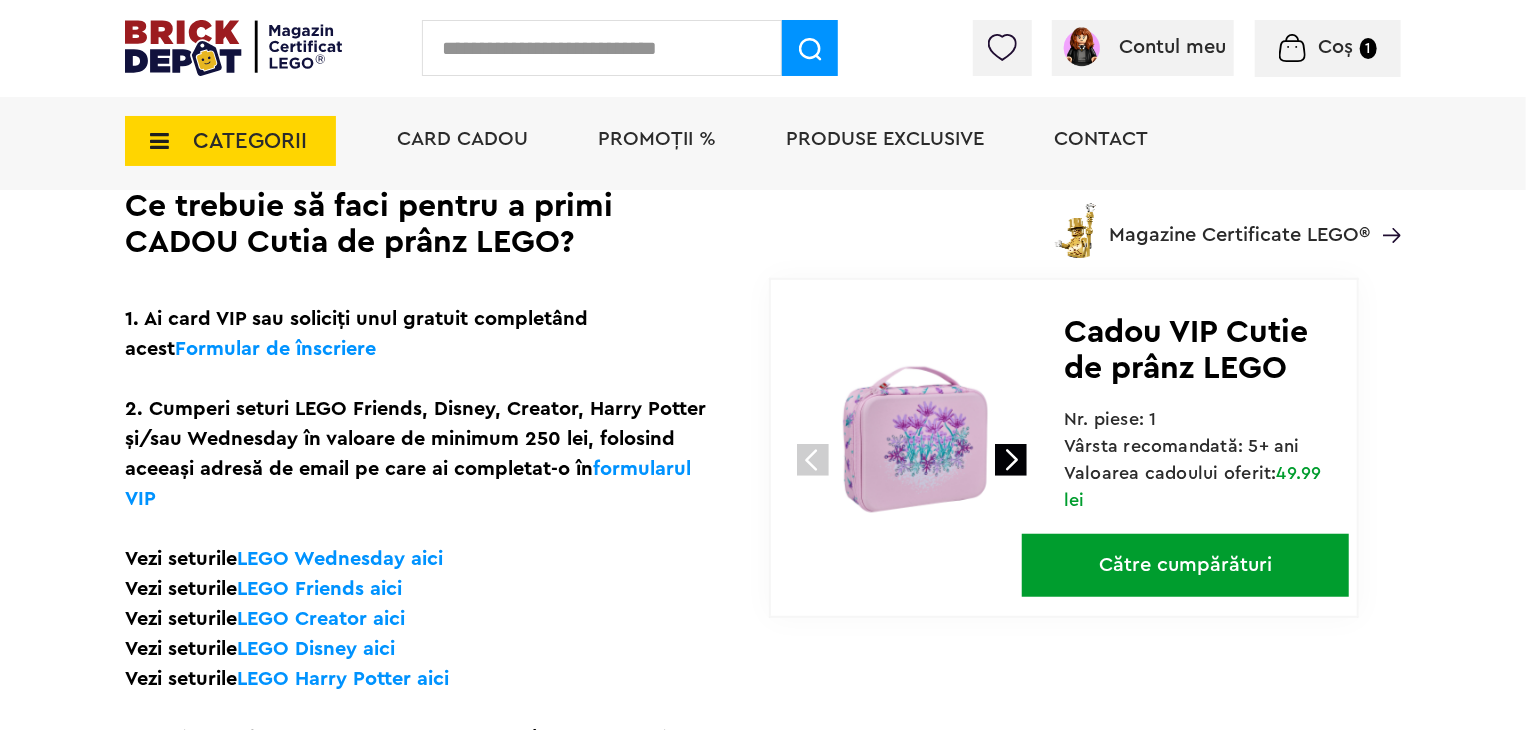 click at bounding box center (914, 439) 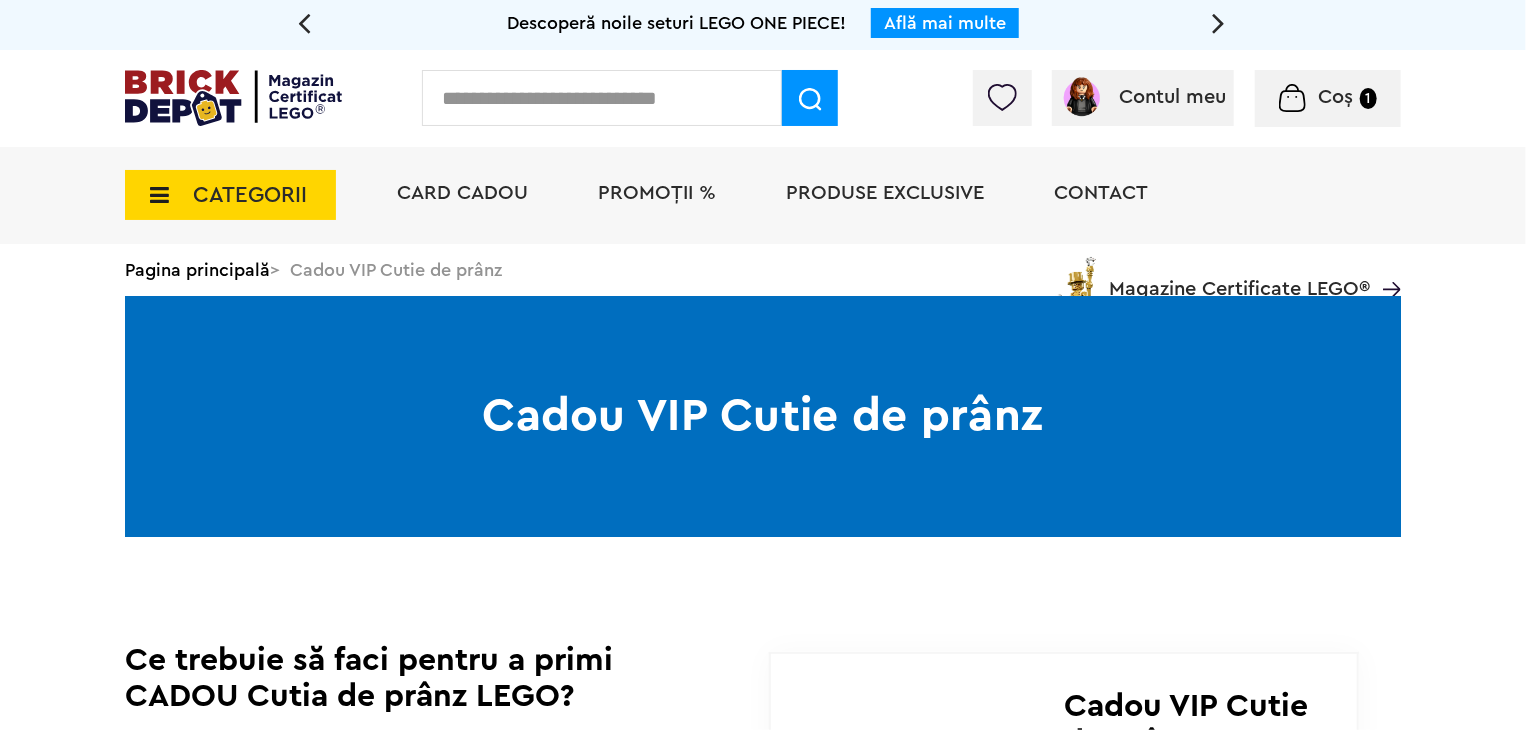scroll, scrollTop: 400, scrollLeft: 0, axis: vertical 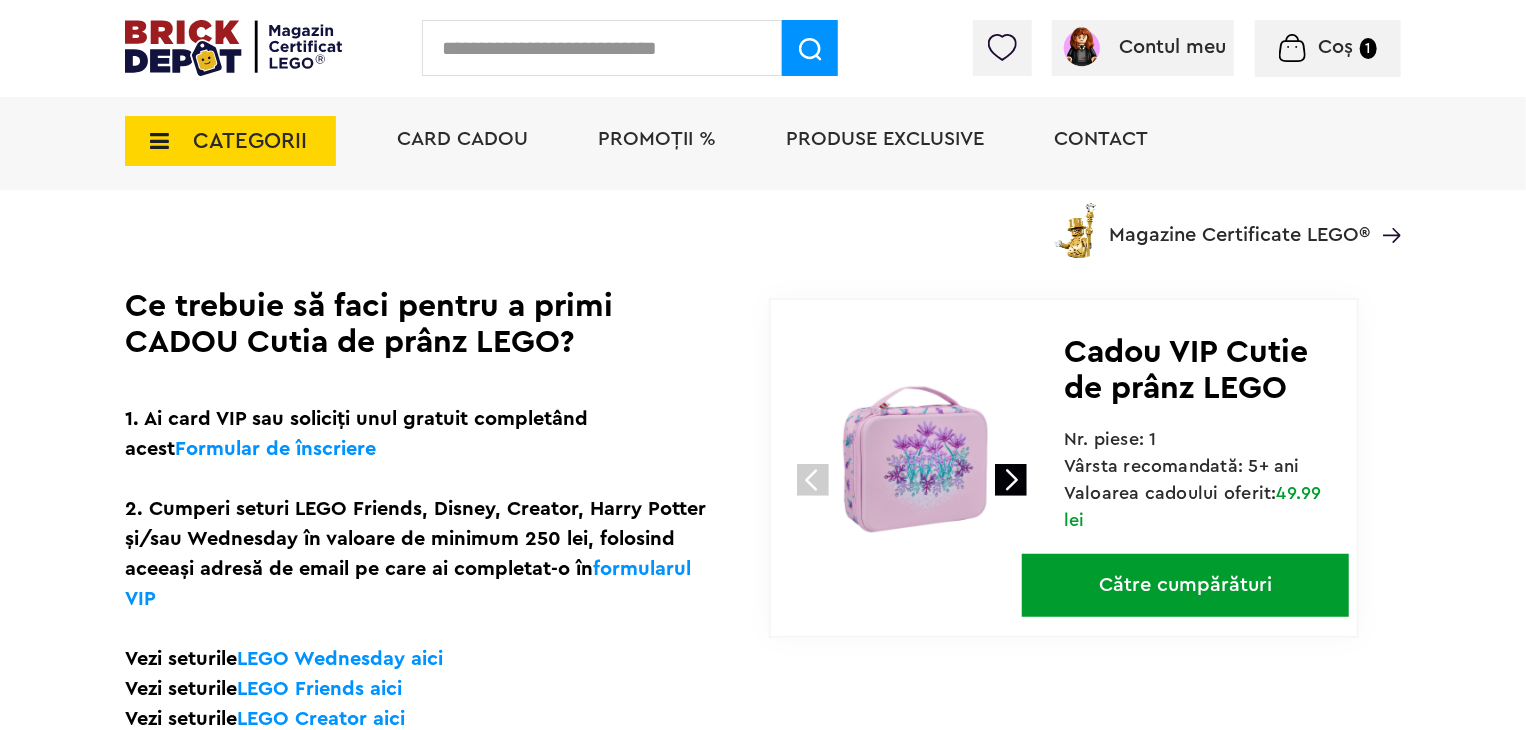 click at bounding box center [914, 459] 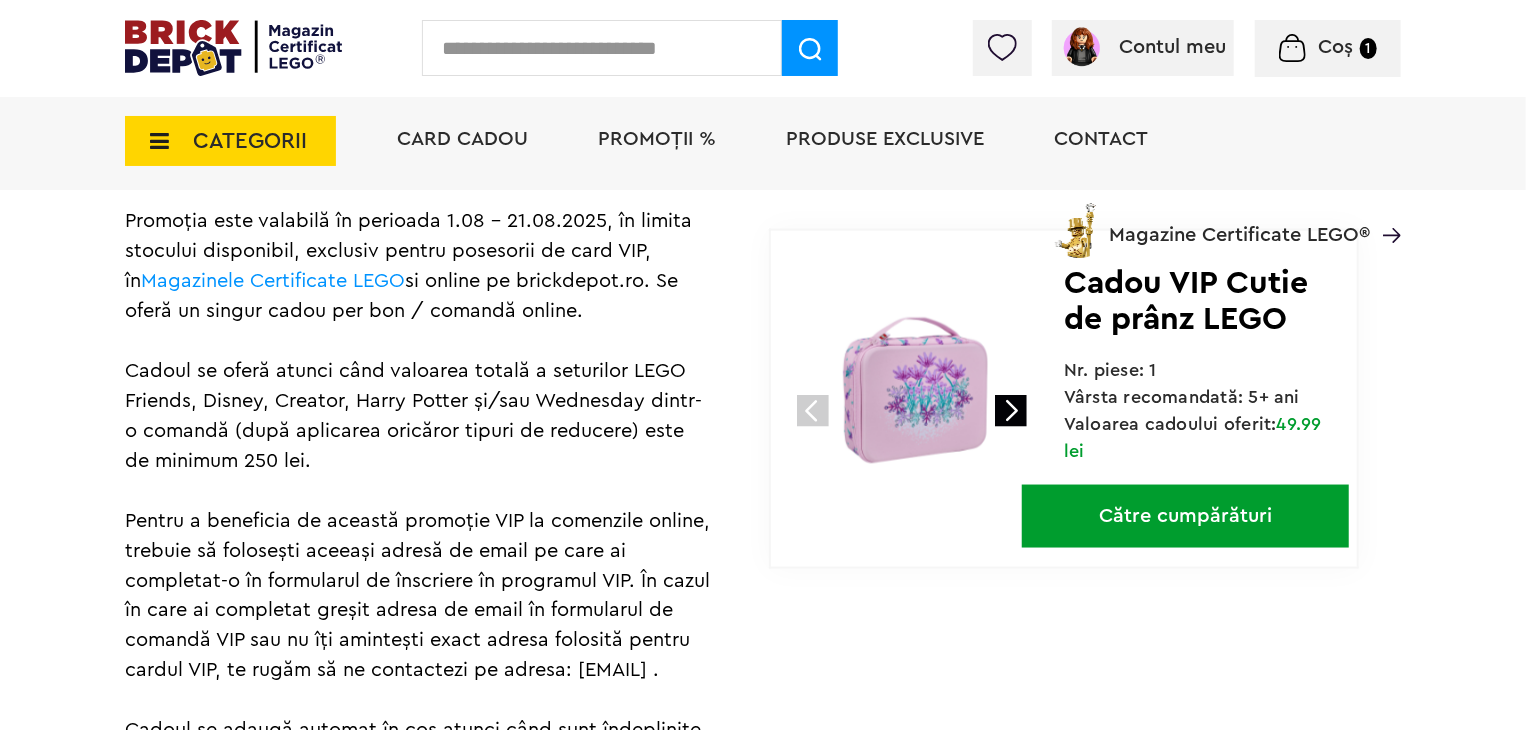 scroll, scrollTop: 1300, scrollLeft: 0, axis: vertical 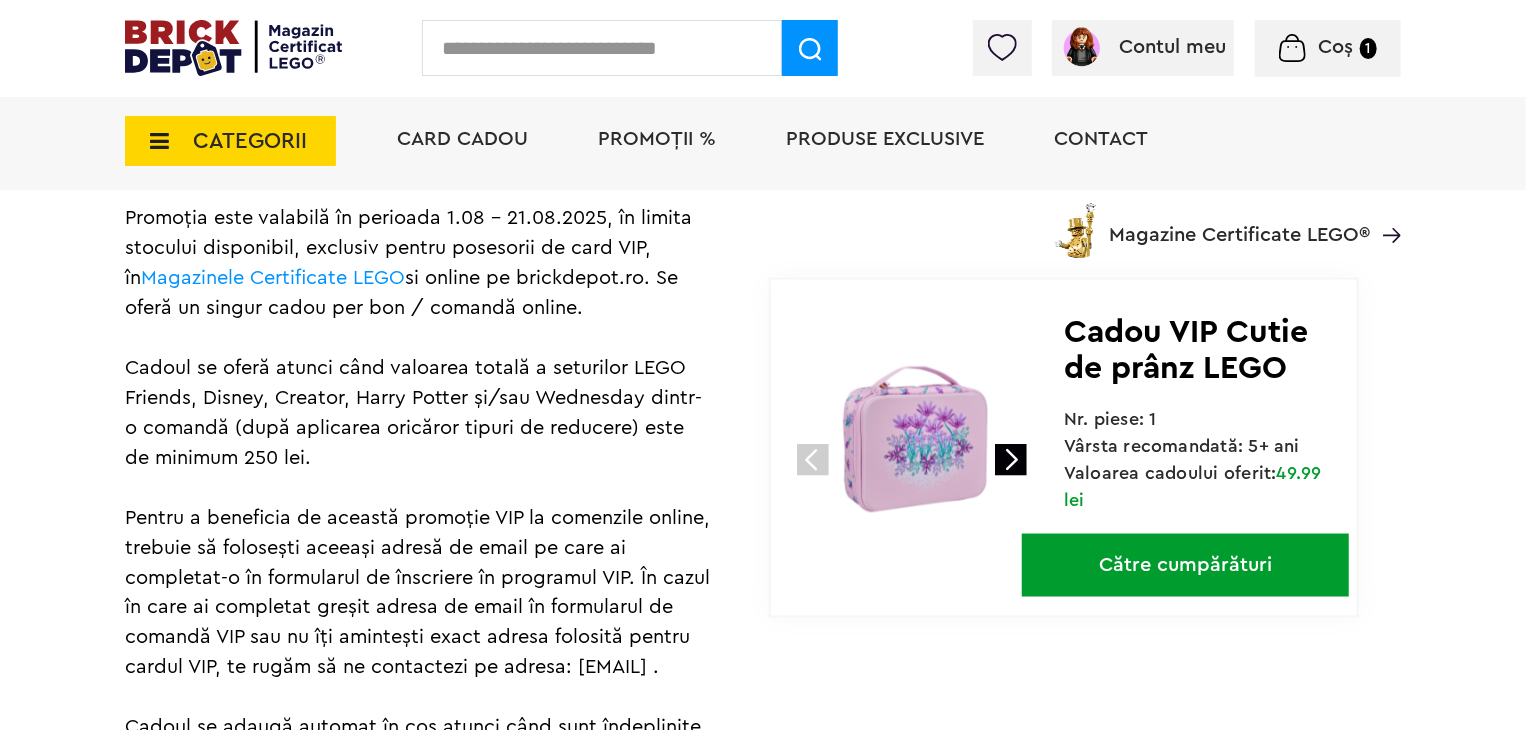 click on "Către cumpărături" at bounding box center (1185, 565) 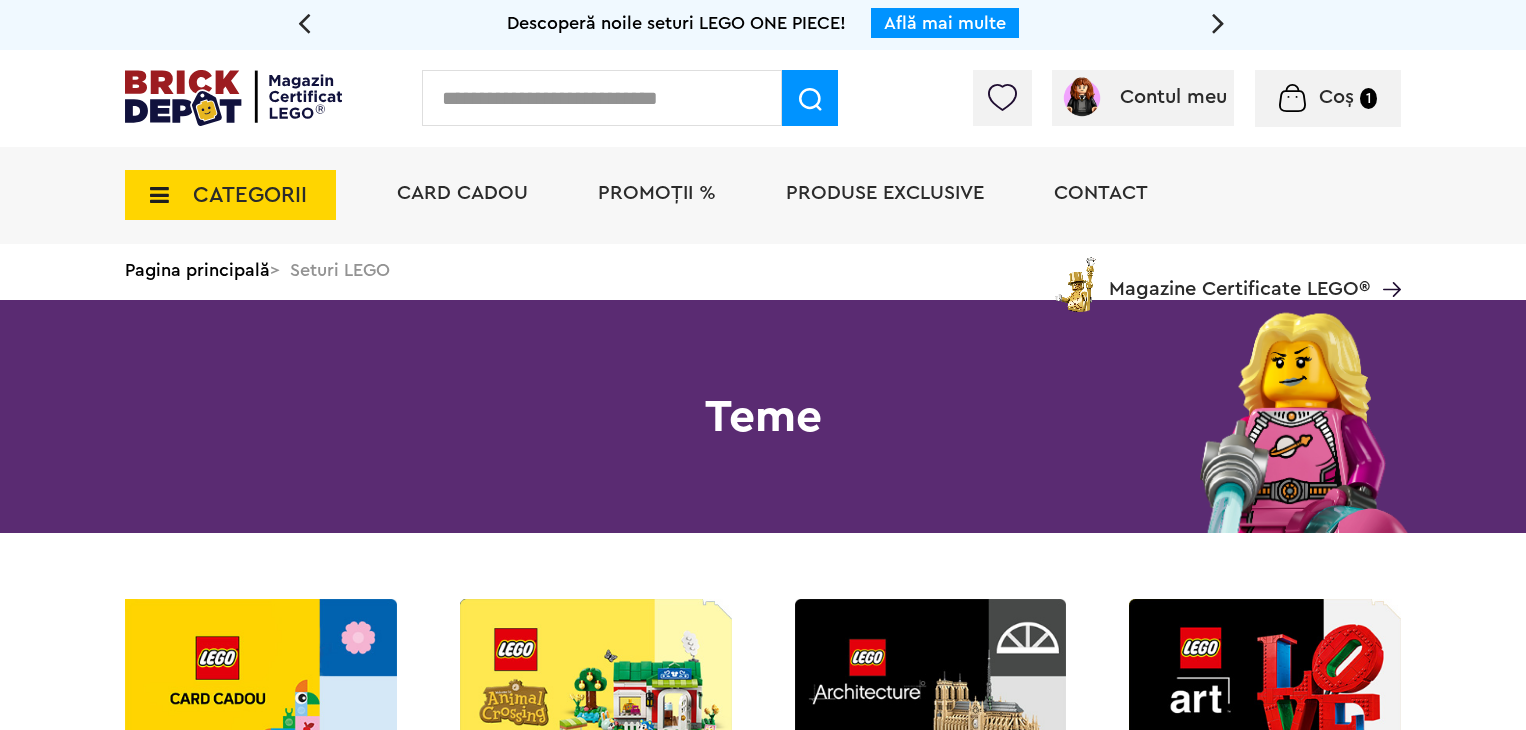 scroll, scrollTop: 0, scrollLeft: 0, axis: both 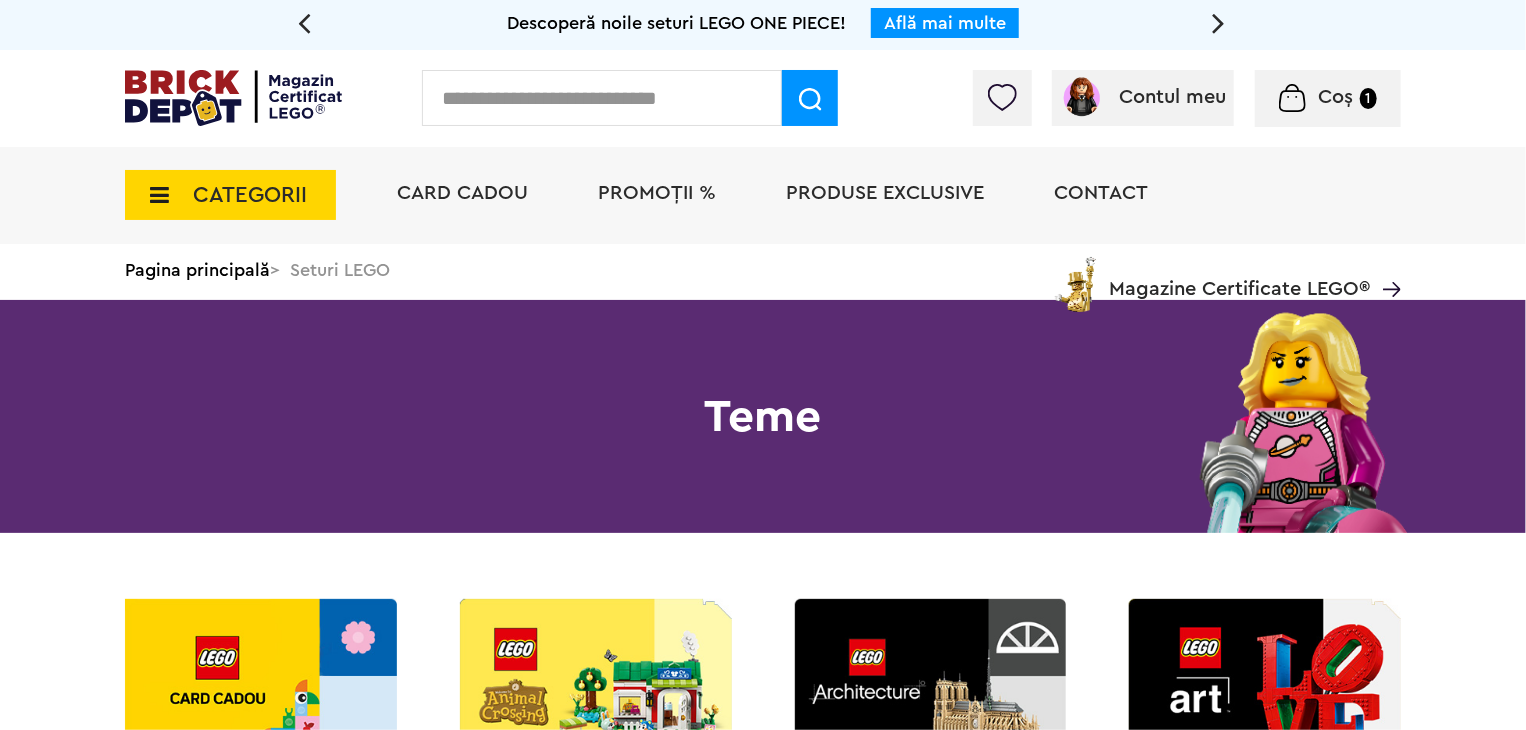 click on "CATEGORII" at bounding box center (250, 195) 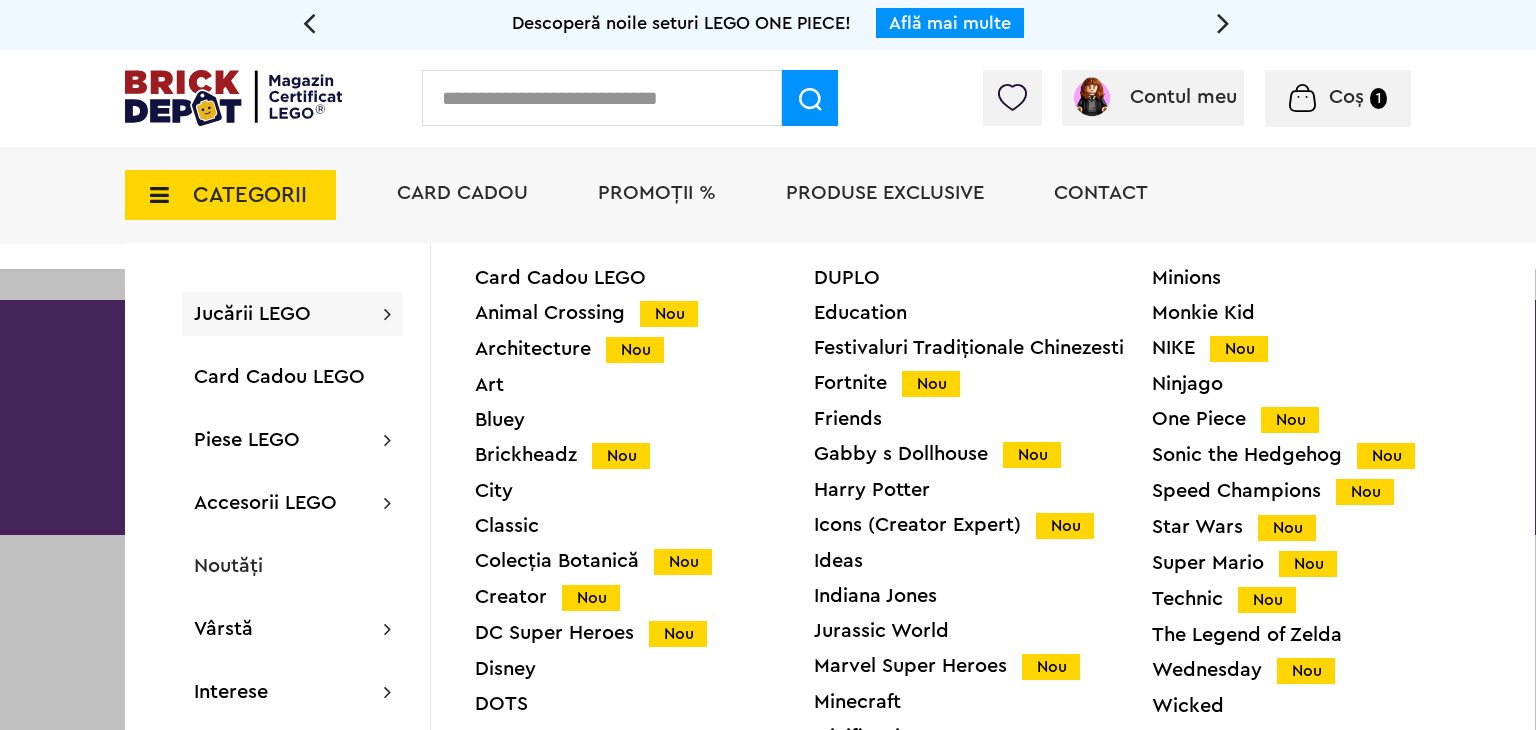 click on "Harry Potter" at bounding box center (983, 490) 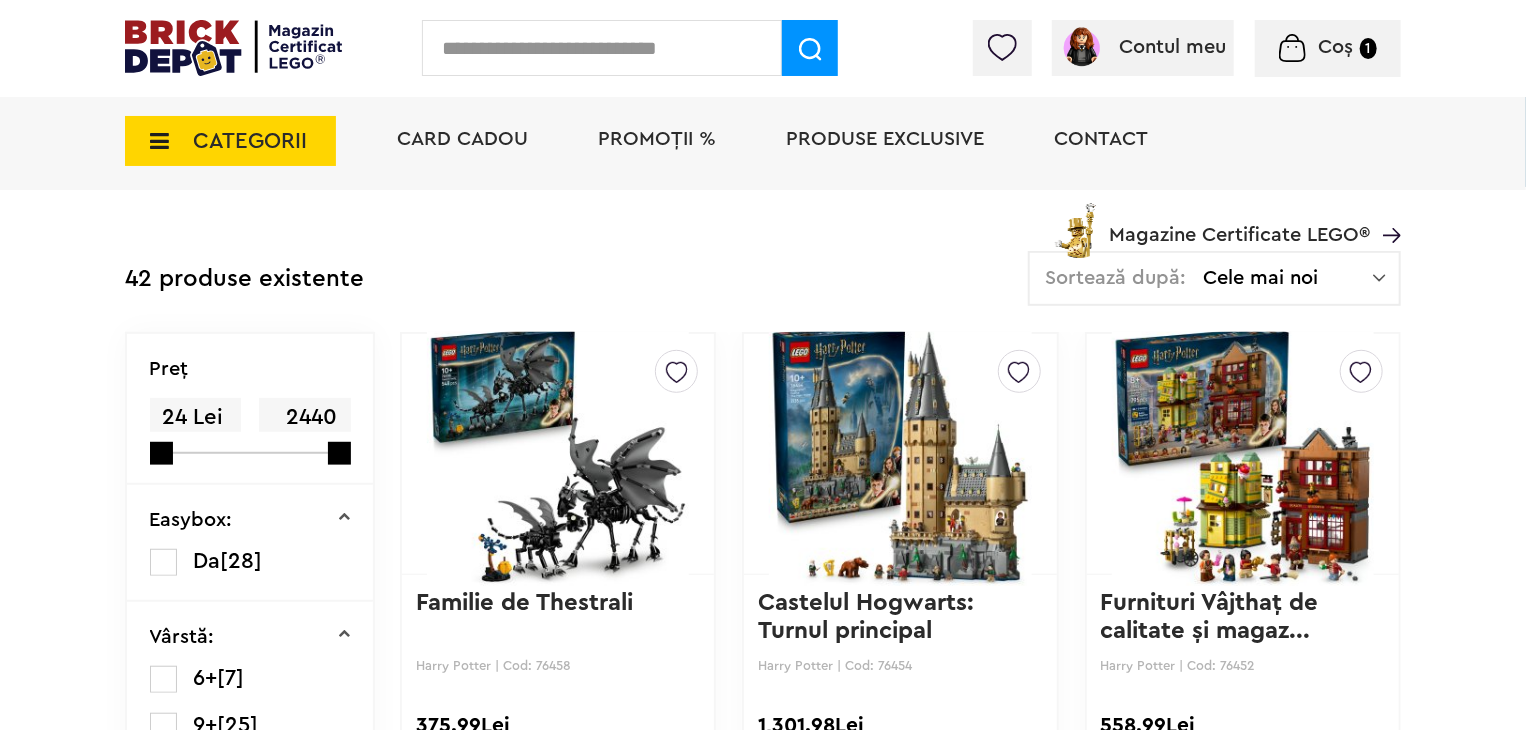 scroll, scrollTop: 700, scrollLeft: 0, axis: vertical 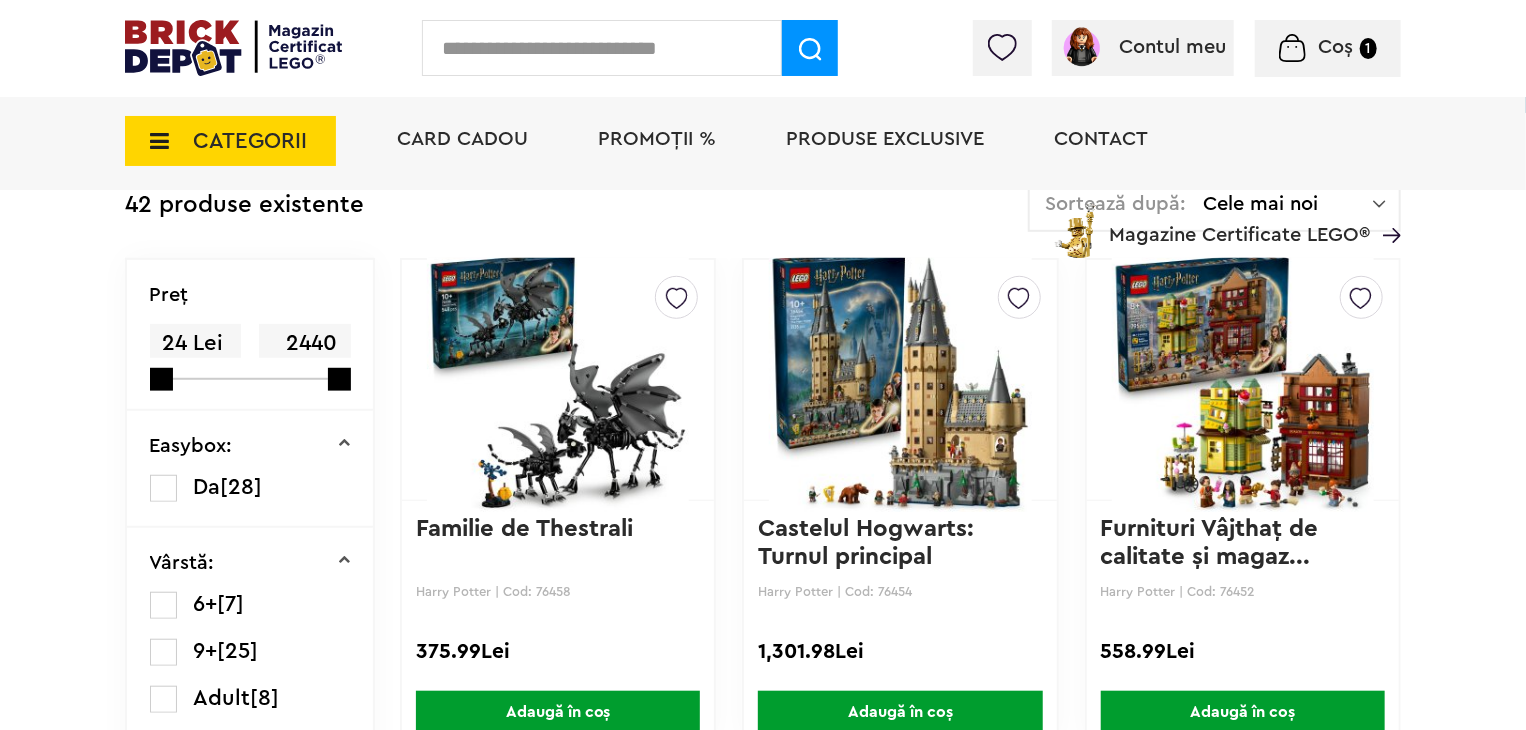 click on "Magazine Certificate LEGO®" at bounding box center (1239, 222) 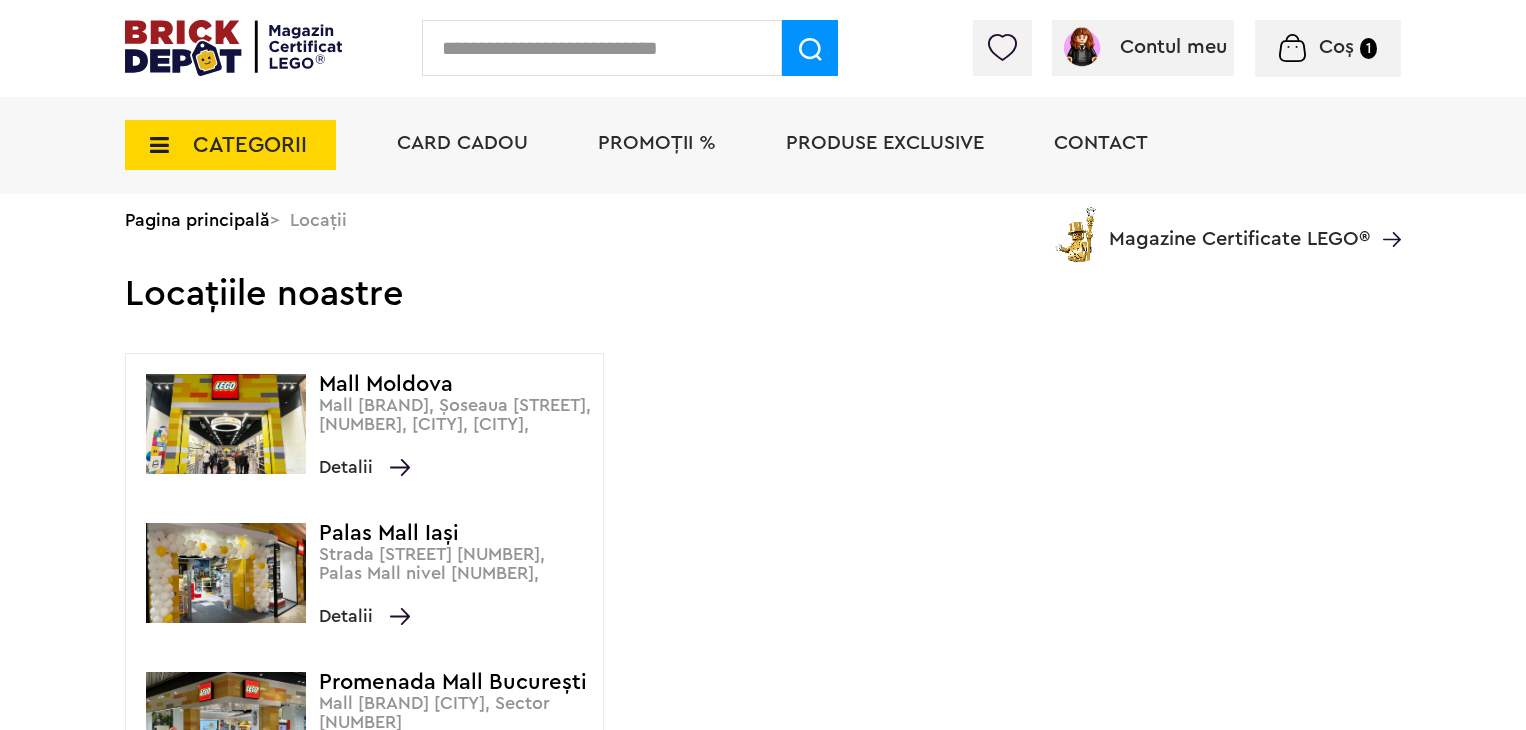 scroll, scrollTop: 0, scrollLeft: 0, axis: both 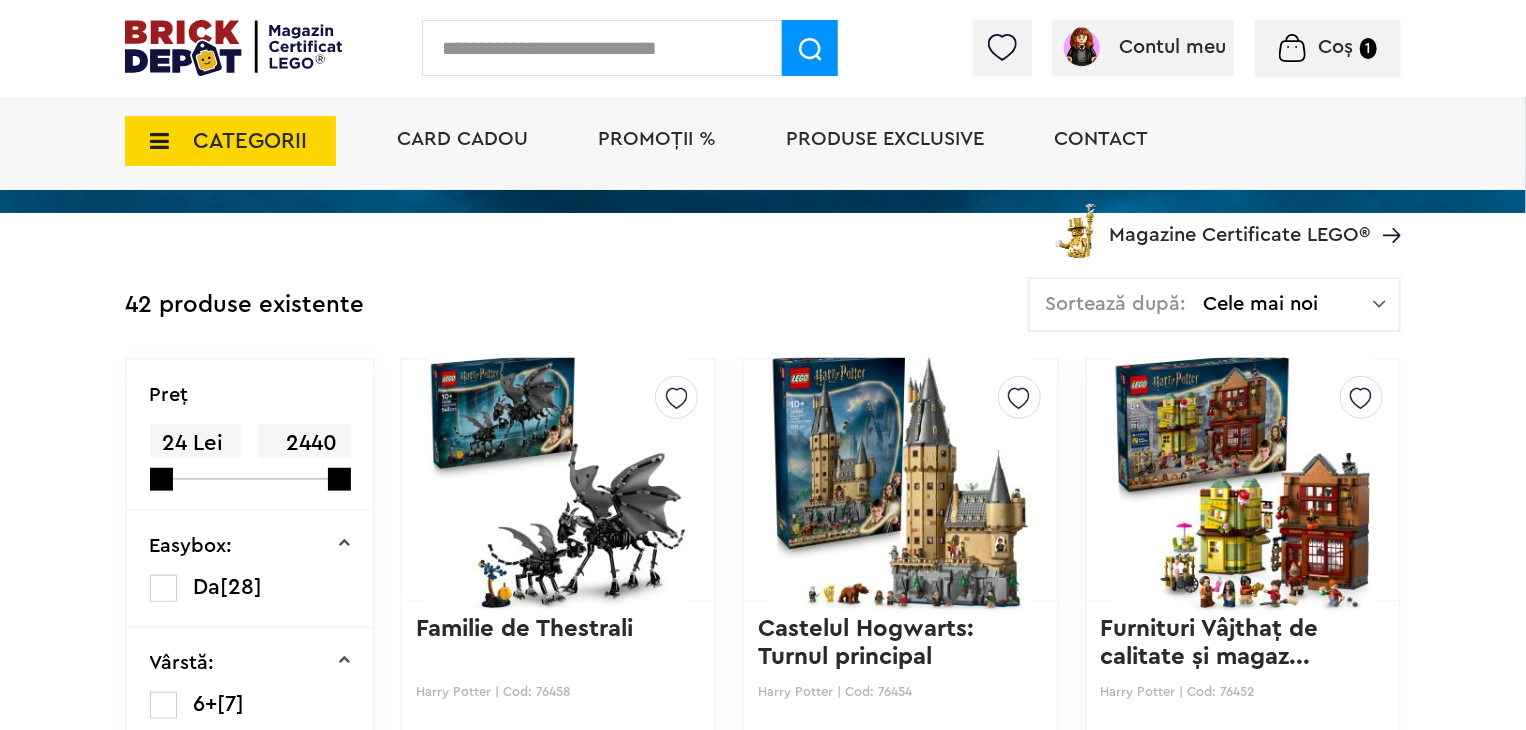 click on "Sortează după:
Cele mai noi
Cele mai noi
Cele mai vechi
Cele mai ieftine
Cele mai scumpe" at bounding box center (1214, 304) 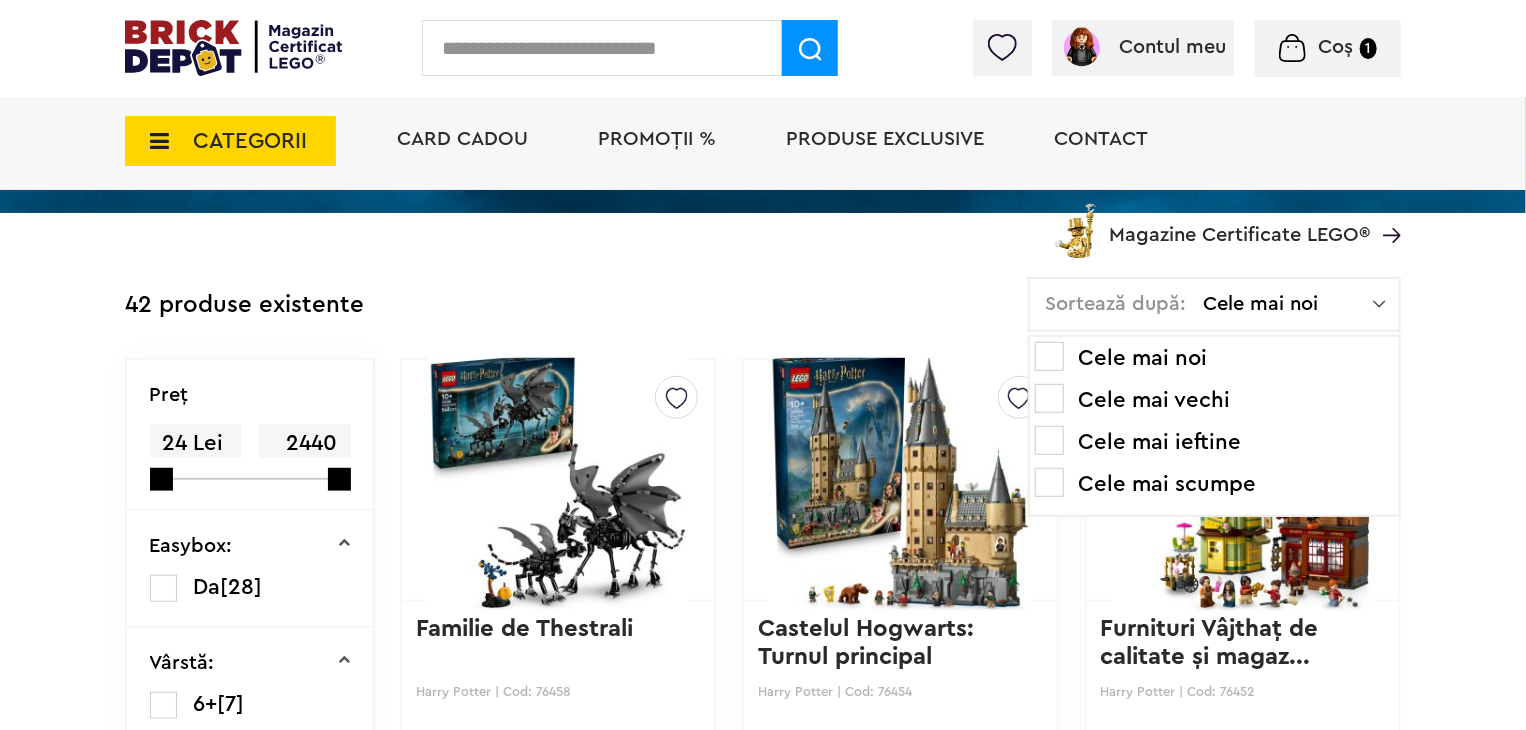 click on "Cele mai scumpe" at bounding box center [1214, 484] 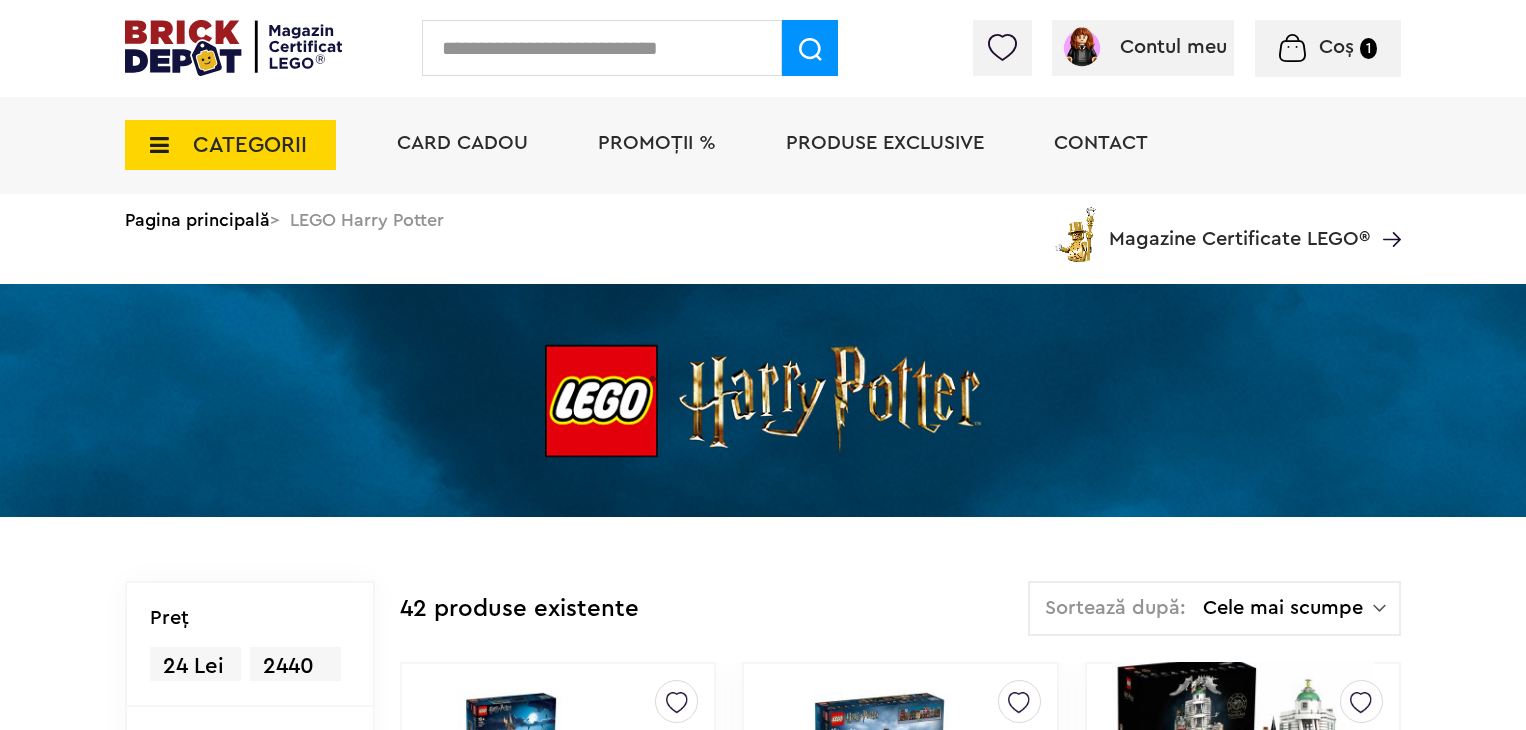 scroll, scrollTop: 0, scrollLeft: 0, axis: both 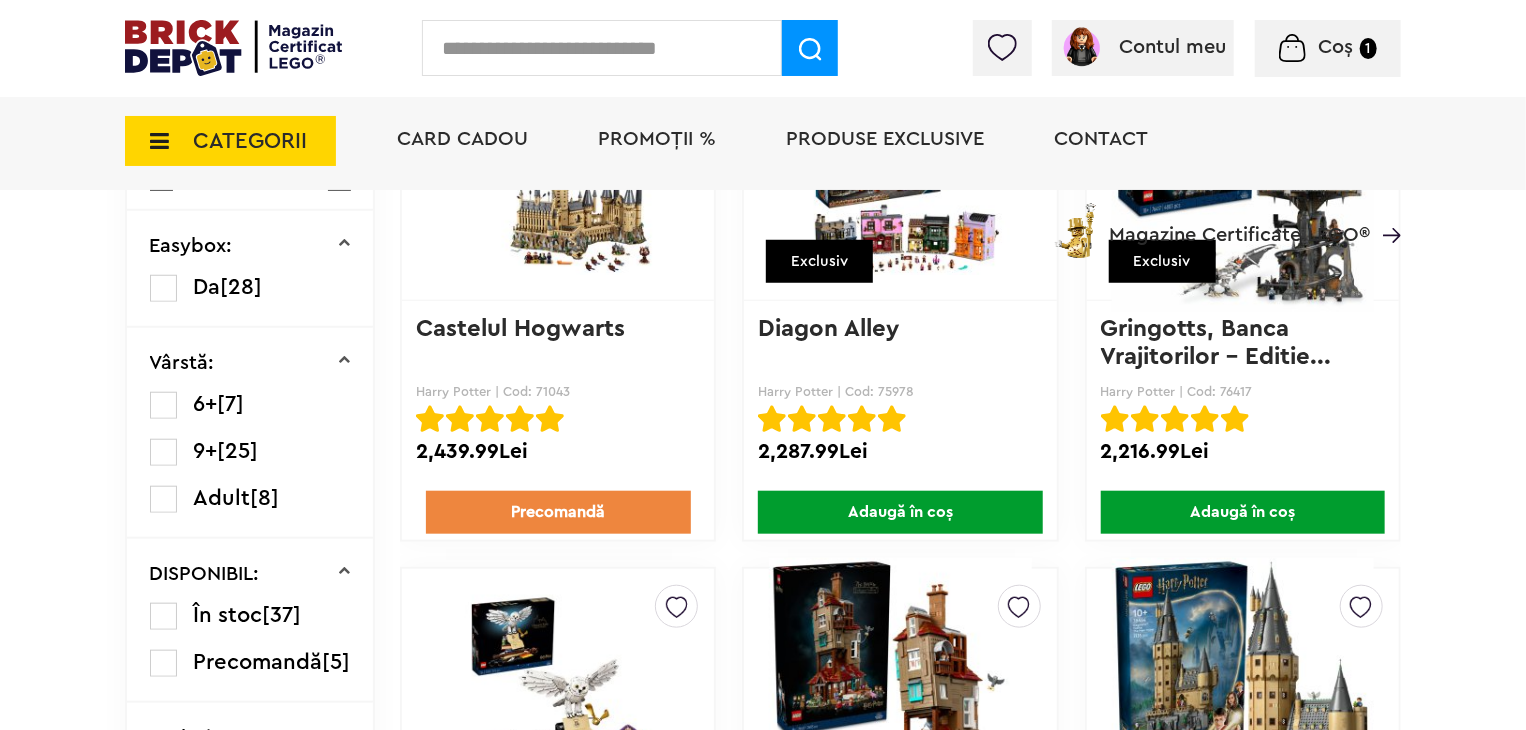 click on "Precomandă" at bounding box center (558, 512) 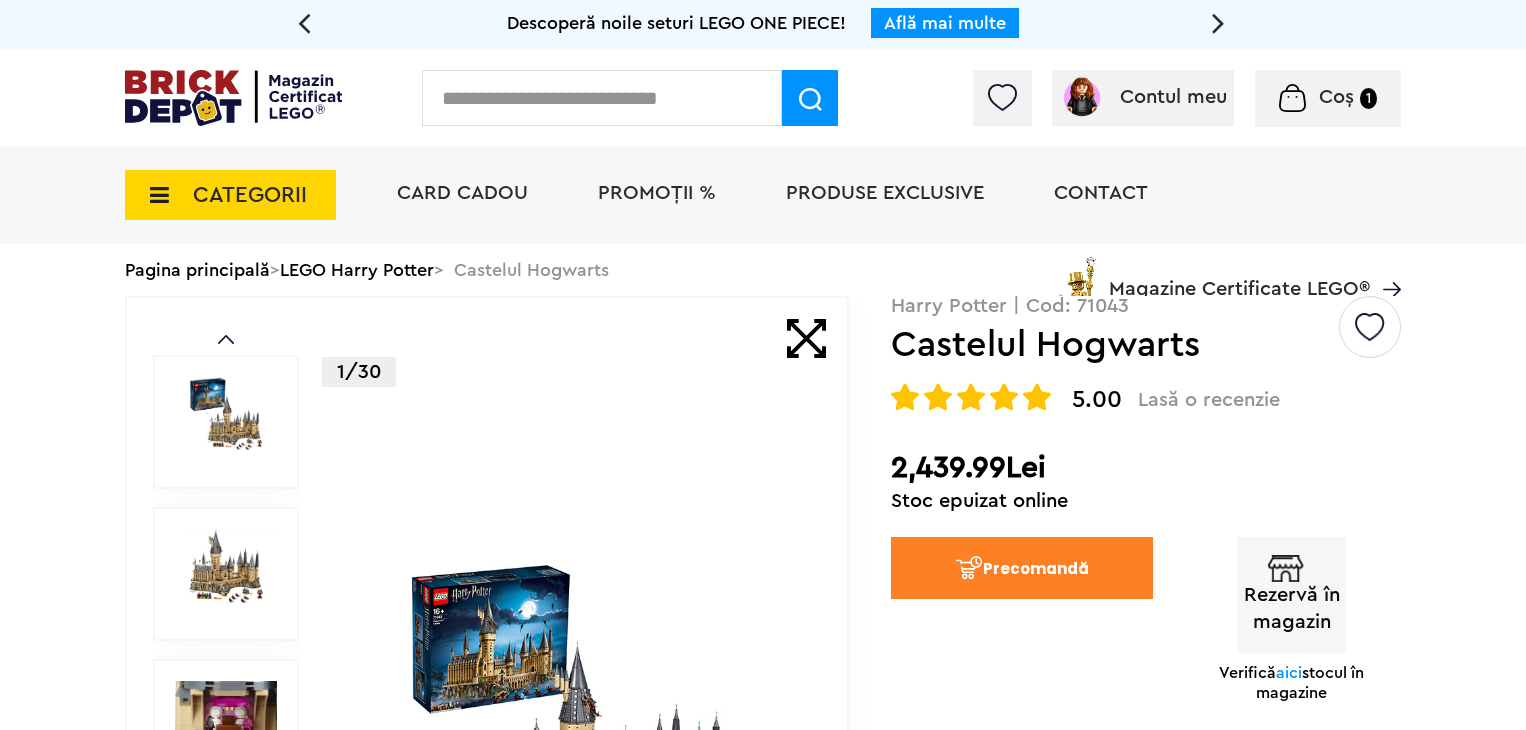scroll, scrollTop: 0, scrollLeft: 0, axis: both 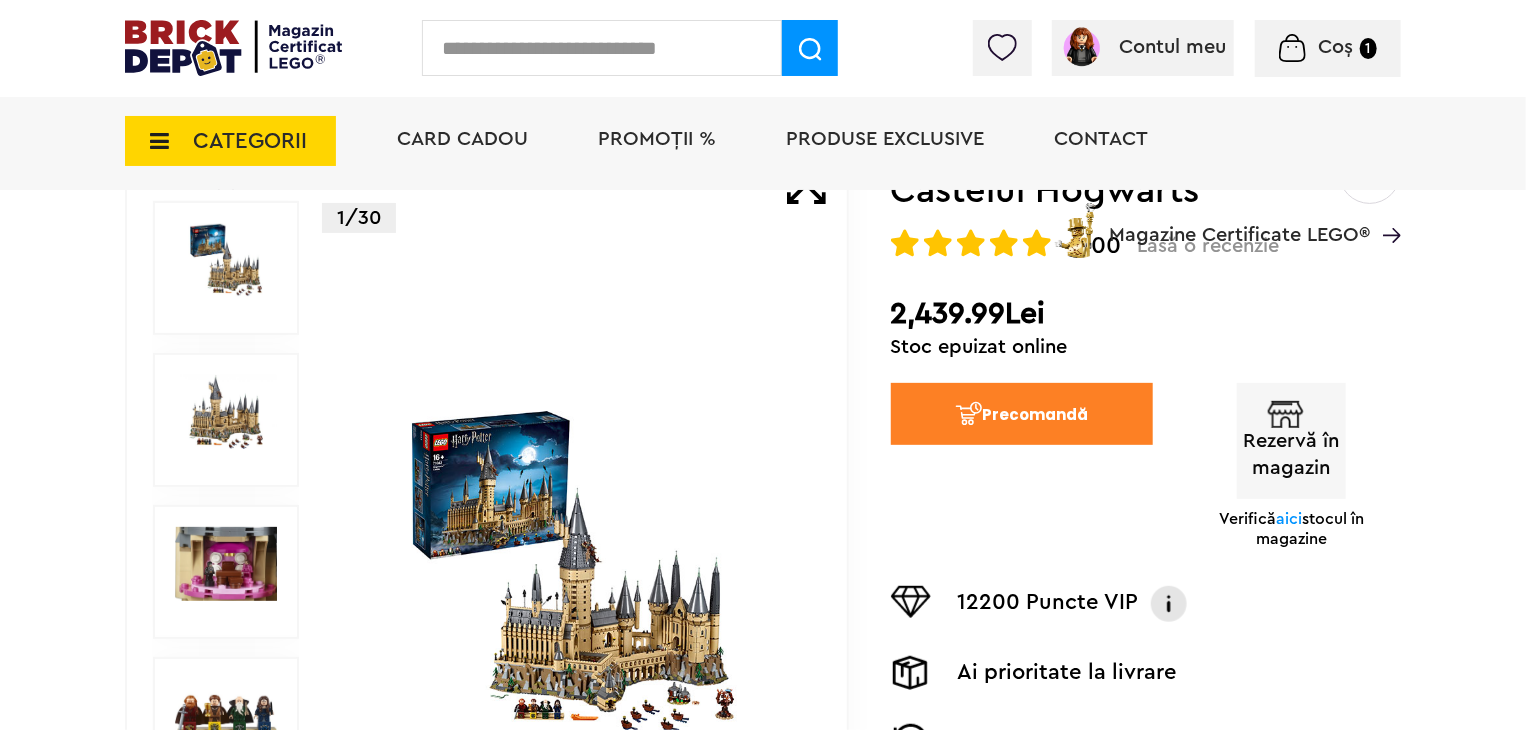 click on "Precomandă" at bounding box center [1022, 414] 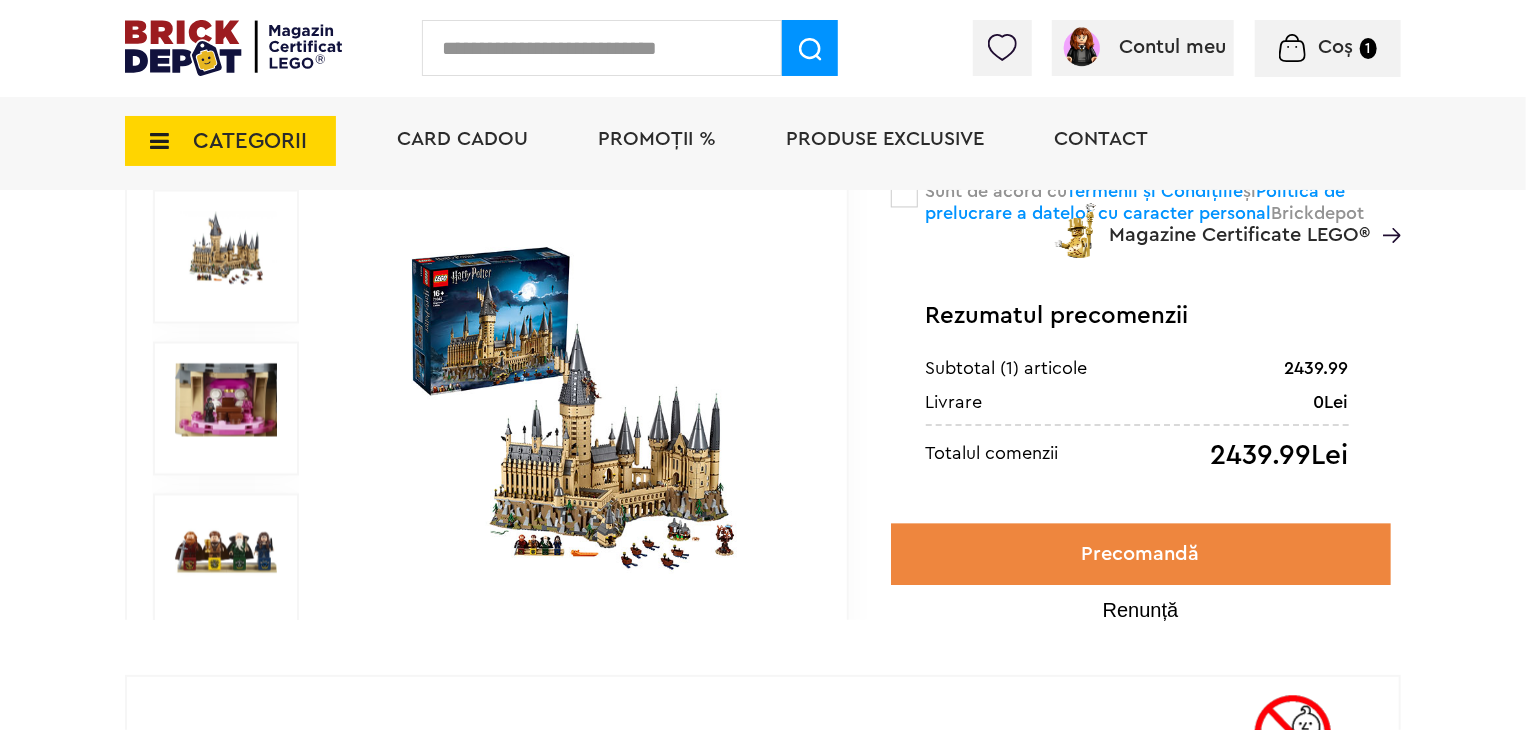 scroll, scrollTop: 1900, scrollLeft: 0, axis: vertical 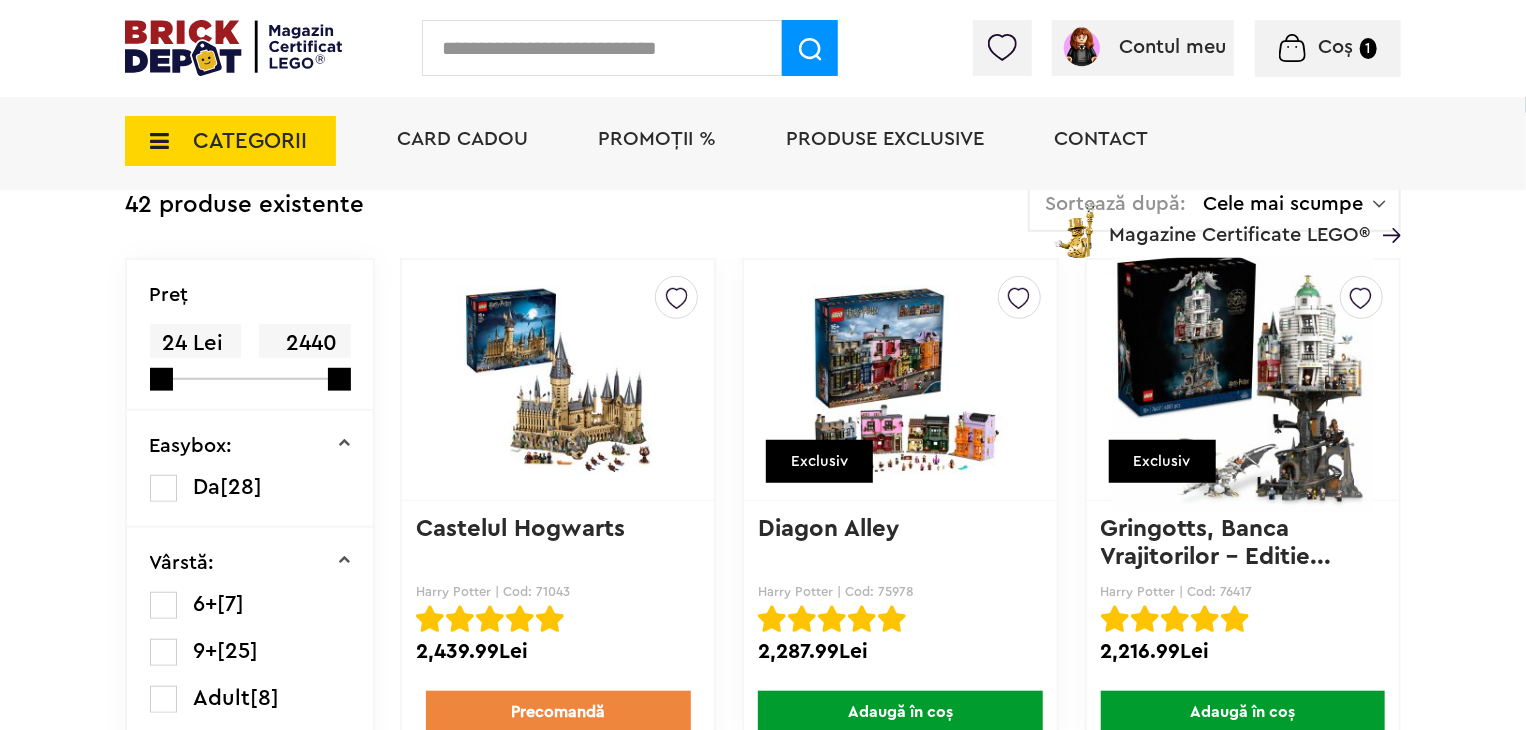 click at bounding box center [558, 380] 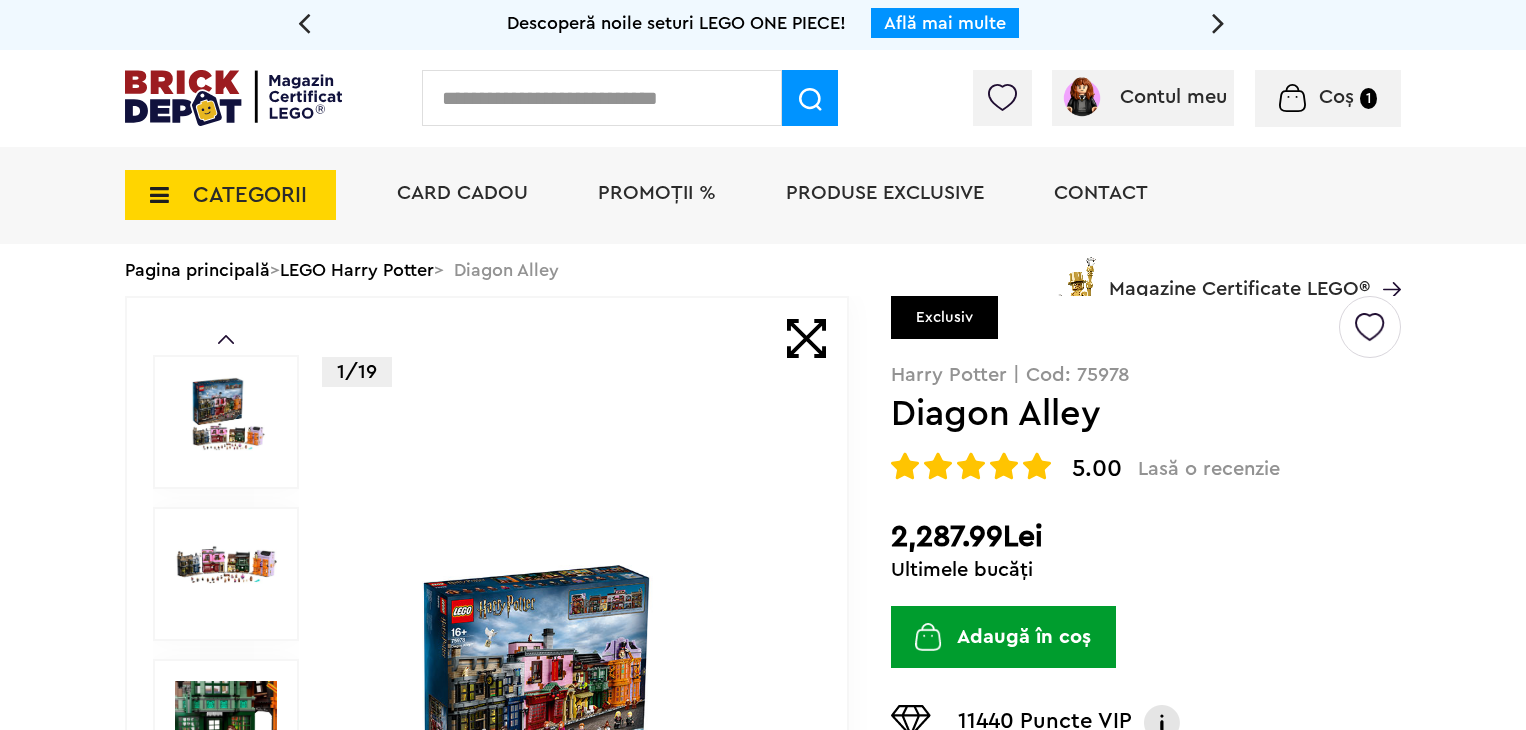 scroll, scrollTop: 0, scrollLeft: 0, axis: both 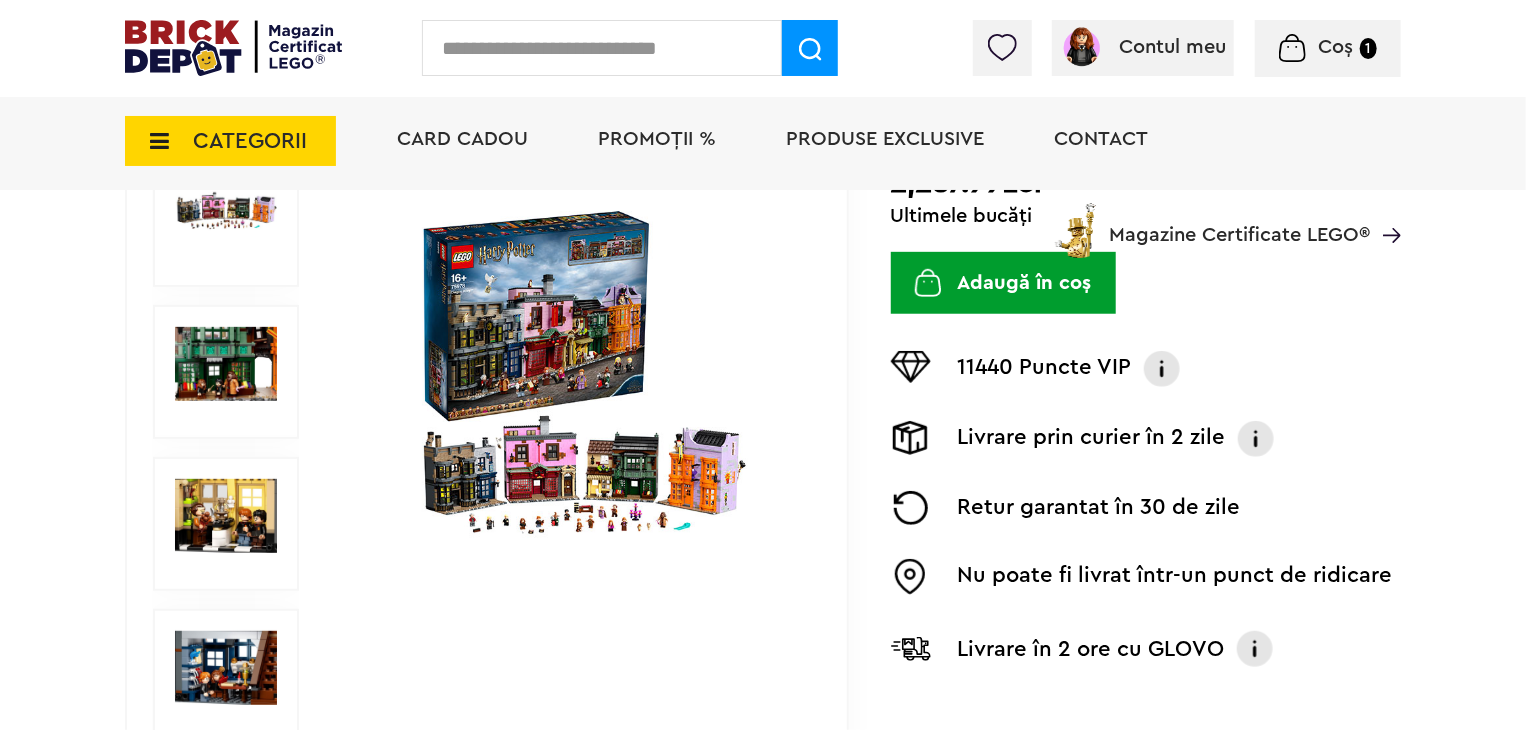 click at bounding box center (573, 372) 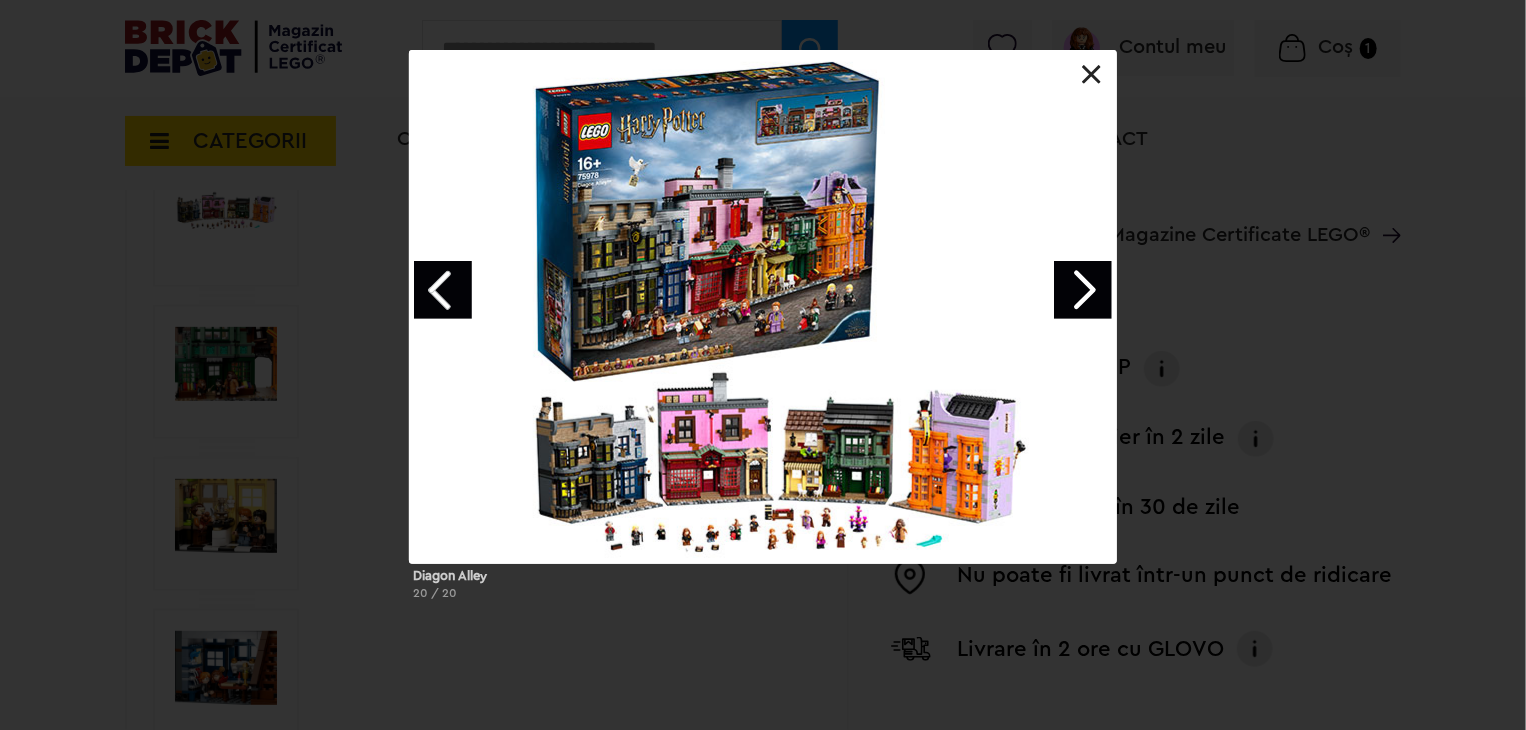 click at bounding box center [1083, 290] 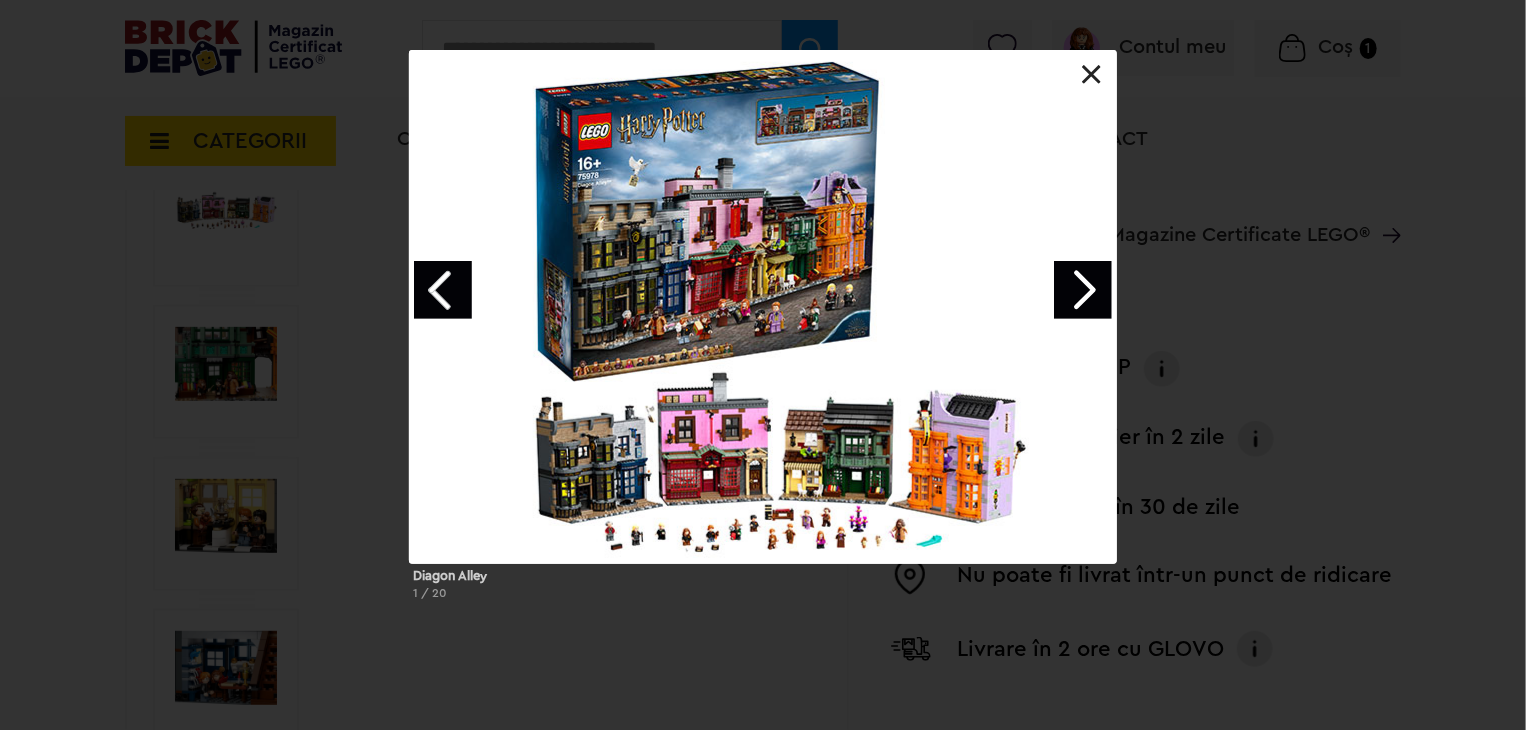 click at bounding box center (1083, 290) 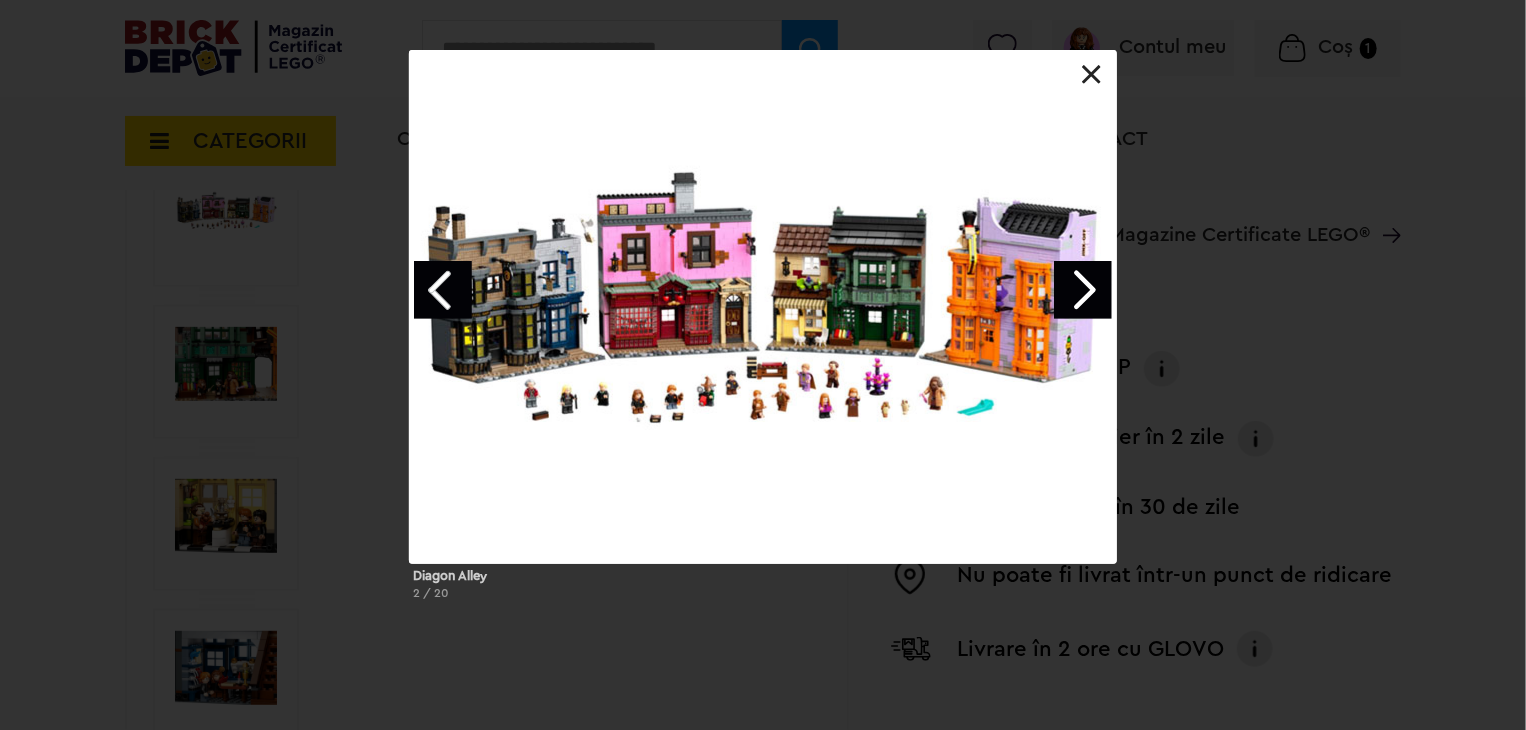 click at bounding box center [1083, 290] 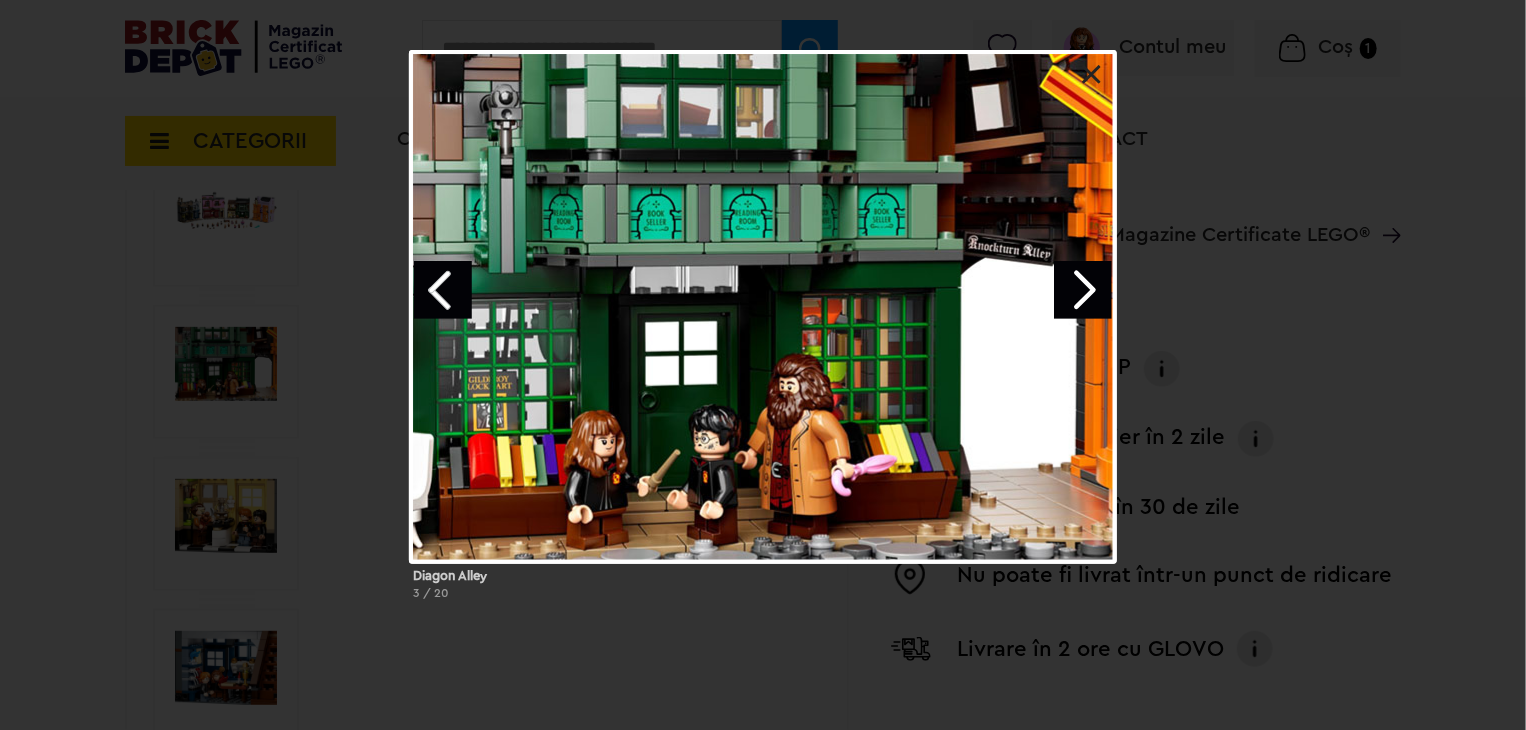click at bounding box center (1083, 290) 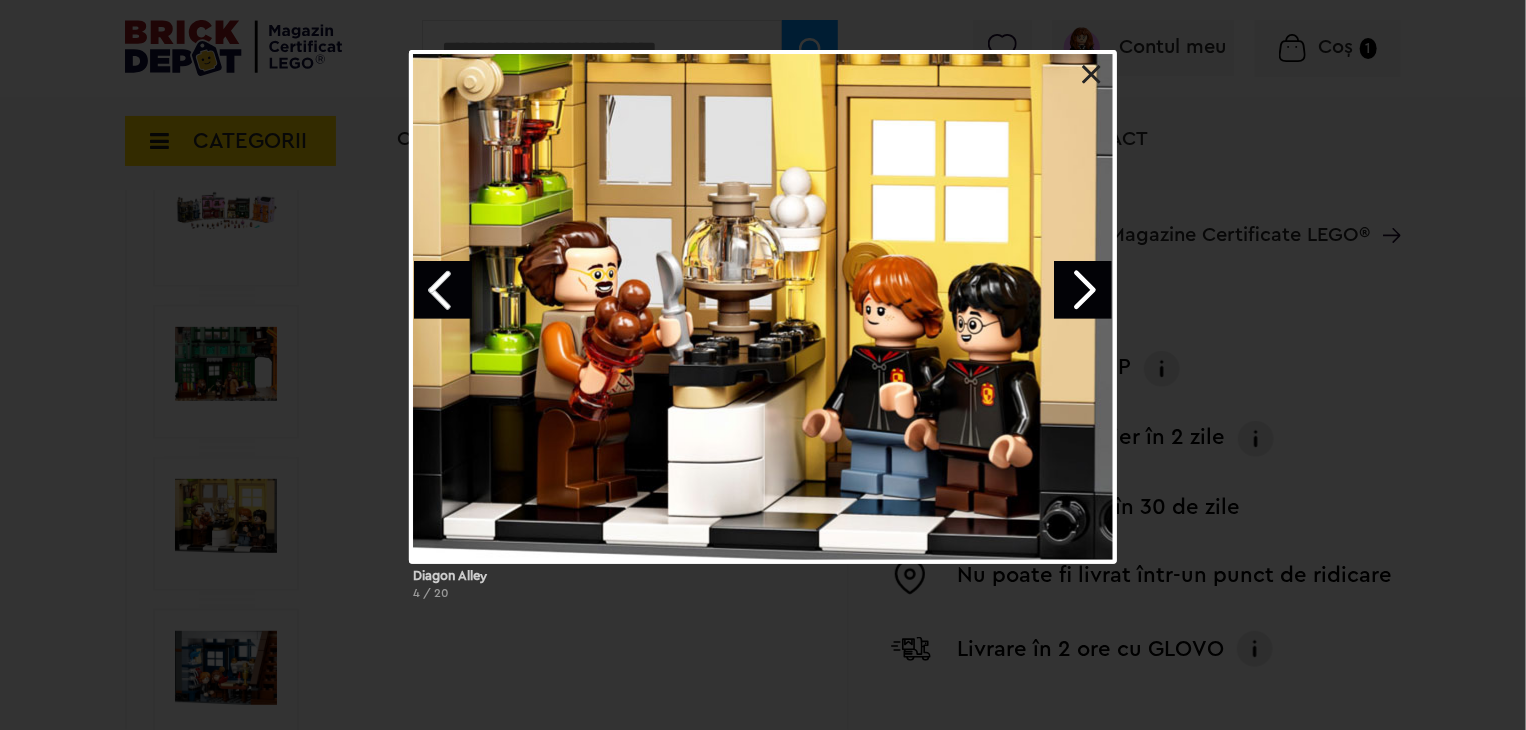 click at bounding box center [1092, 75] 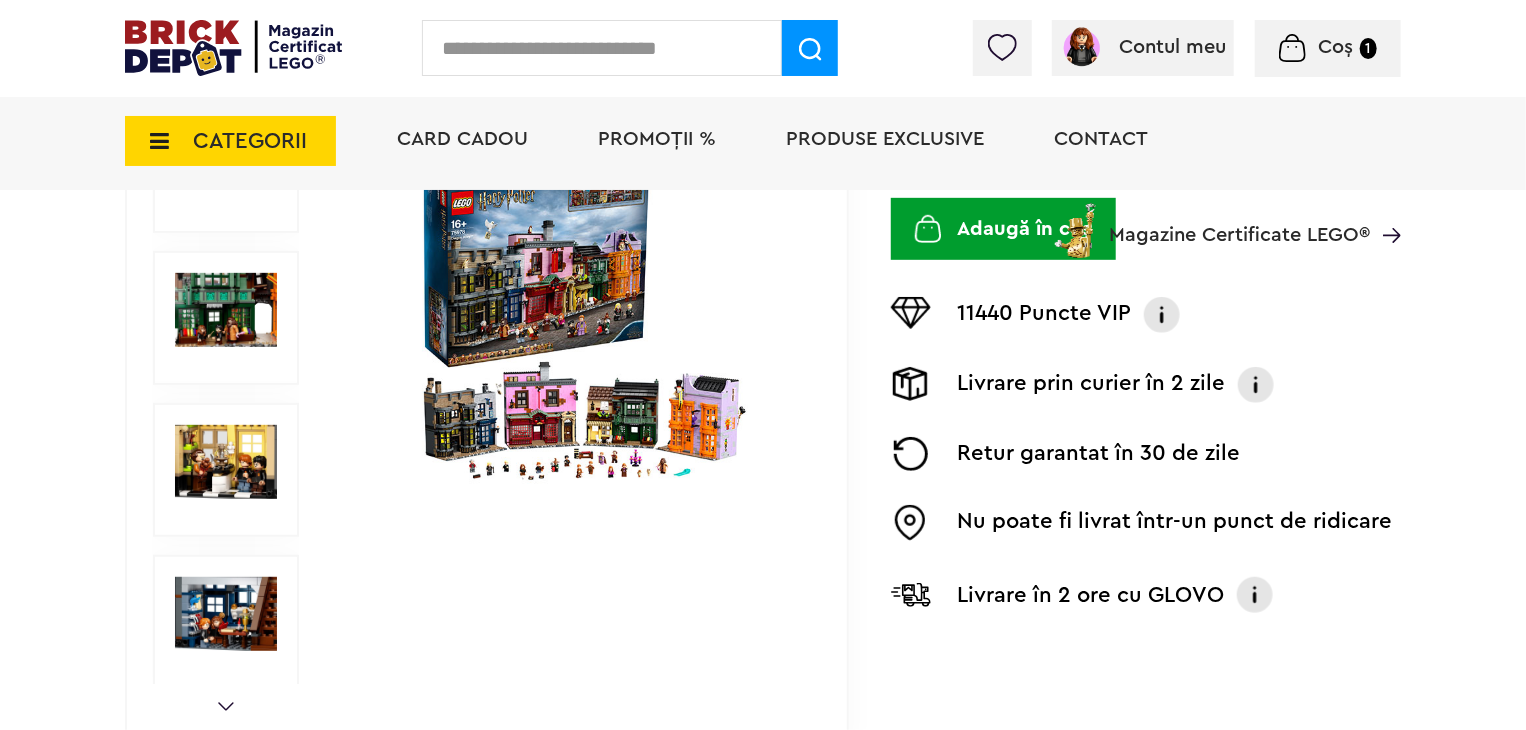 scroll, scrollTop: 500, scrollLeft: 0, axis: vertical 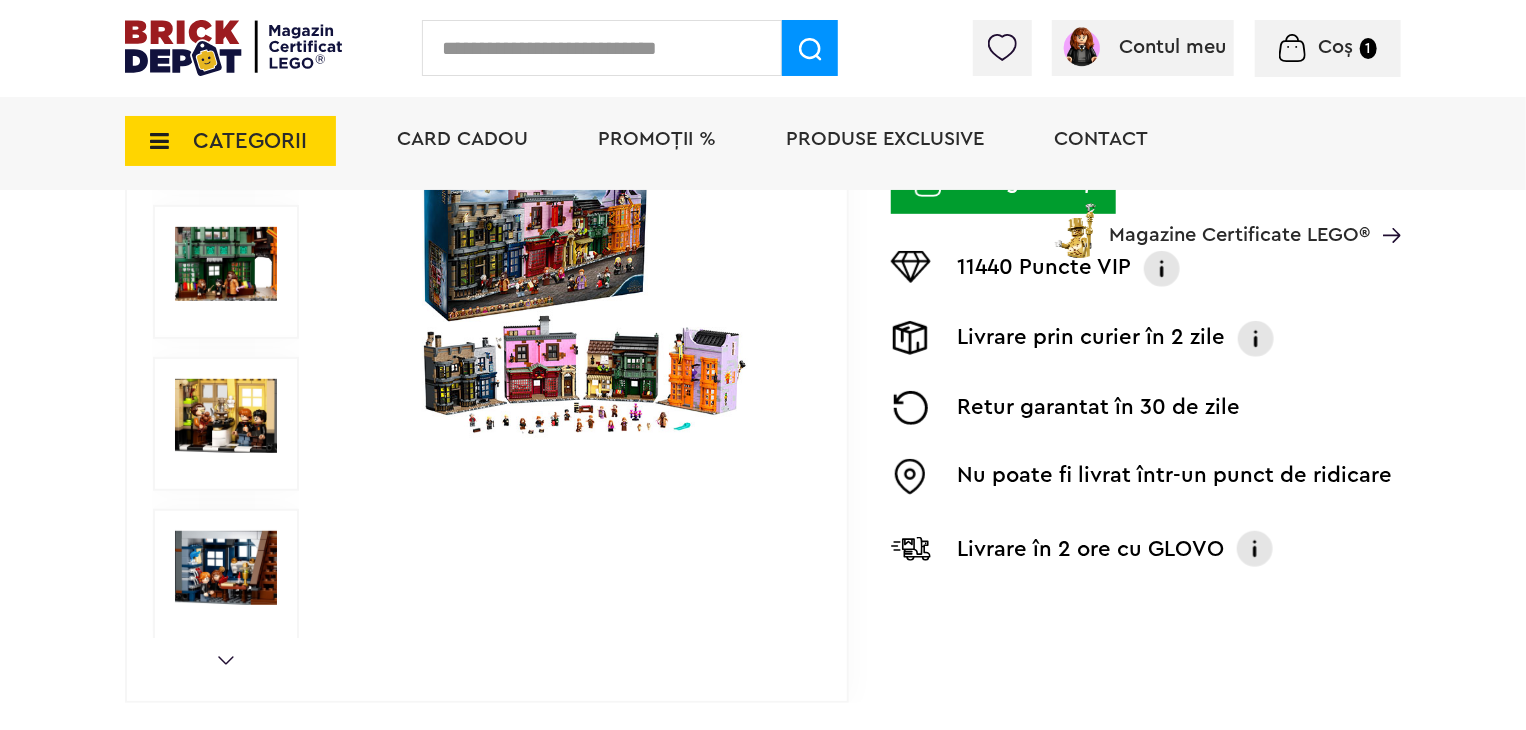click at bounding box center (226, 568) 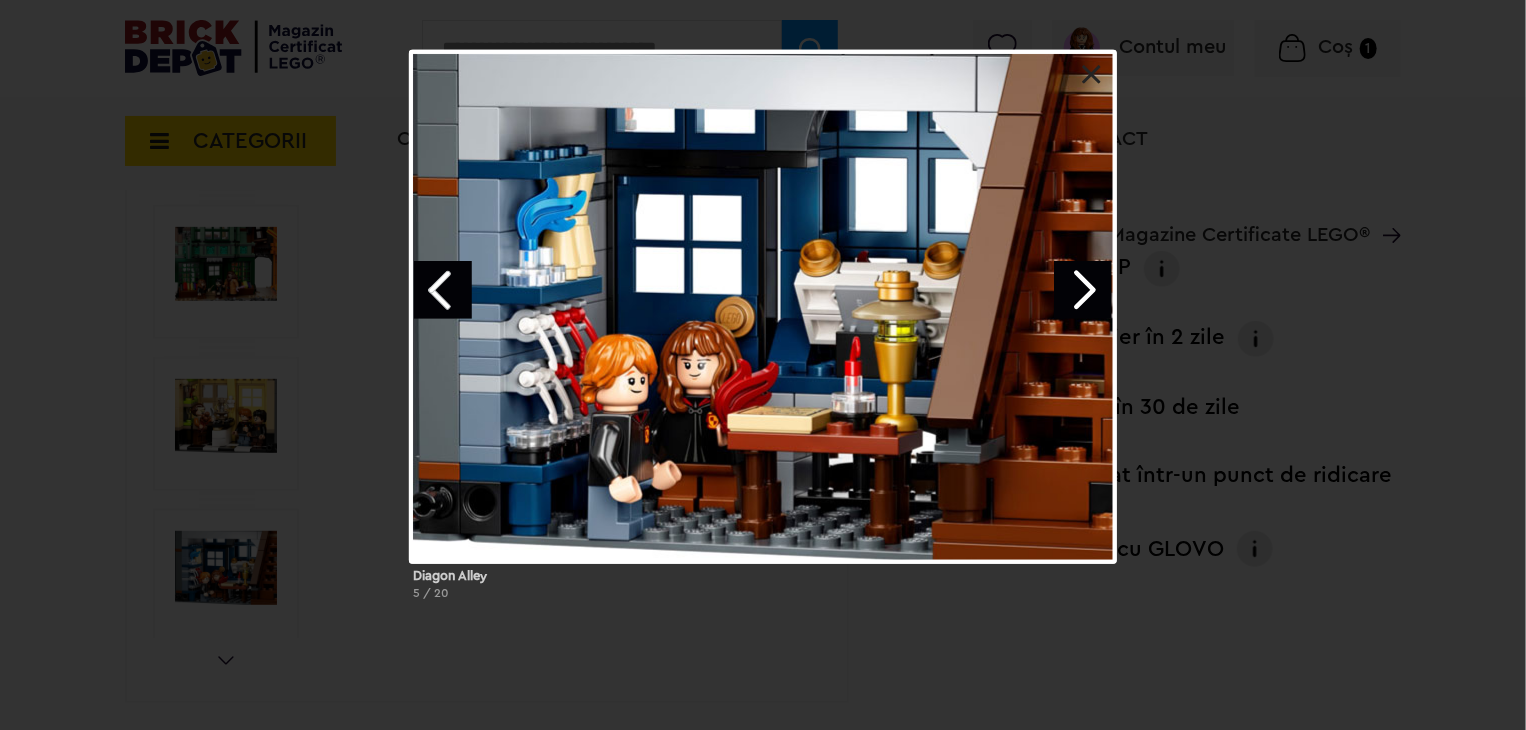 click at bounding box center (1083, 290) 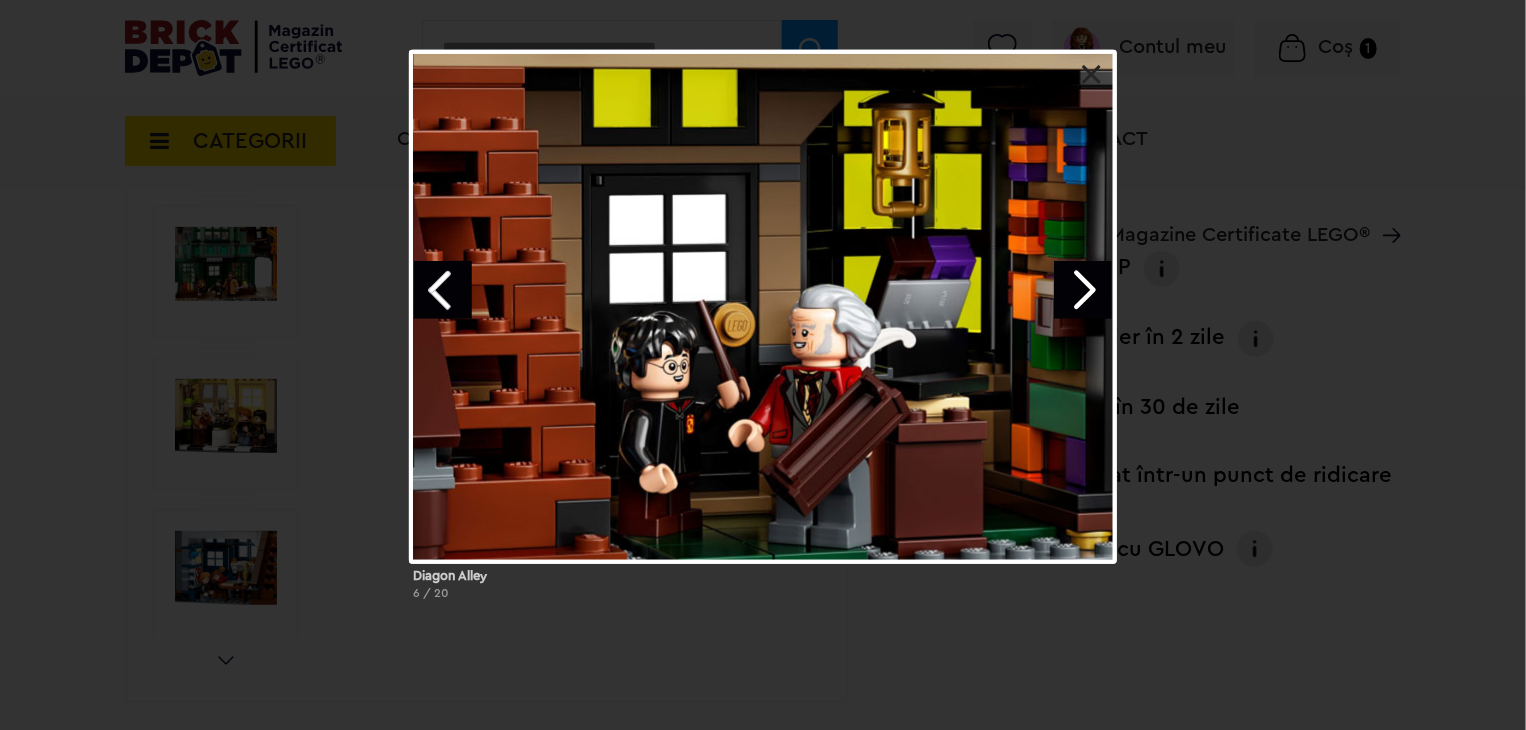 click at bounding box center [1083, 290] 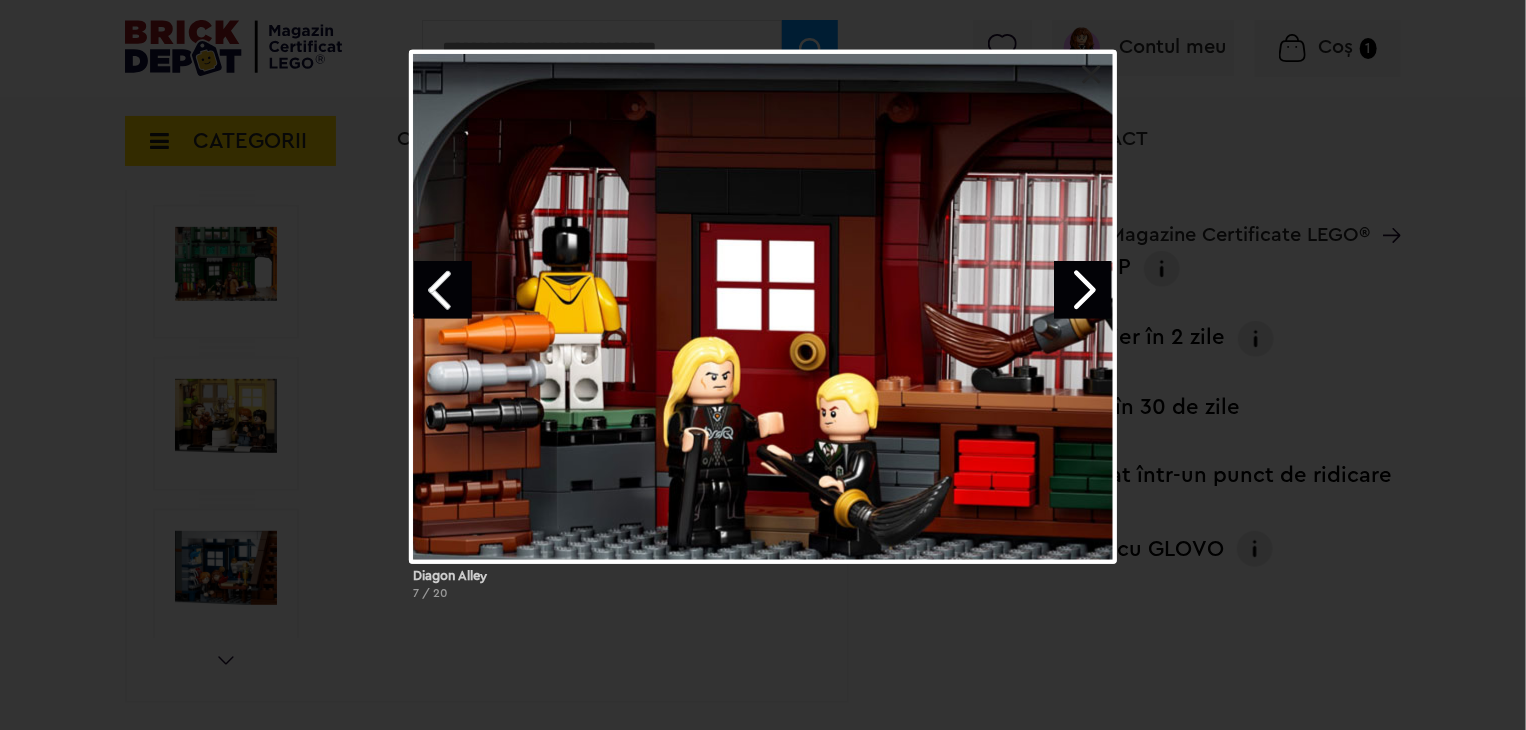 click at bounding box center [763, 307] 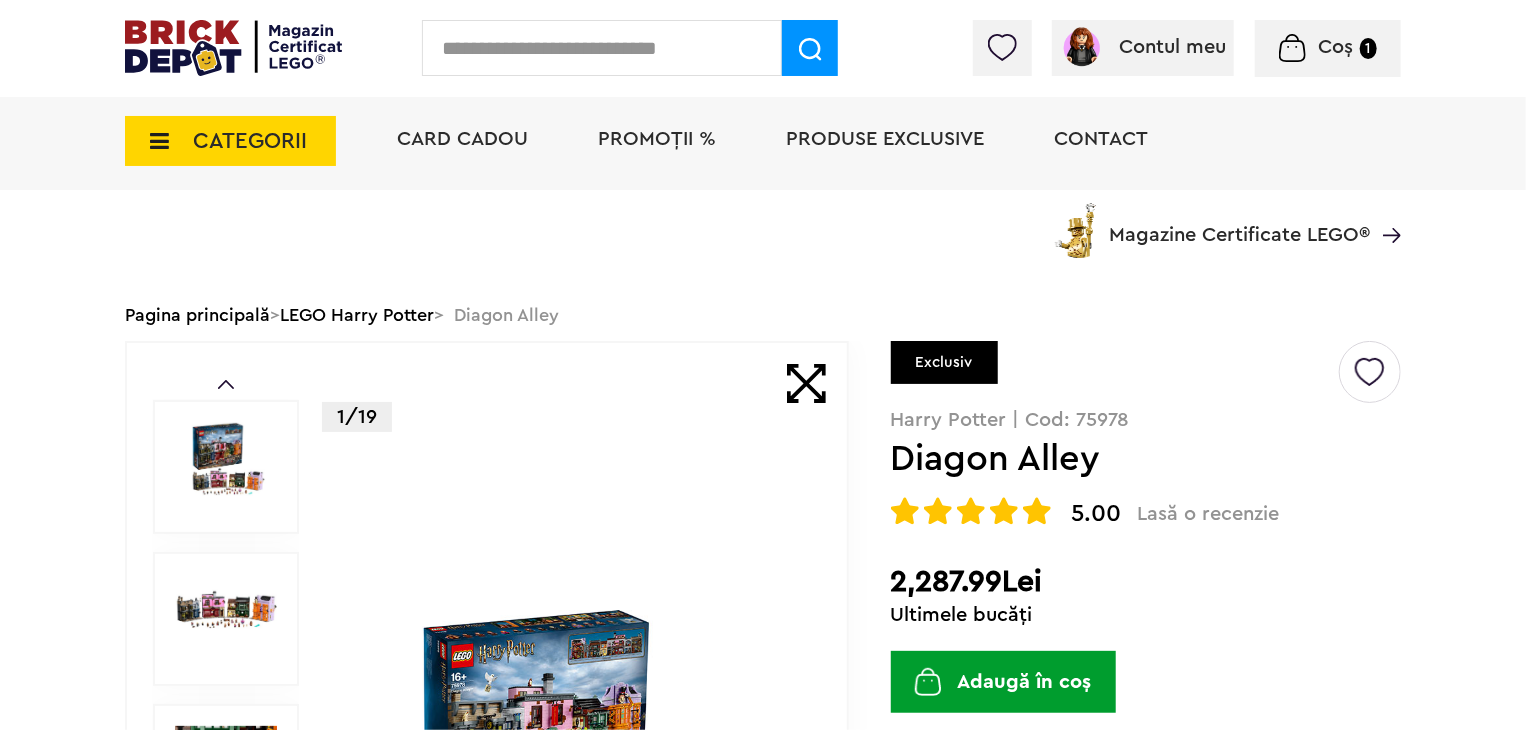 scroll, scrollTop: 0, scrollLeft: 0, axis: both 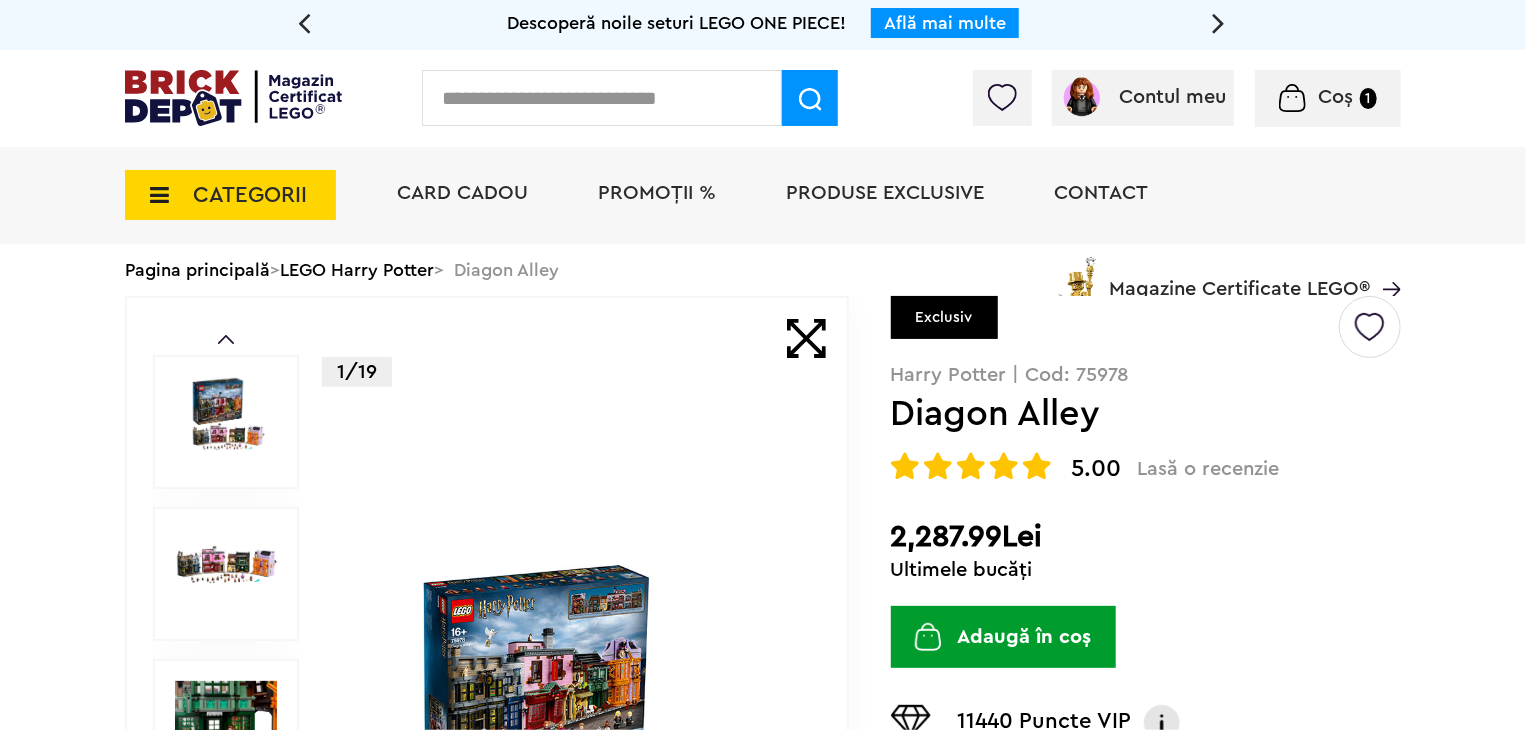 click at bounding box center (1370, 327) 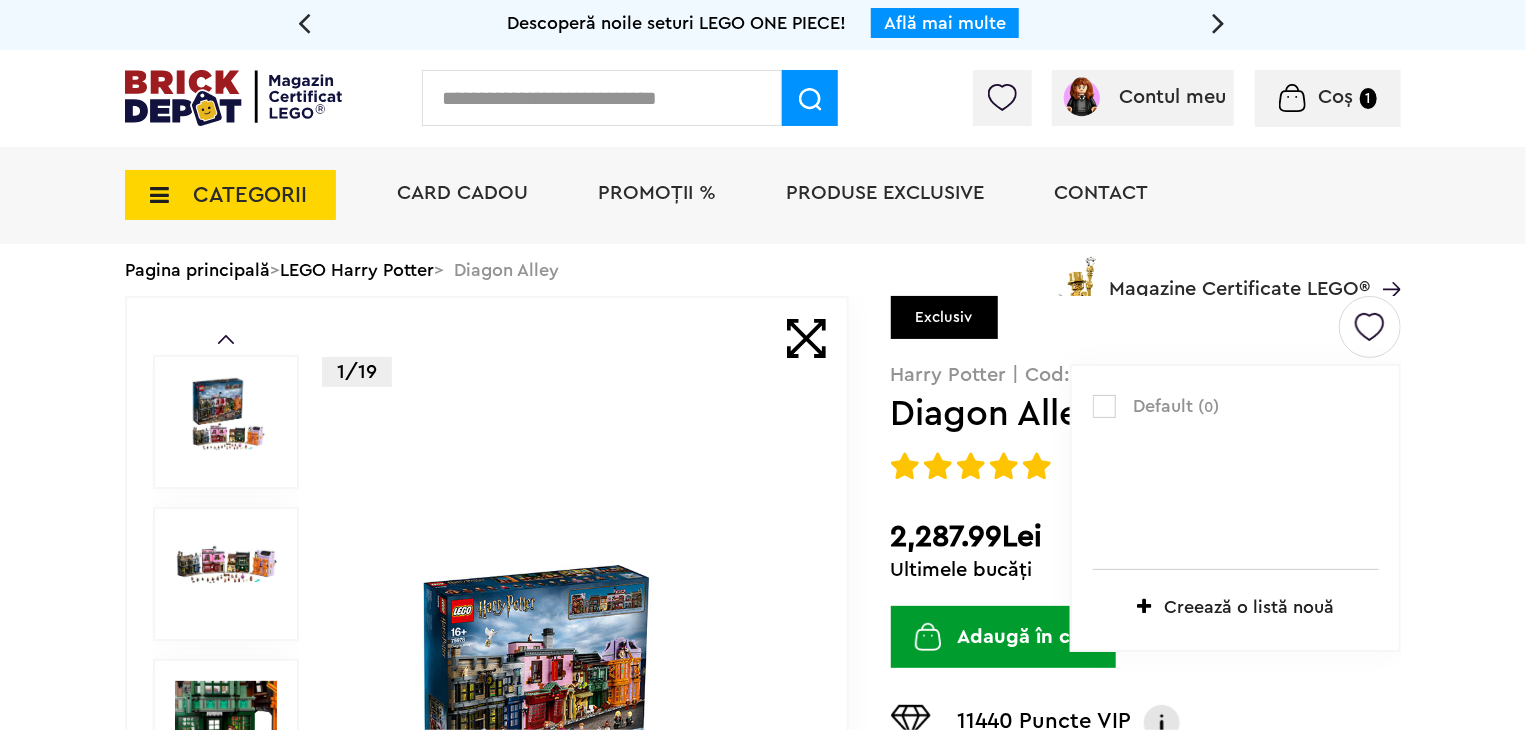 click on "Default ( 0 )" at bounding box center [1236, 407] 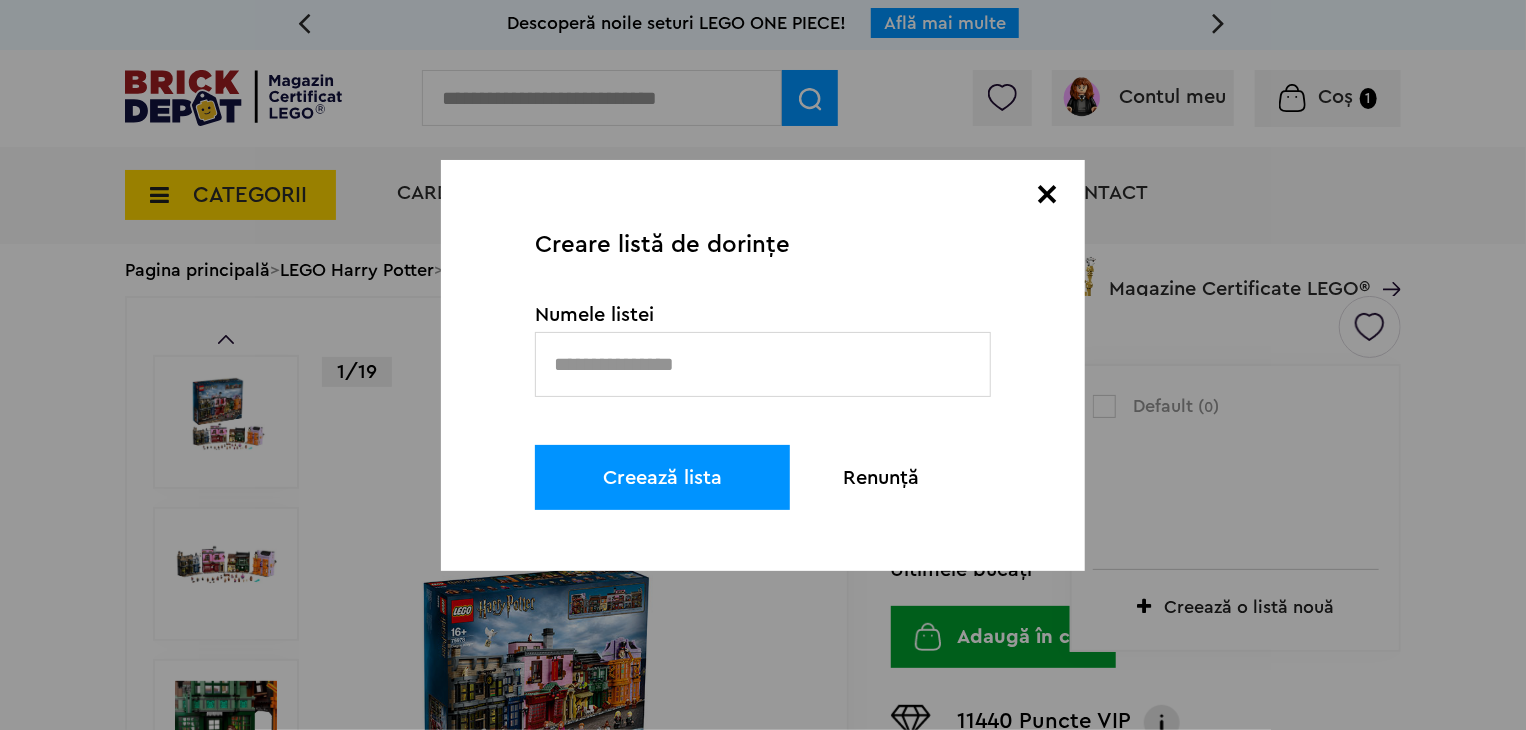 click at bounding box center [763, 364] 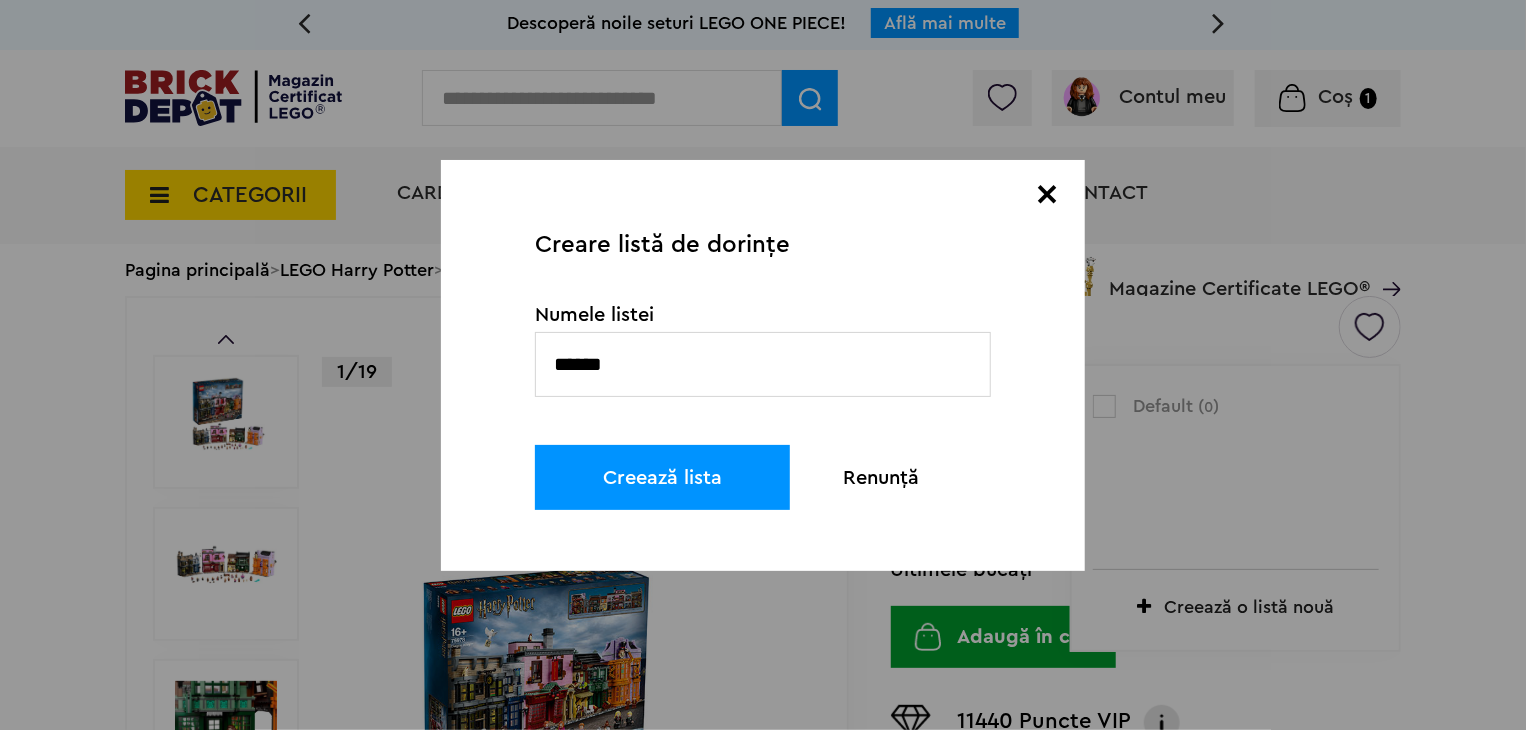 type on "******" 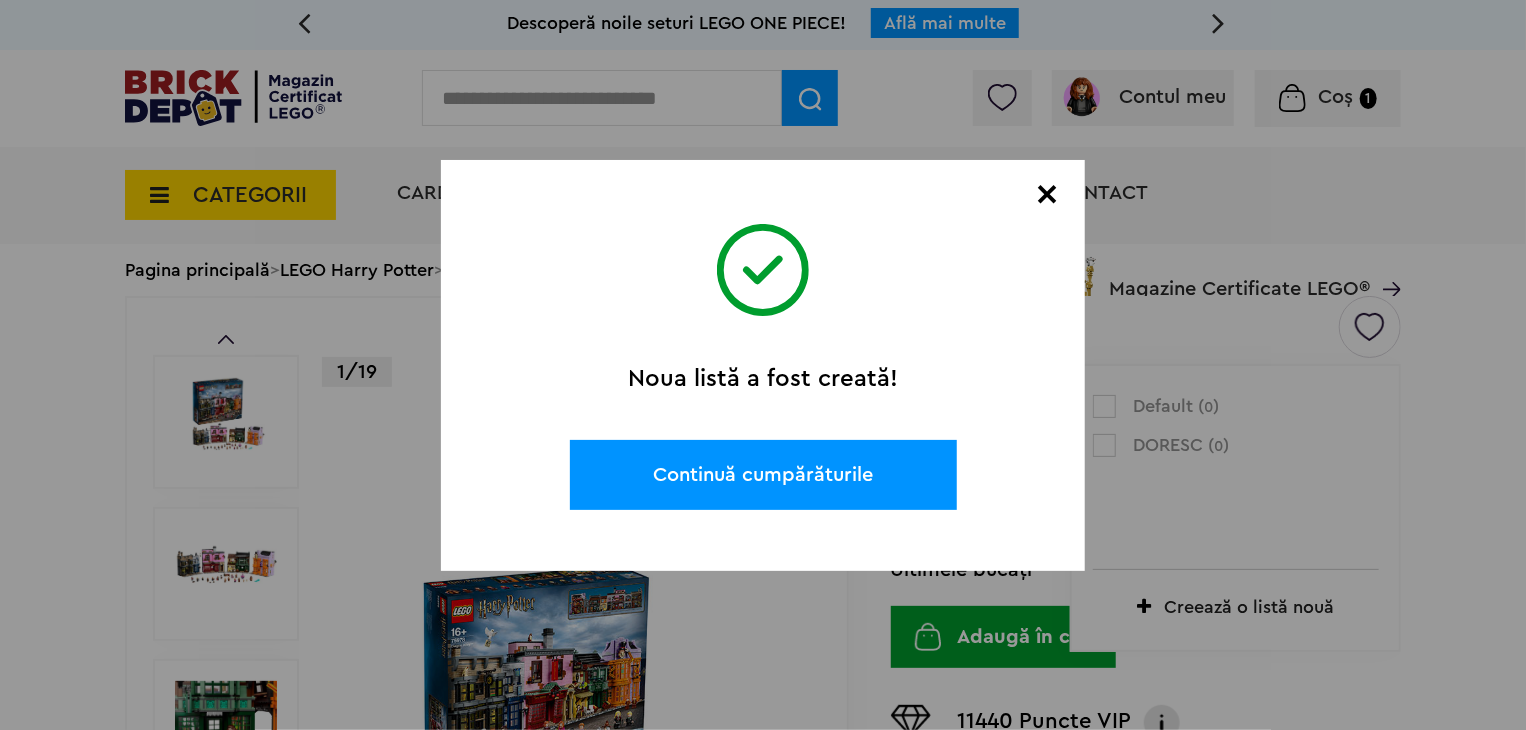 click on "Continuă cumpărăturile" at bounding box center [763, 475] 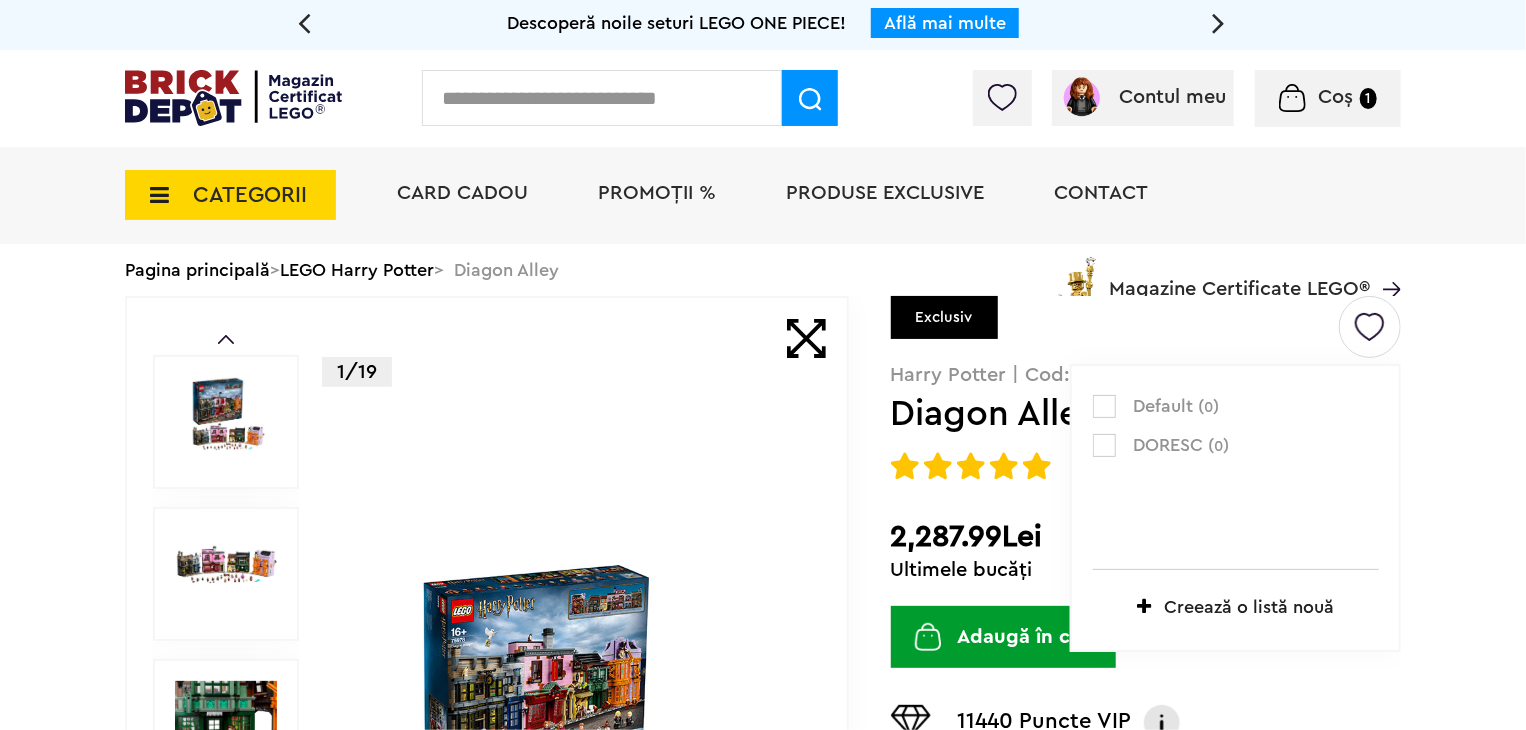 click at bounding box center [1104, 406] 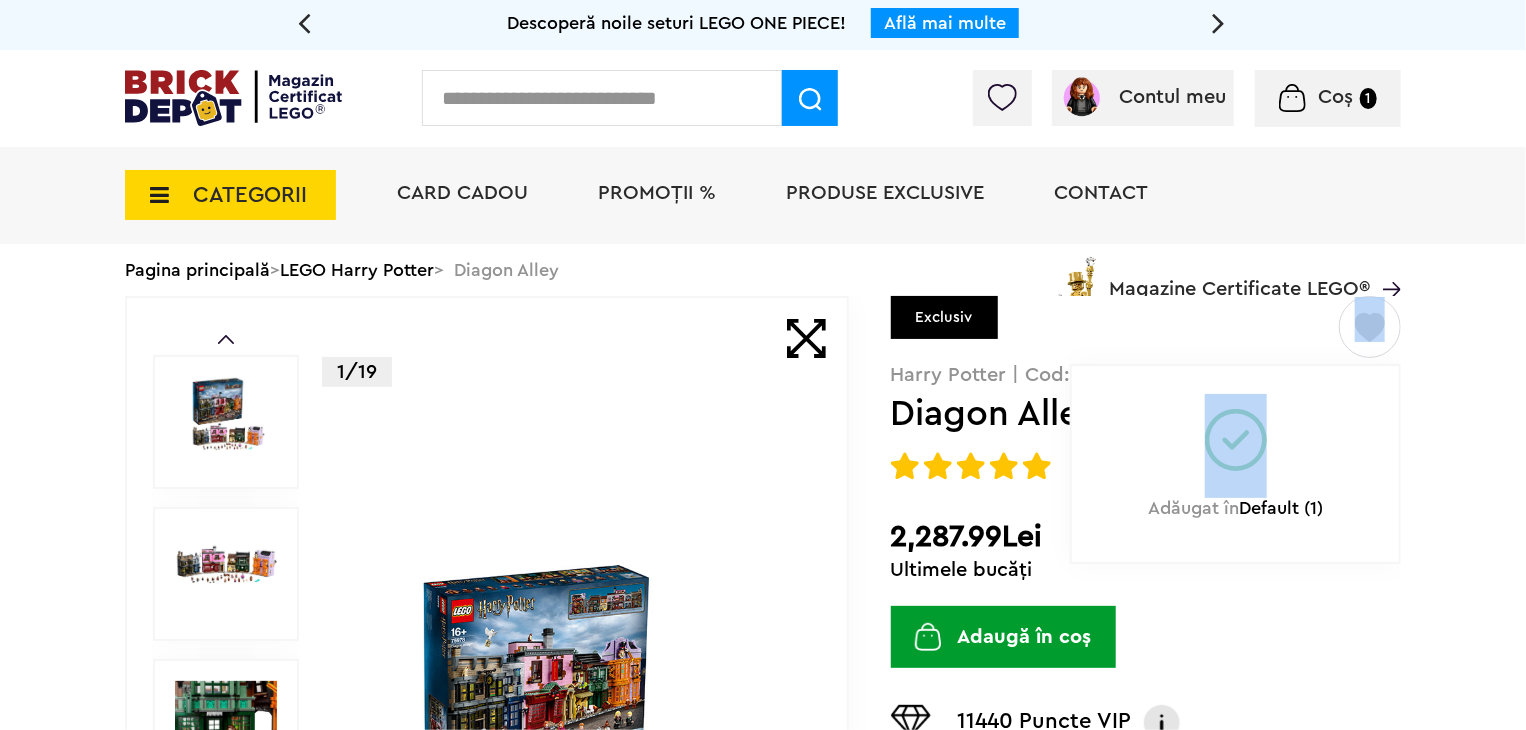 click on "Adăugat în  Default (1)" at bounding box center [1236, 456] 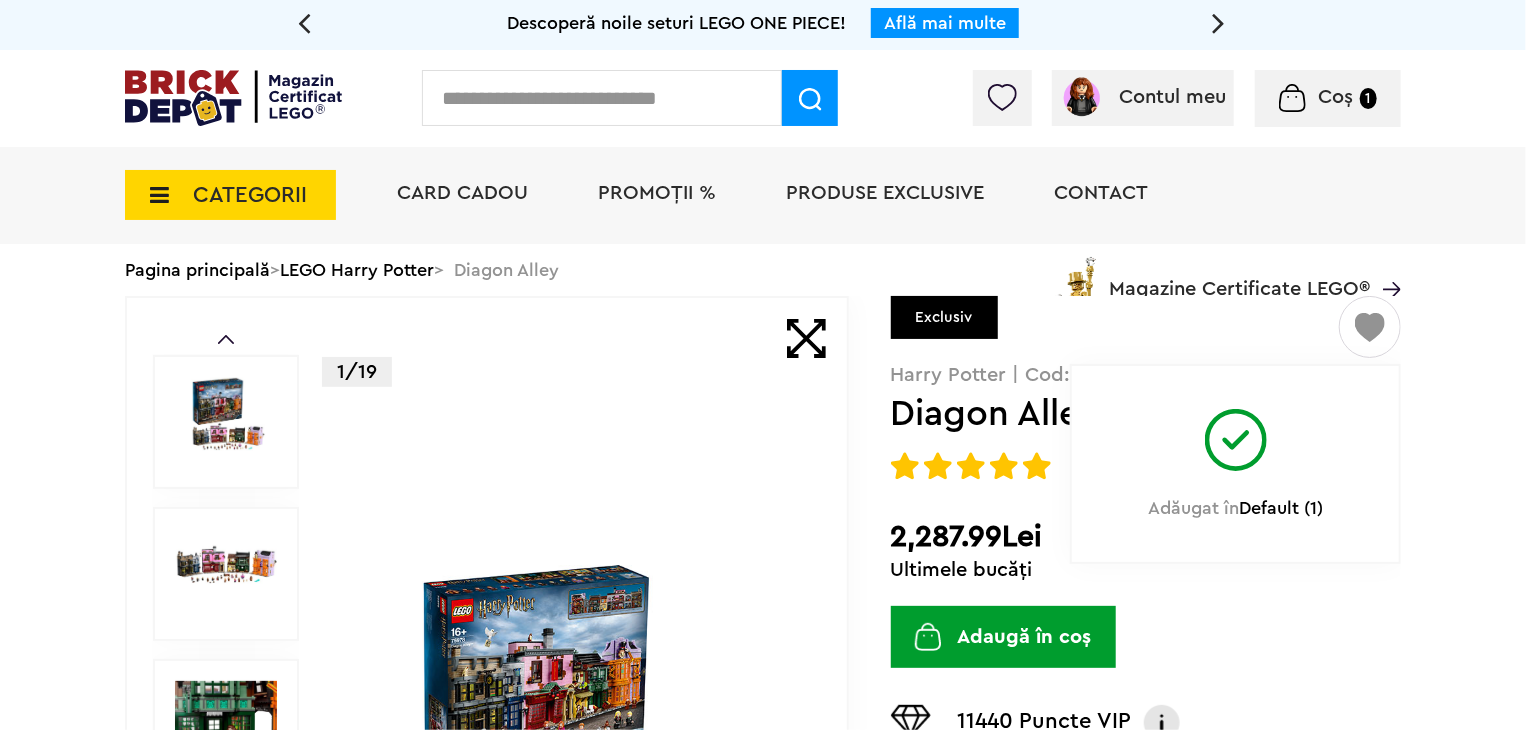 drag, startPoint x: 1343, startPoint y: 551, endPoint x: 1448, endPoint y: 595, distance: 113.84639 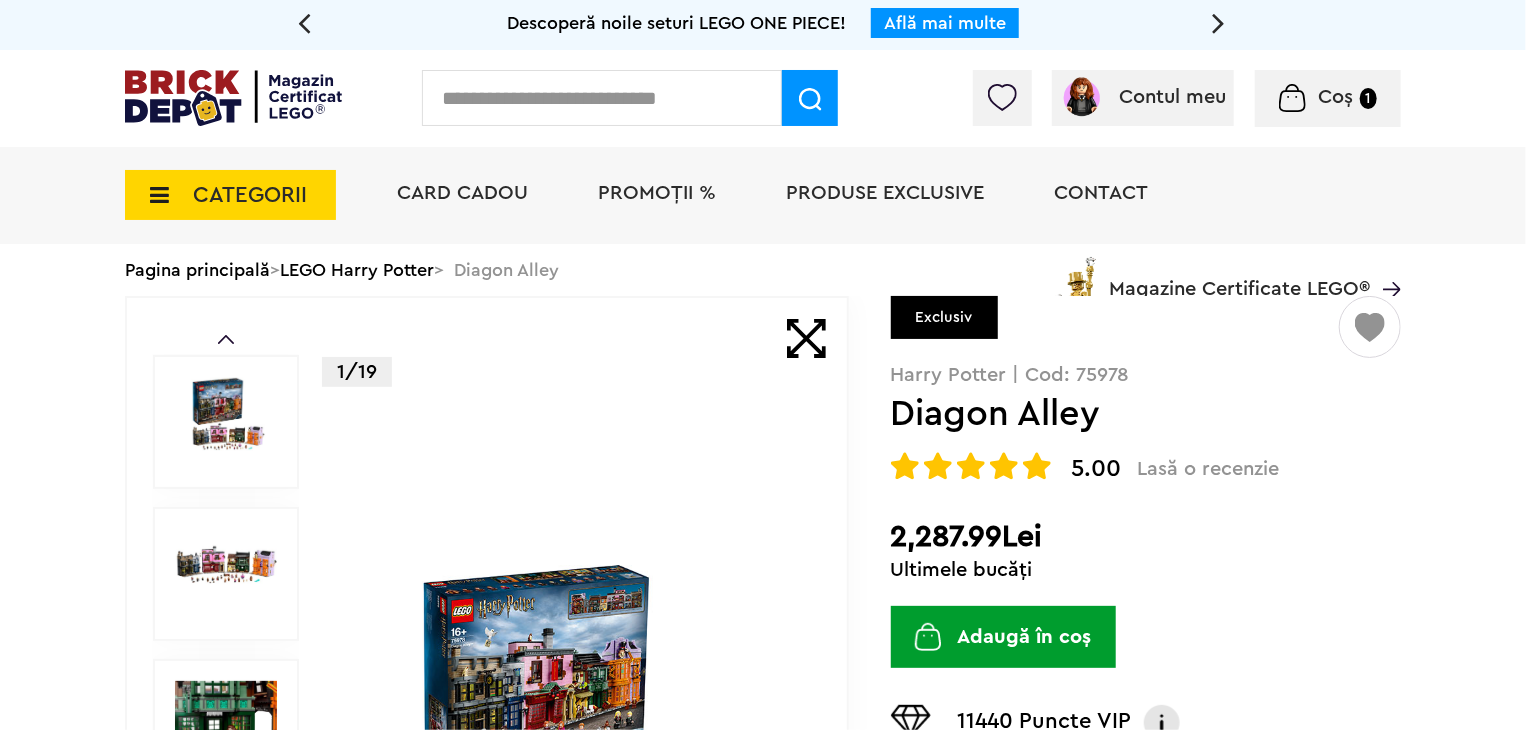 click at bounding box center (1370, 327) 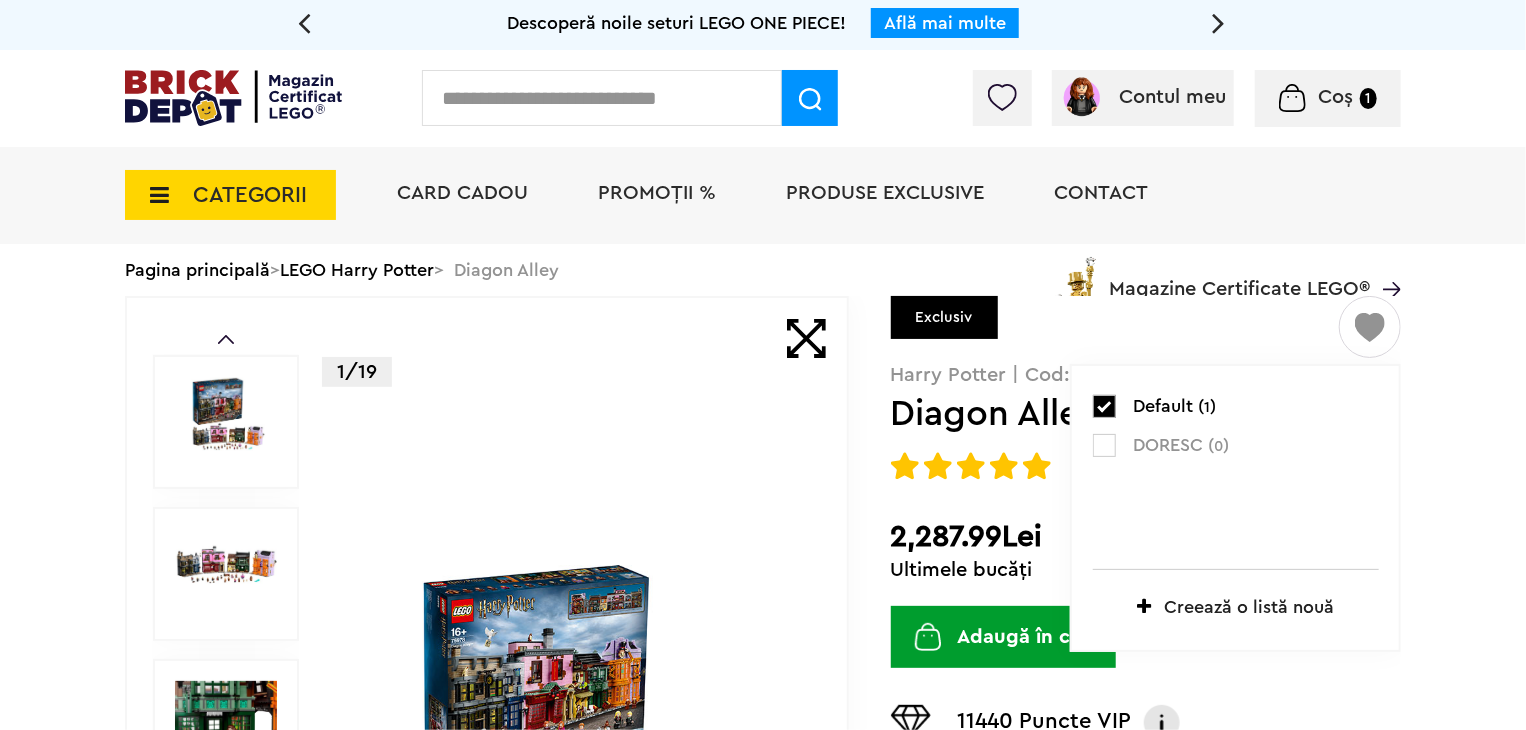 click at bounding box center (1104, 445) 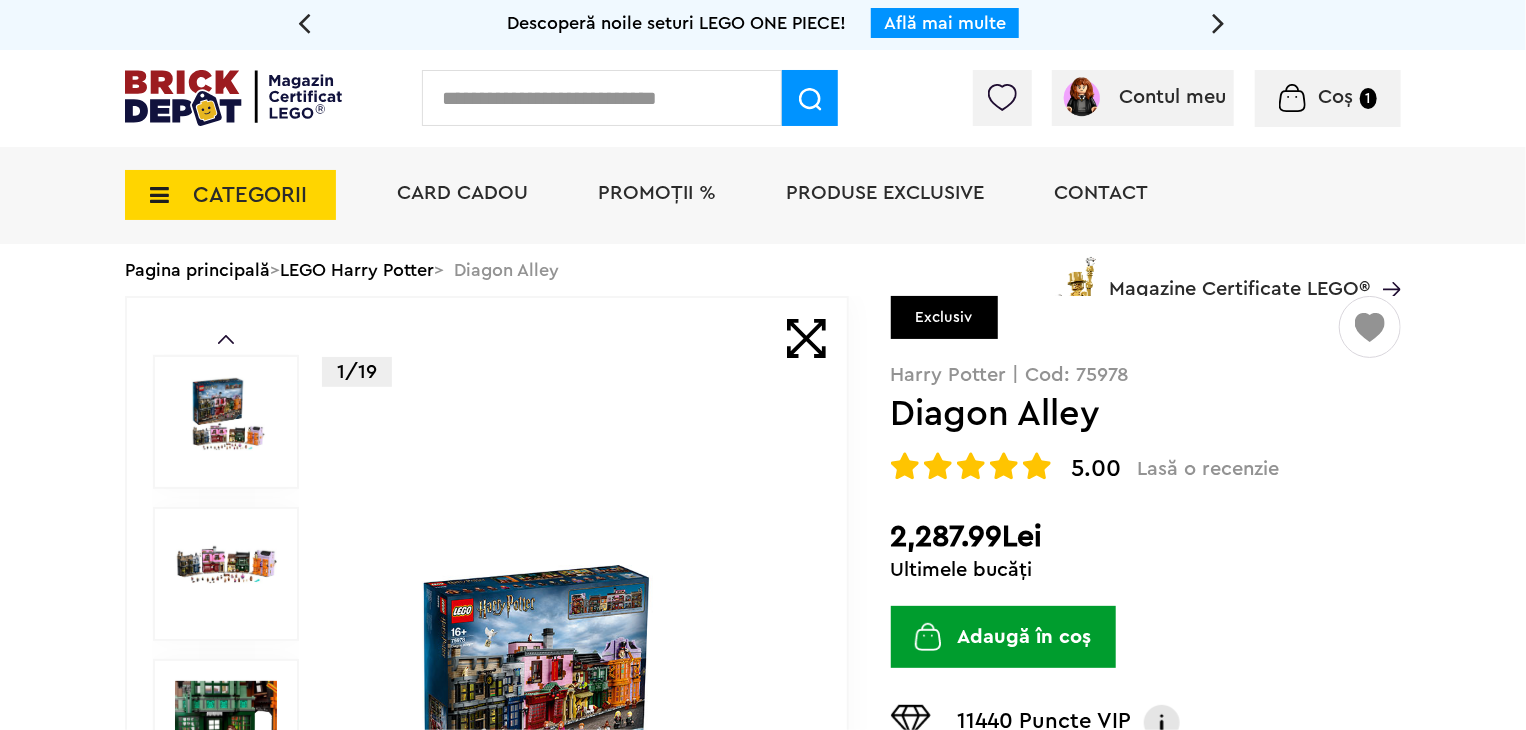 click at bounding box center [1370, 327] 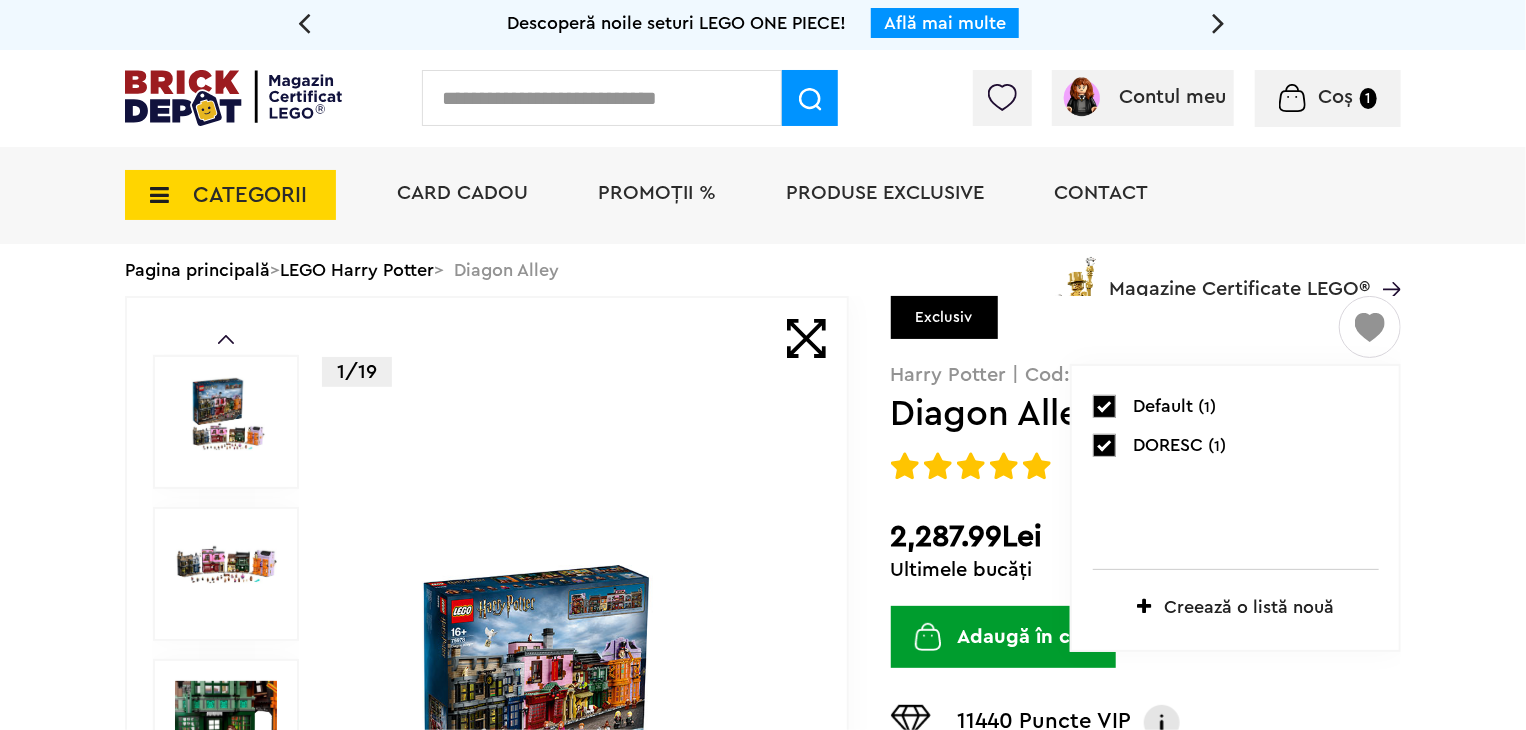 click at bounding box center (1104, 445) 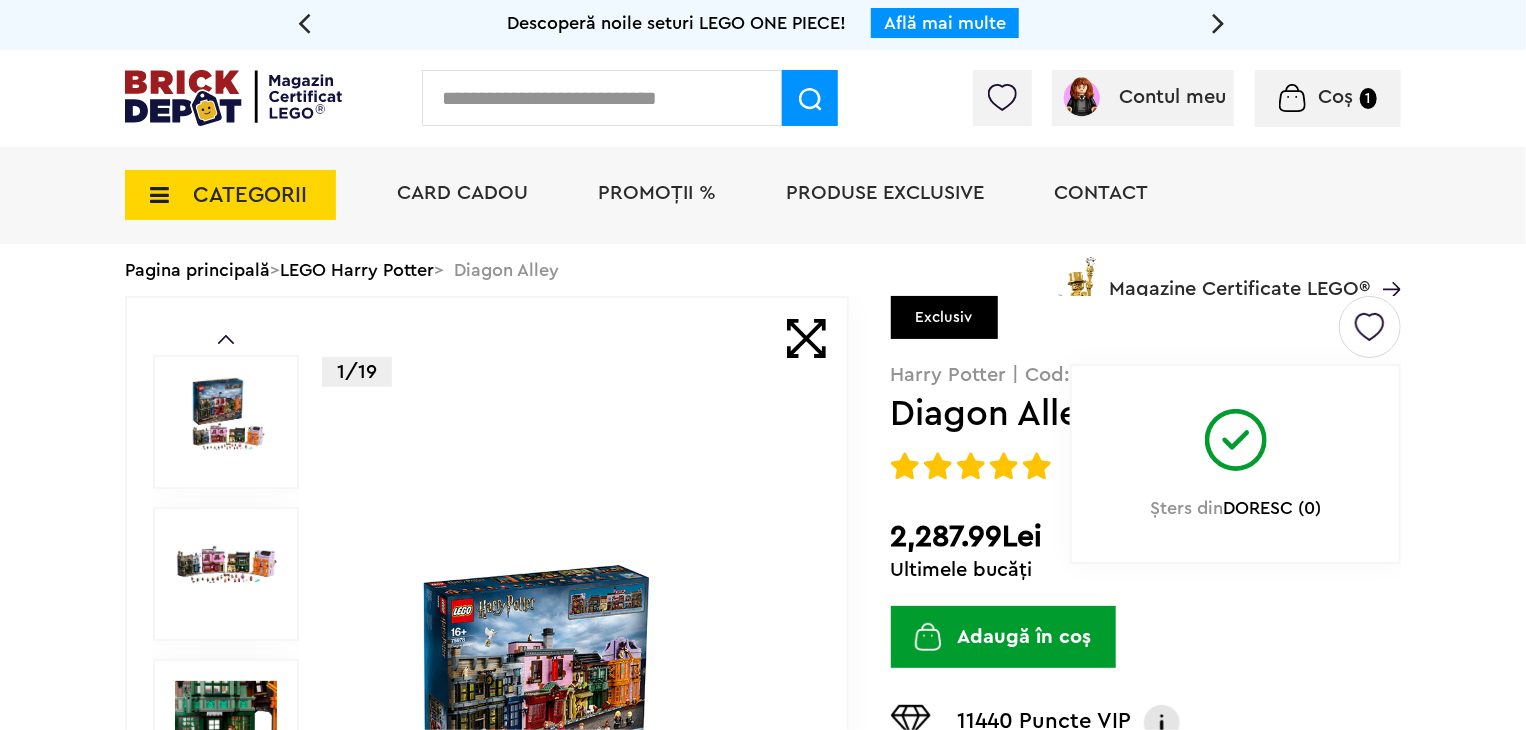 click at bounding box center (1370, 319) 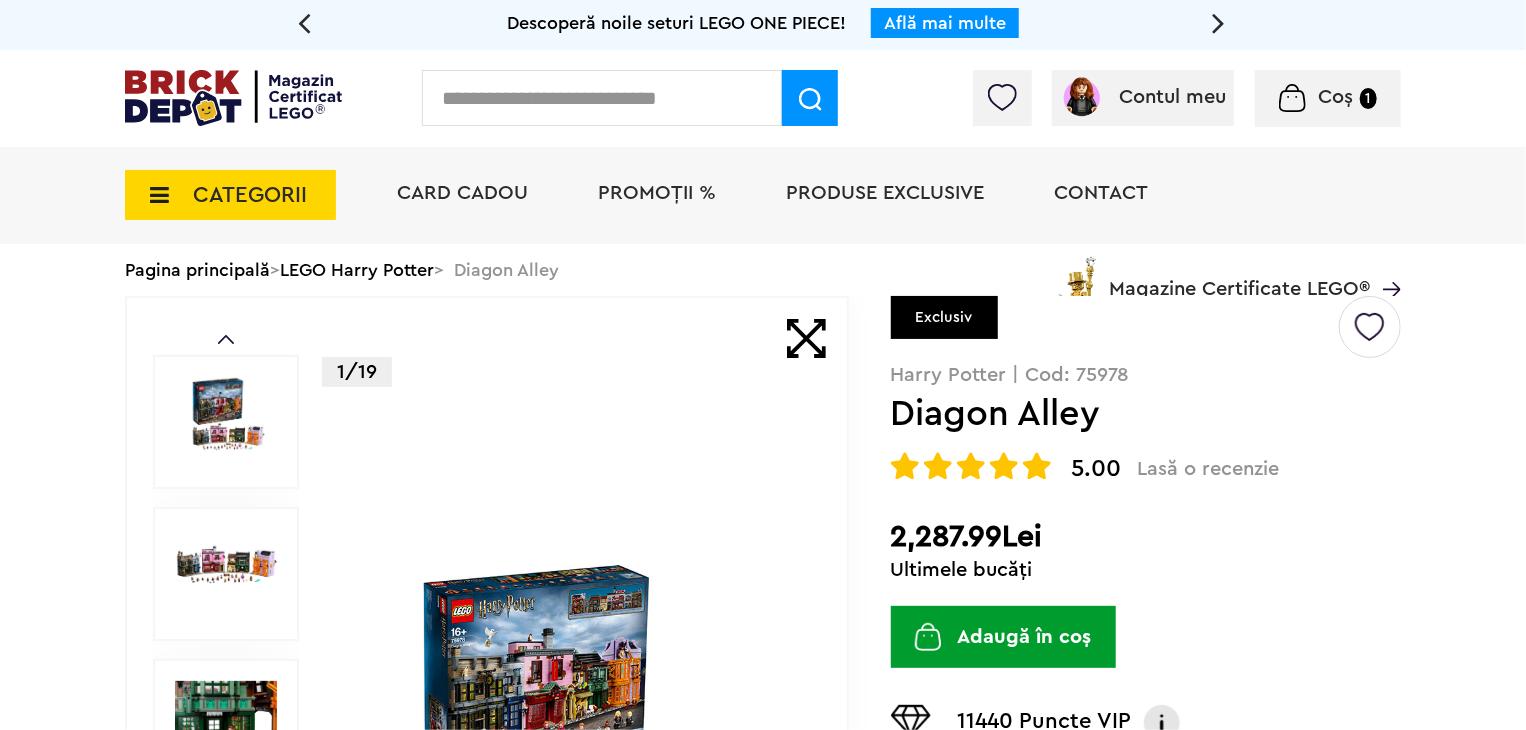 click at bounding box center (1370, 319) 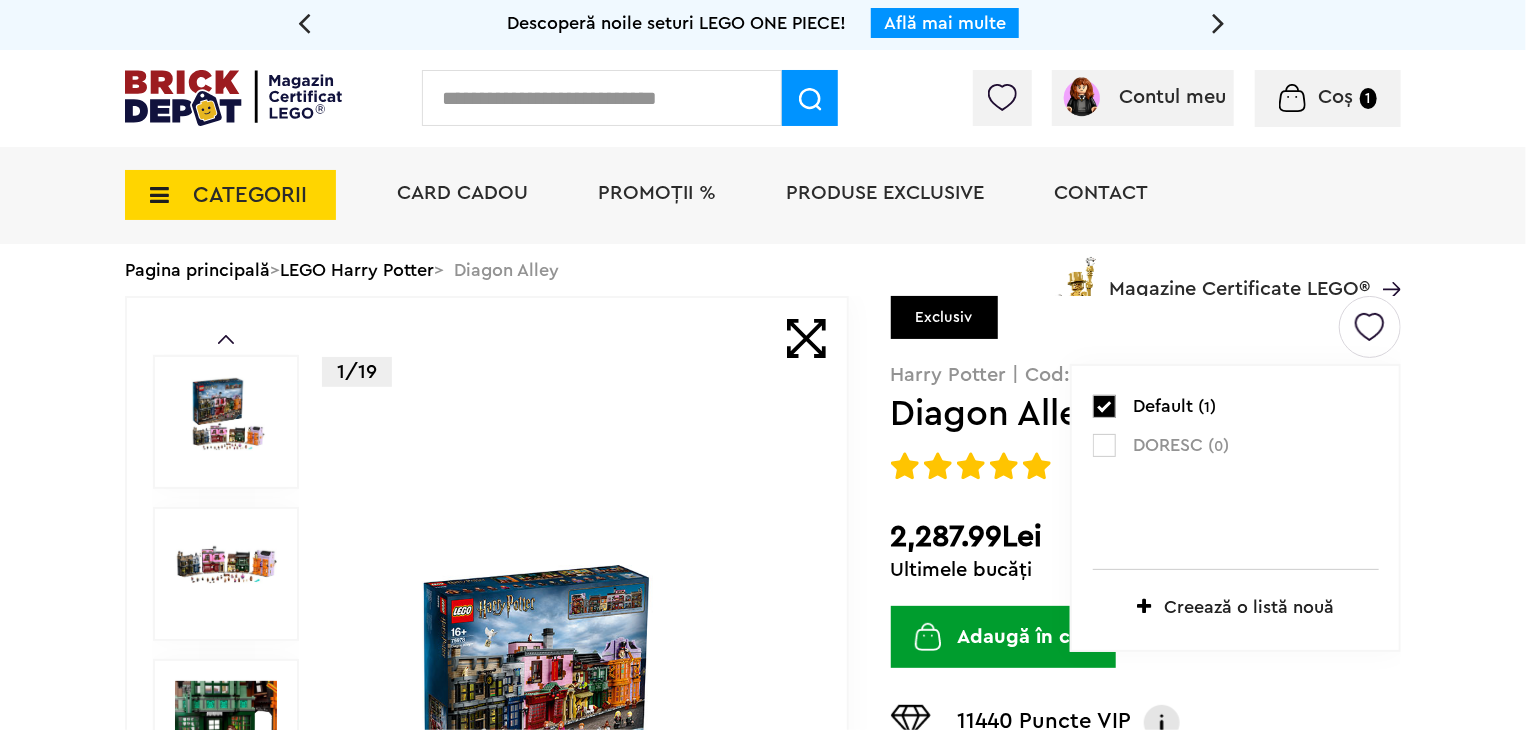 click at bounding box center [1104, 406] 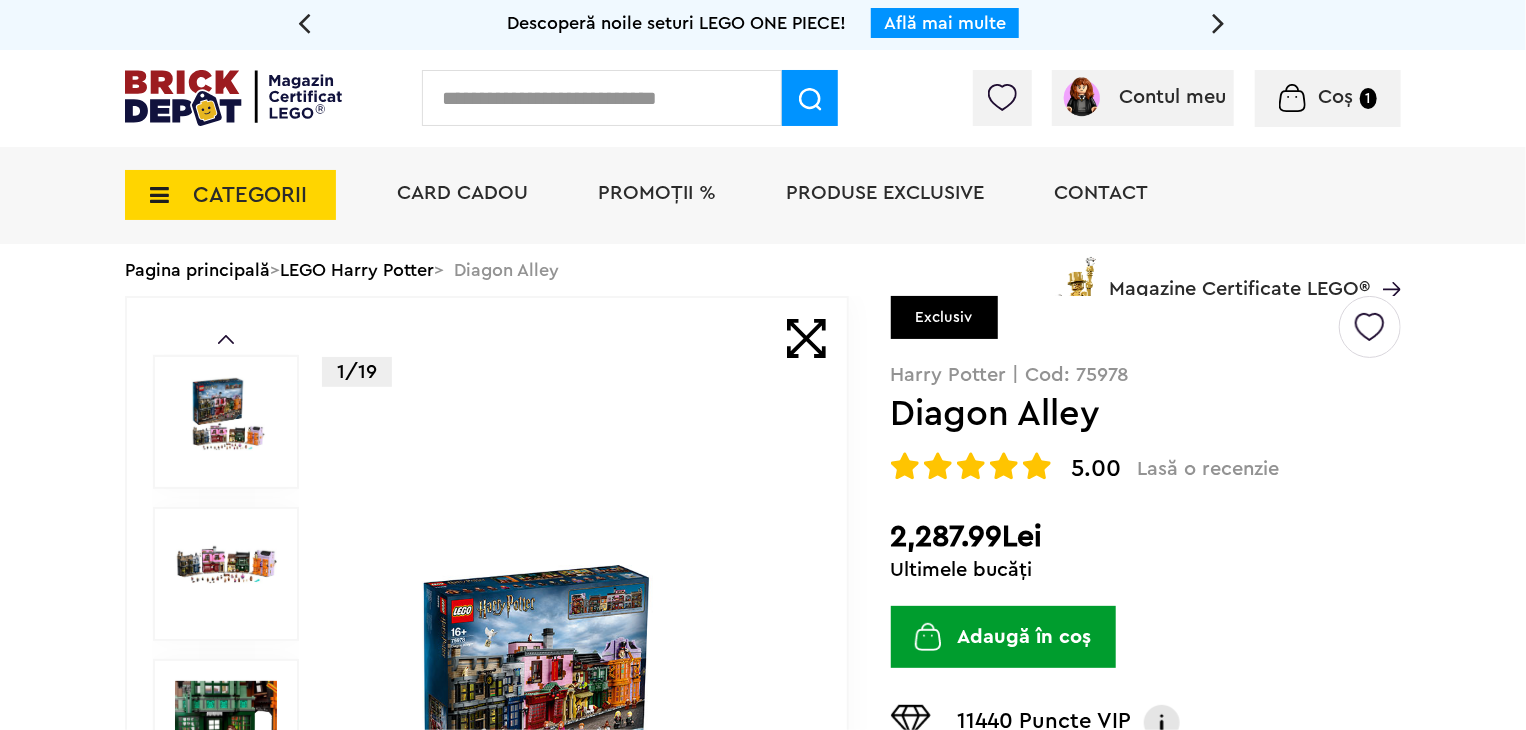 click at bounding box center [1370, 319] 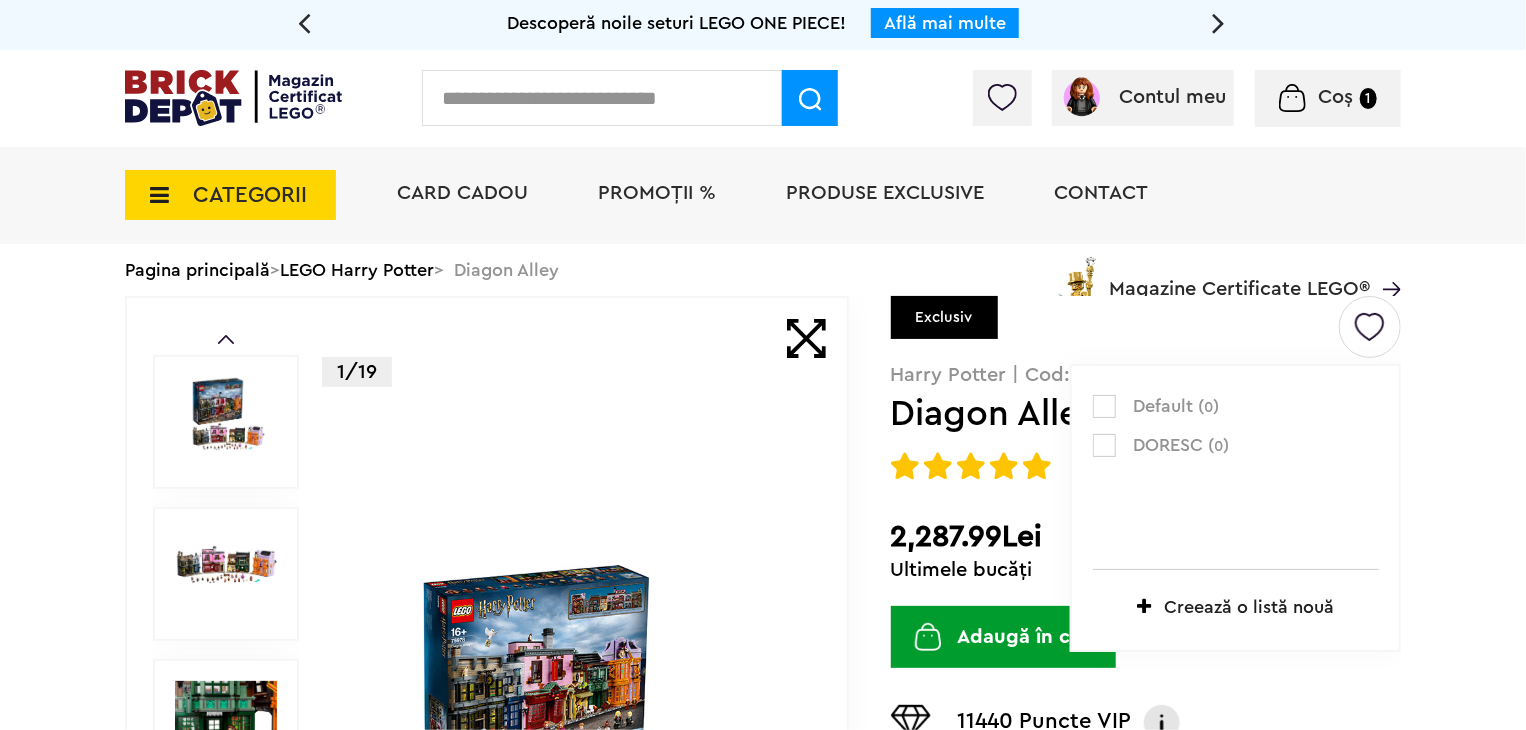 click at bounding box center (1104, 445) 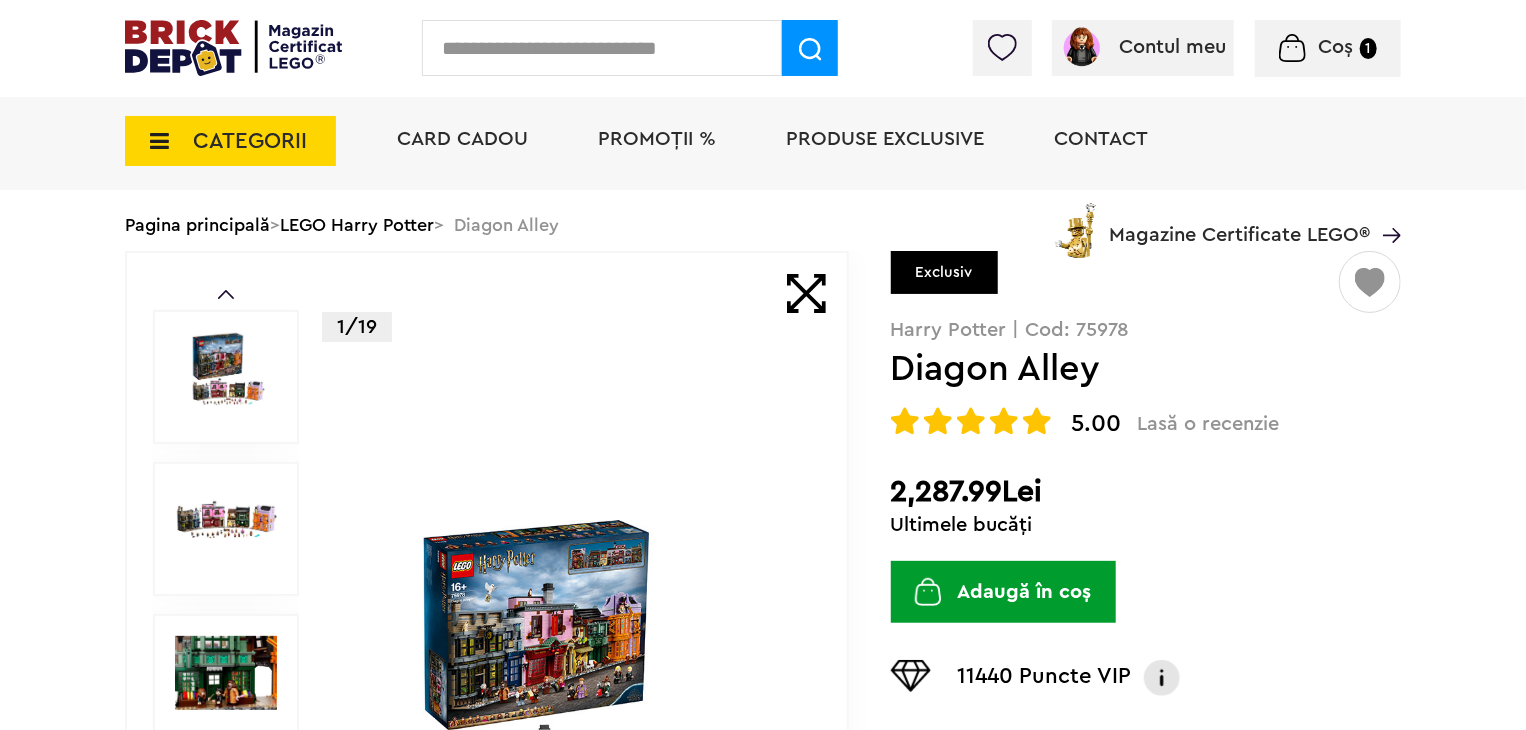 scroll, scrollTop: 0, scrollLeft: 0, axis: both 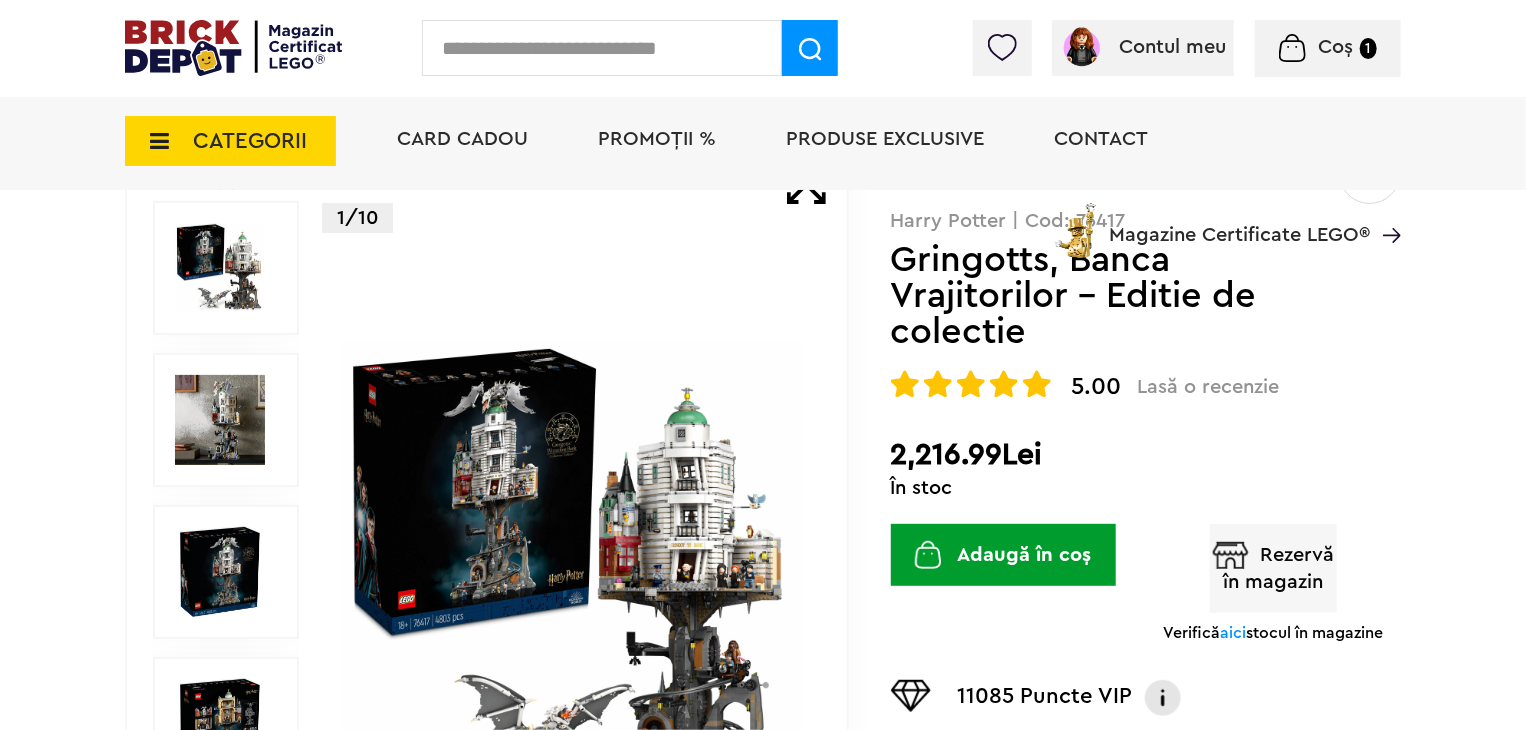 click at bounding box center [573, 572] 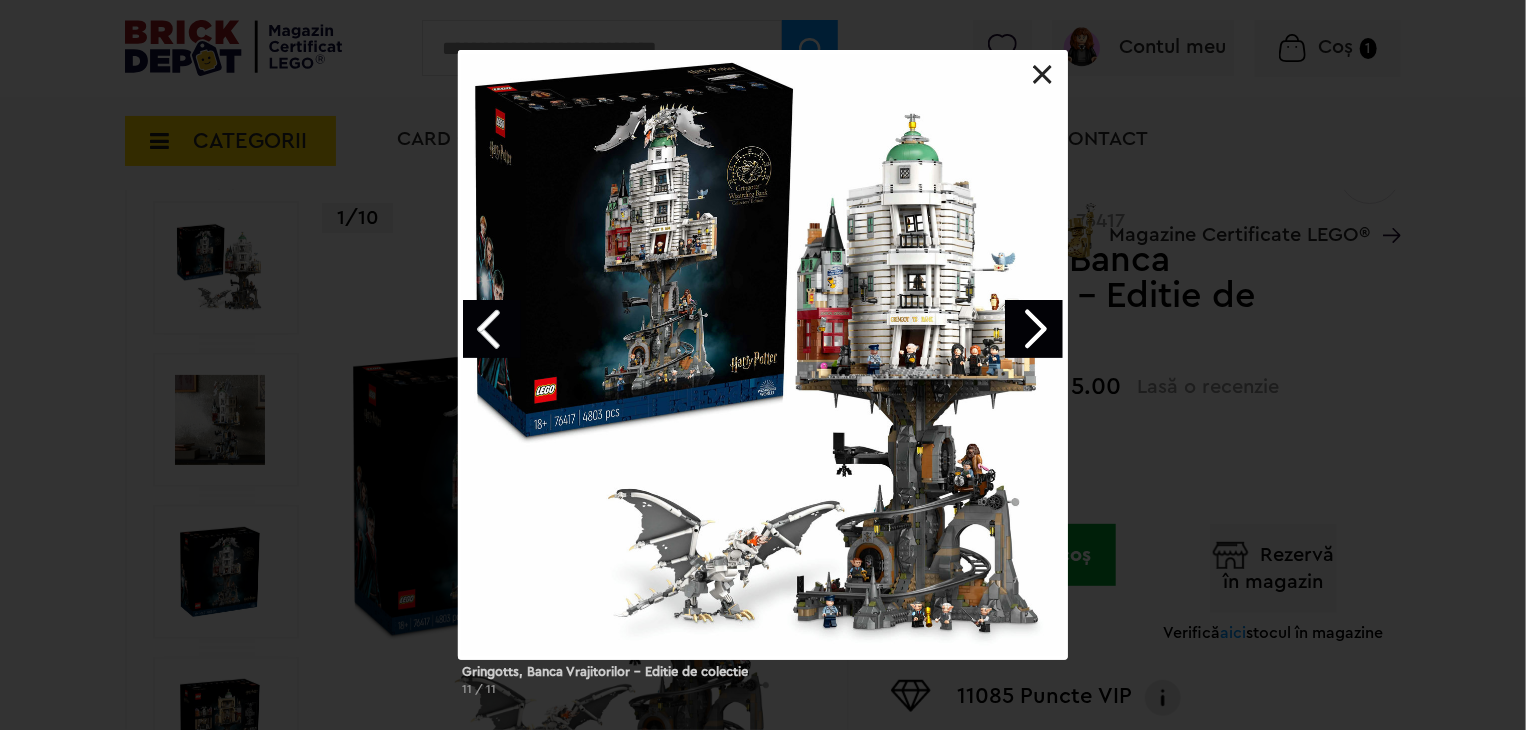 click at bounding box center (1034, 329) 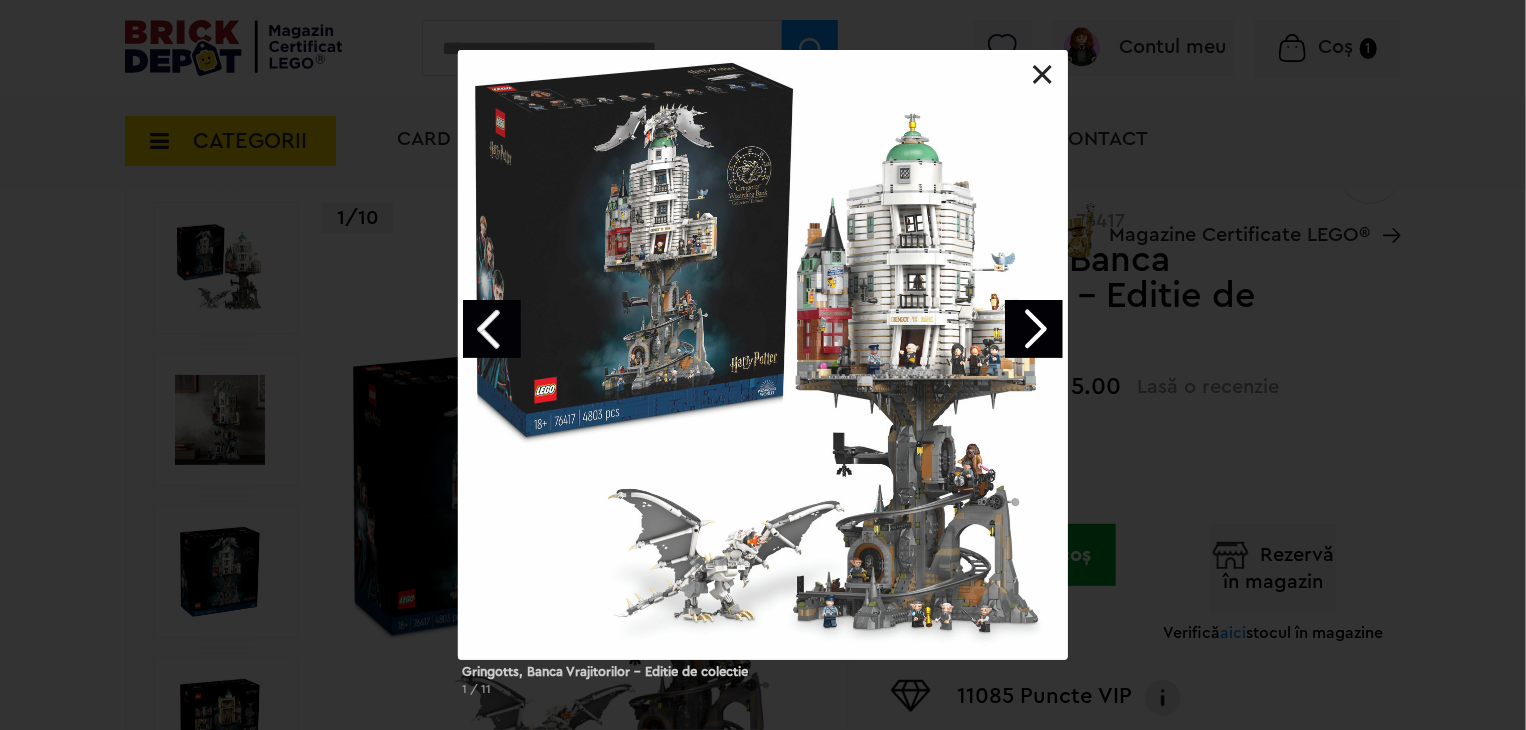 click at bounding box center [1034, 329] 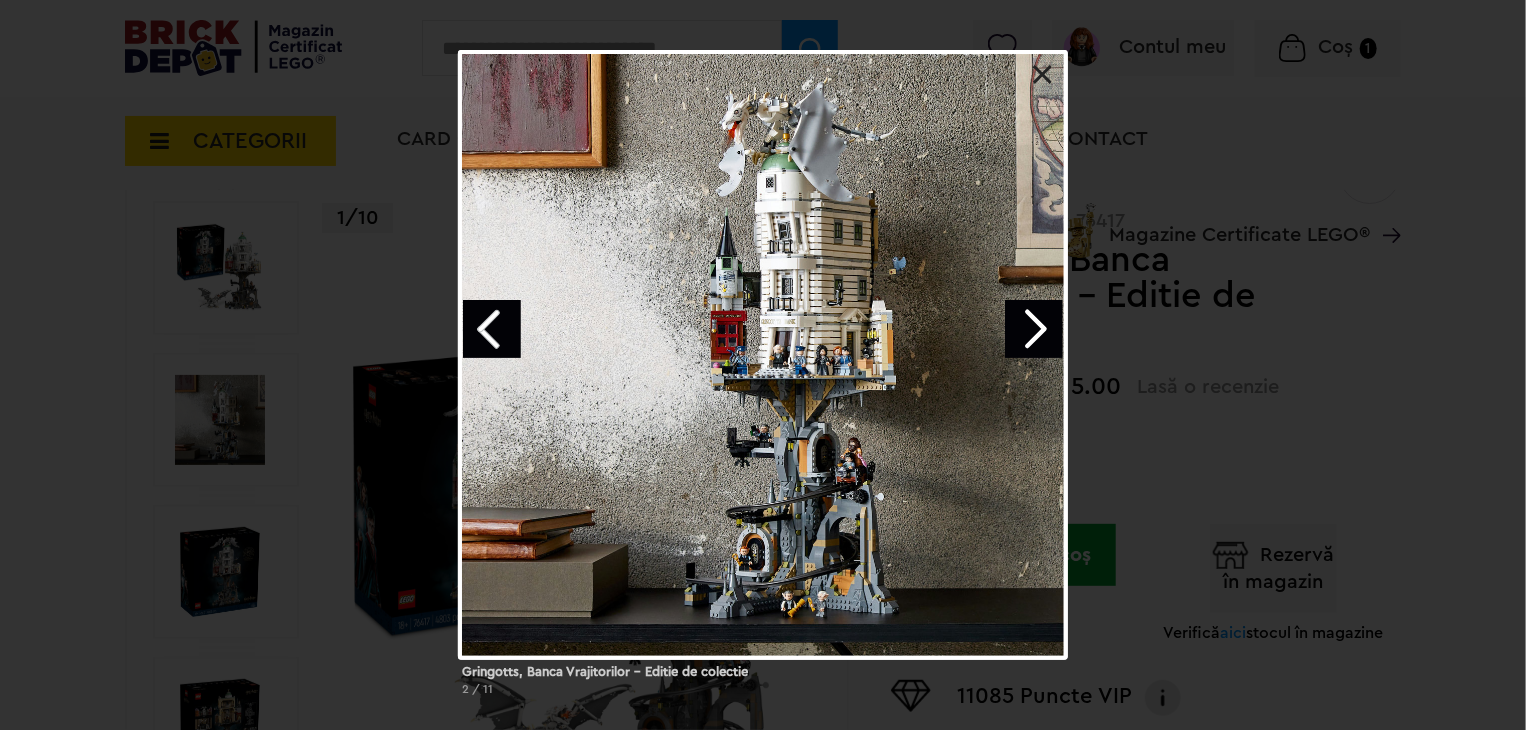 click at bounding box center (1043, 75) 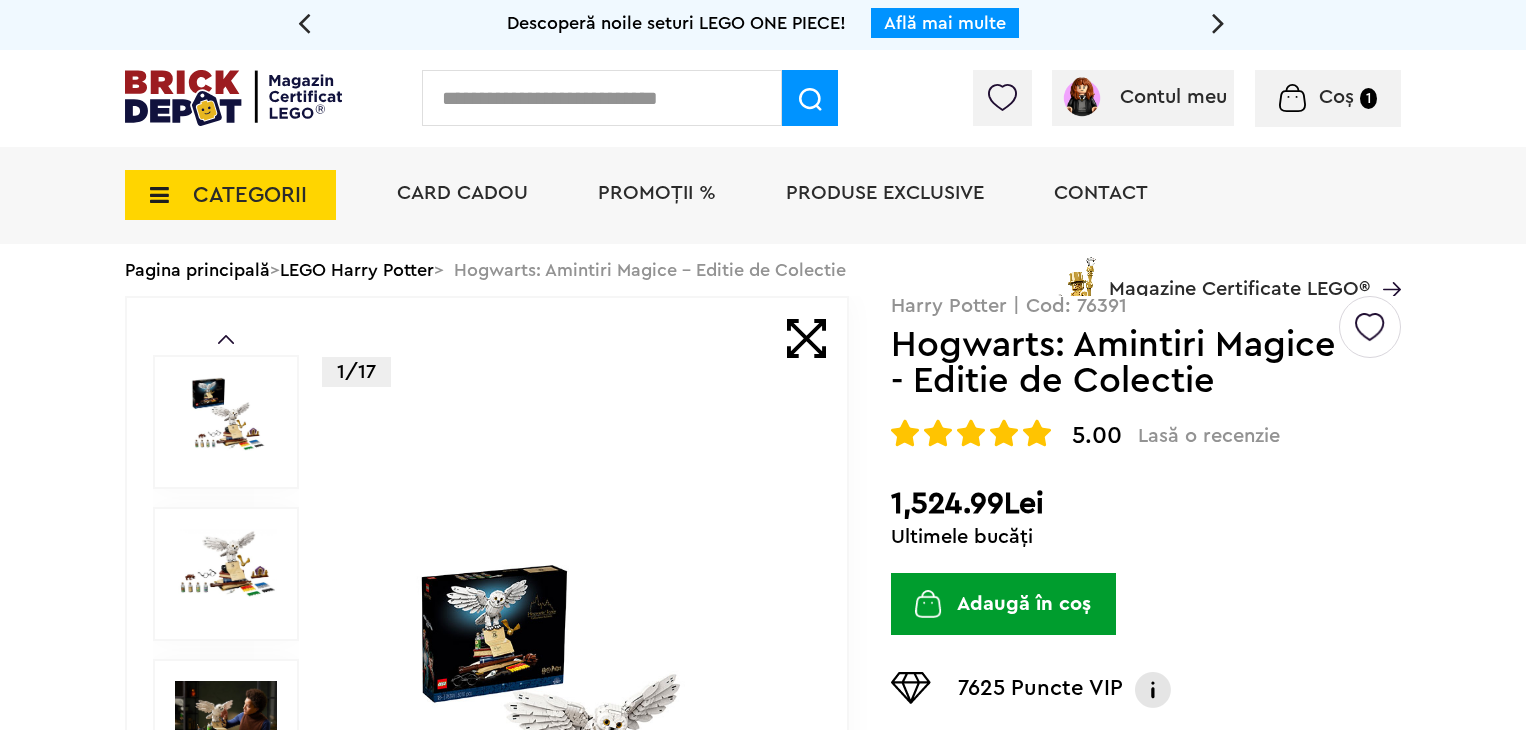 scroll, scrollTop: 0, scrollLeft: 0, axis: both 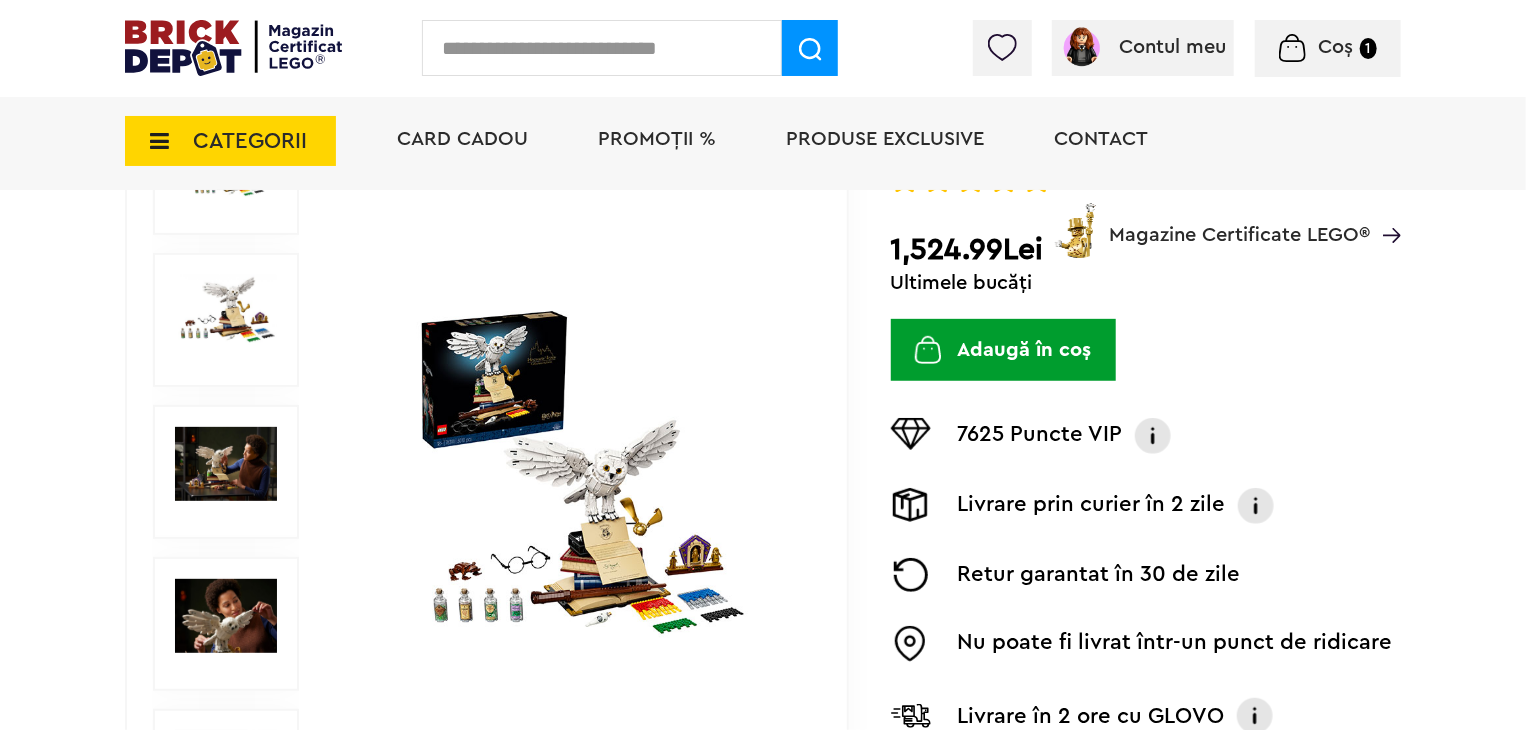 click at bounding box center (573, 472) 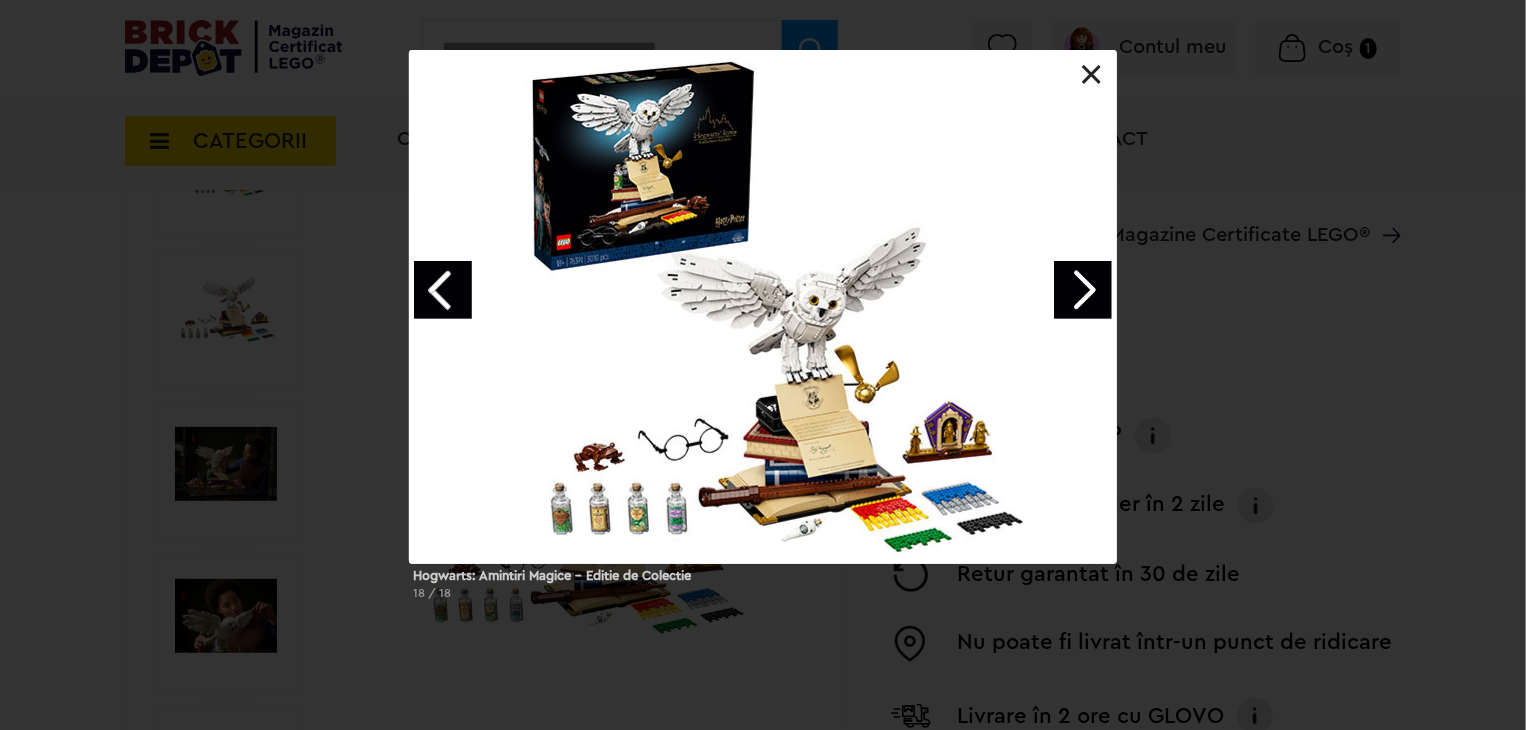 click at bounding box center [1083, 290] 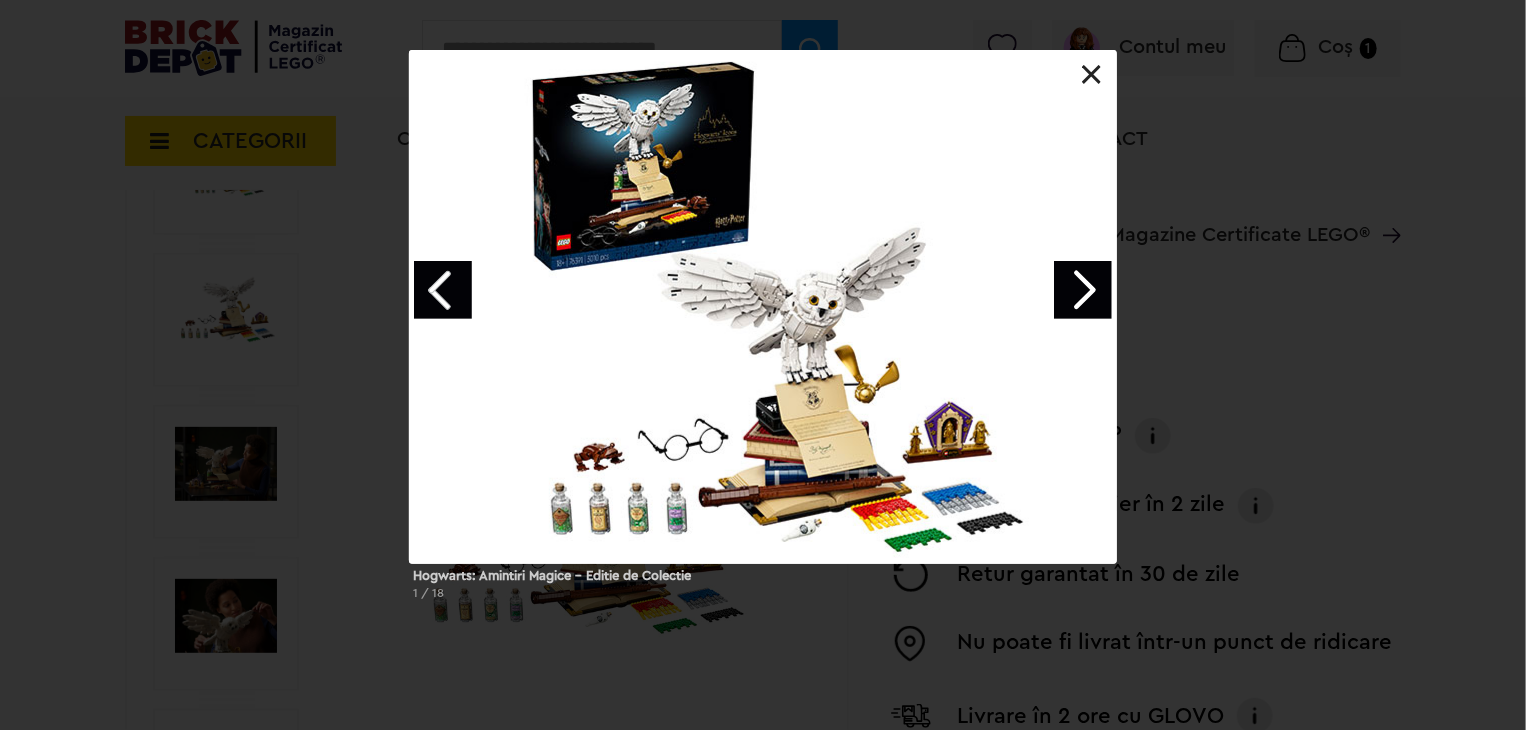 click at bounding box center (1083, 290) 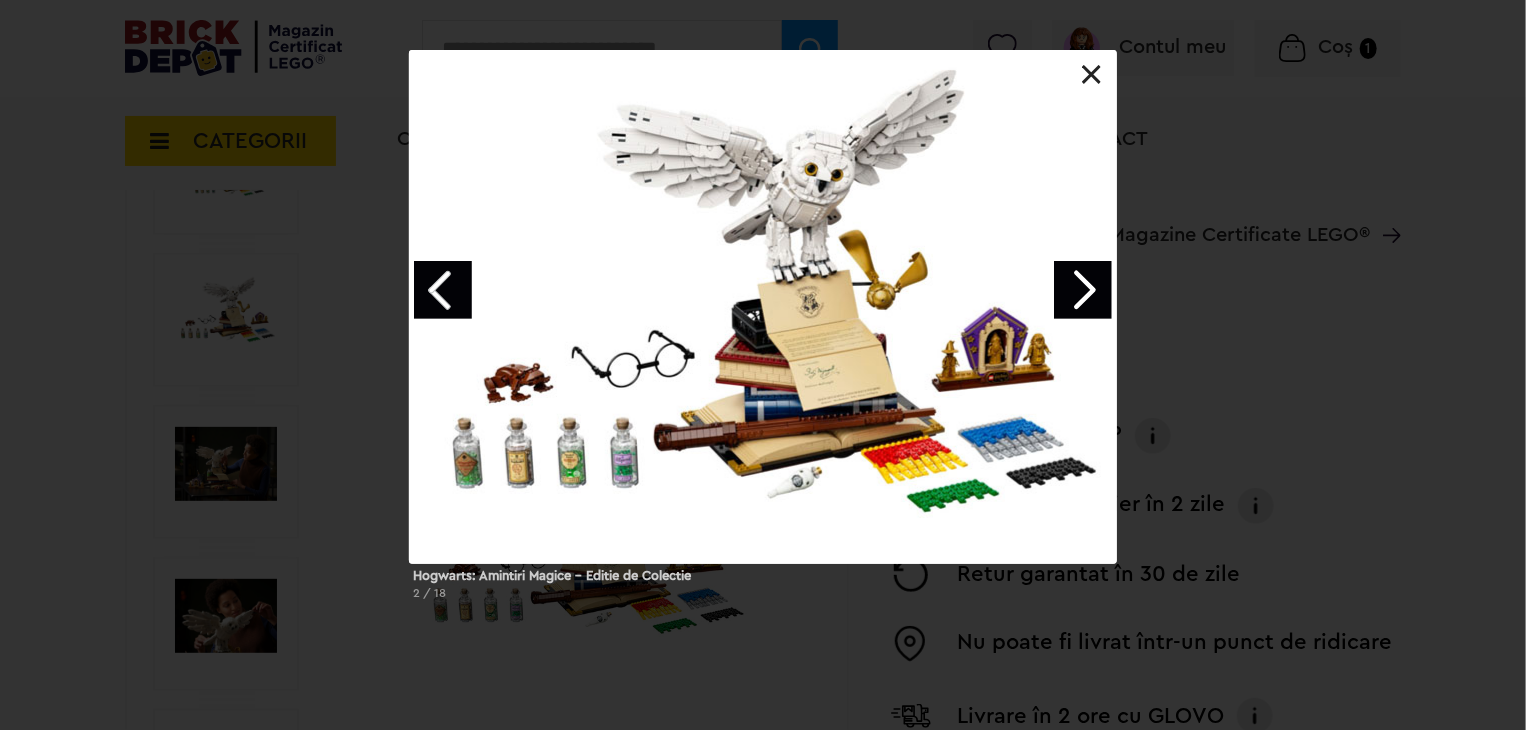 click at bounding box center (1092, 75) 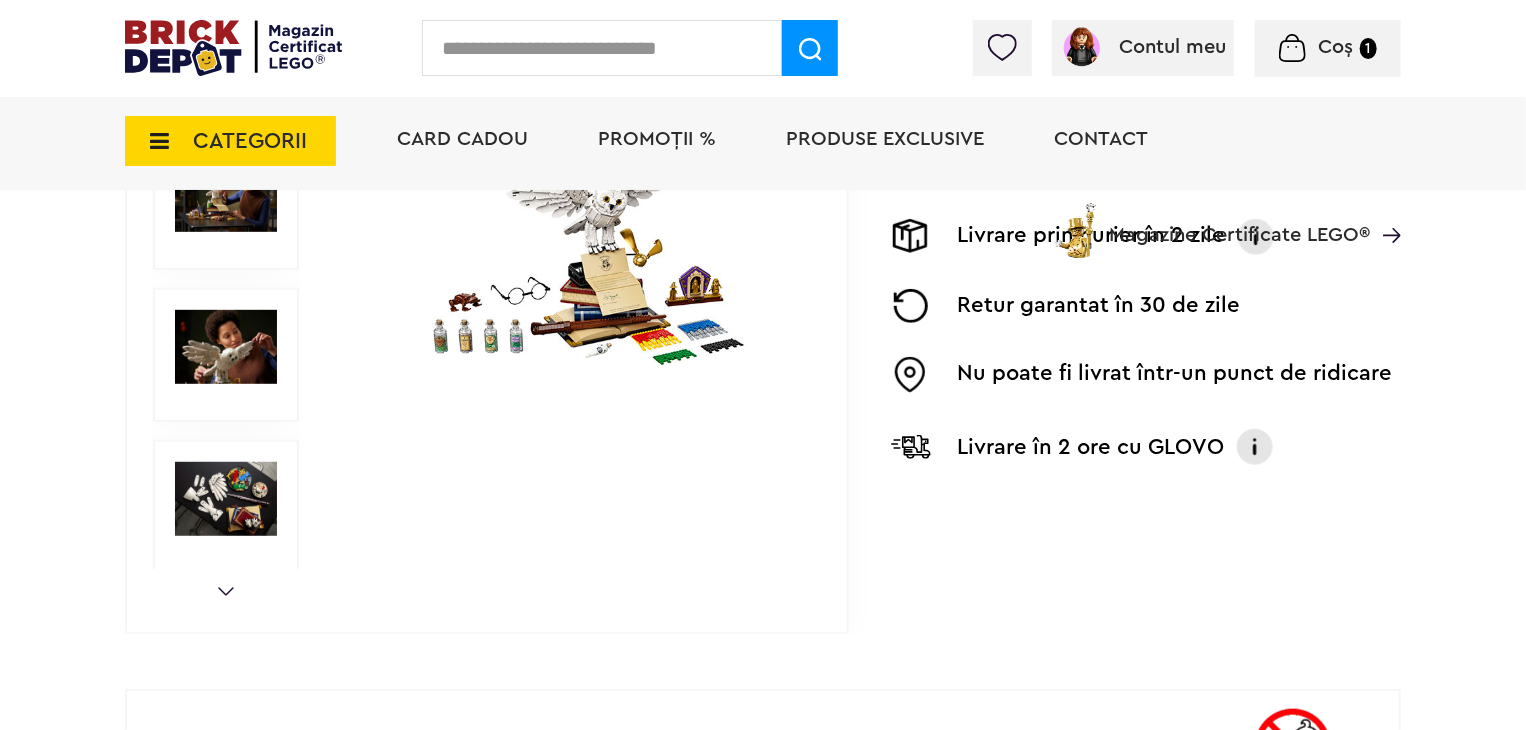 scroll, scrollTop: 500, scrollLeft: 0, axis: vertical 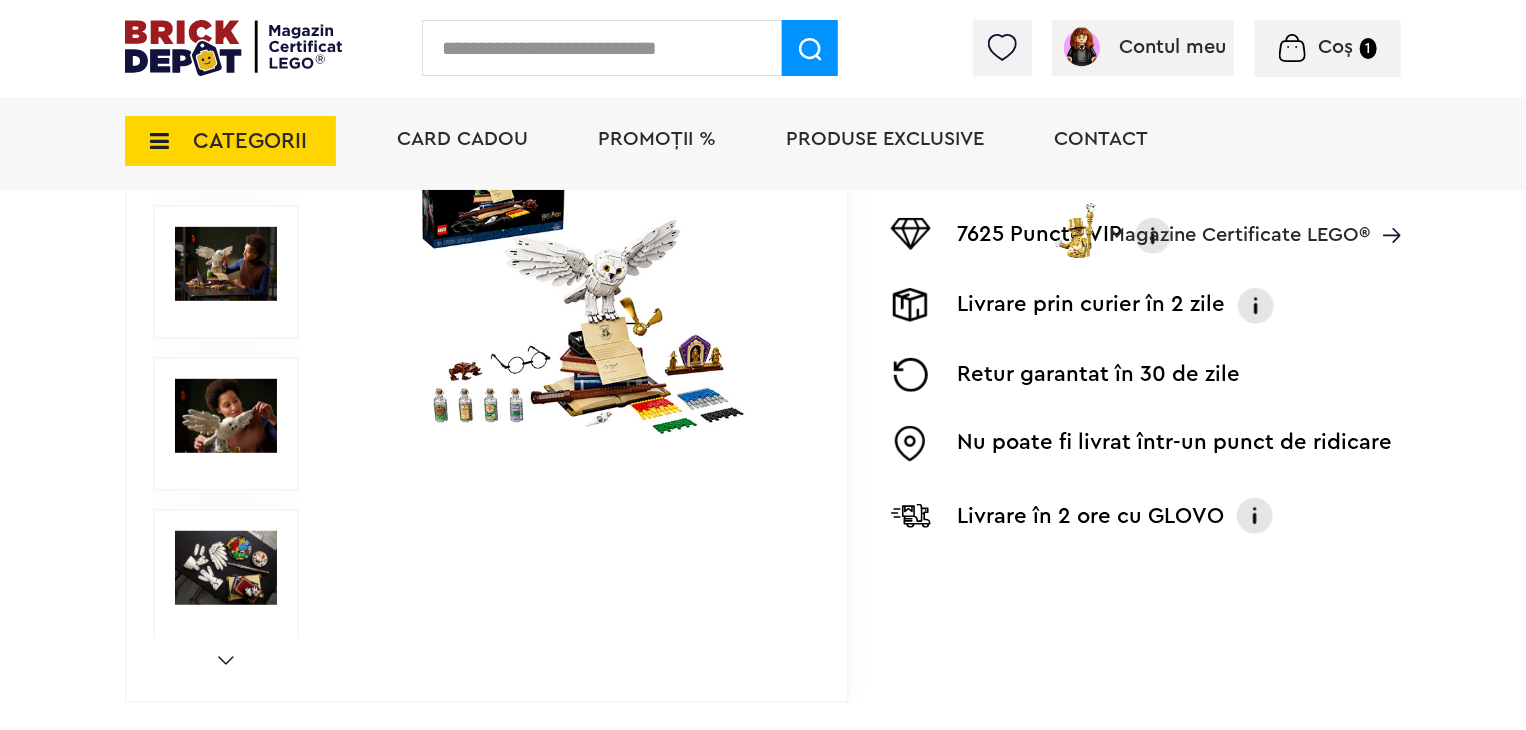 click at bounding box center (226, 416) 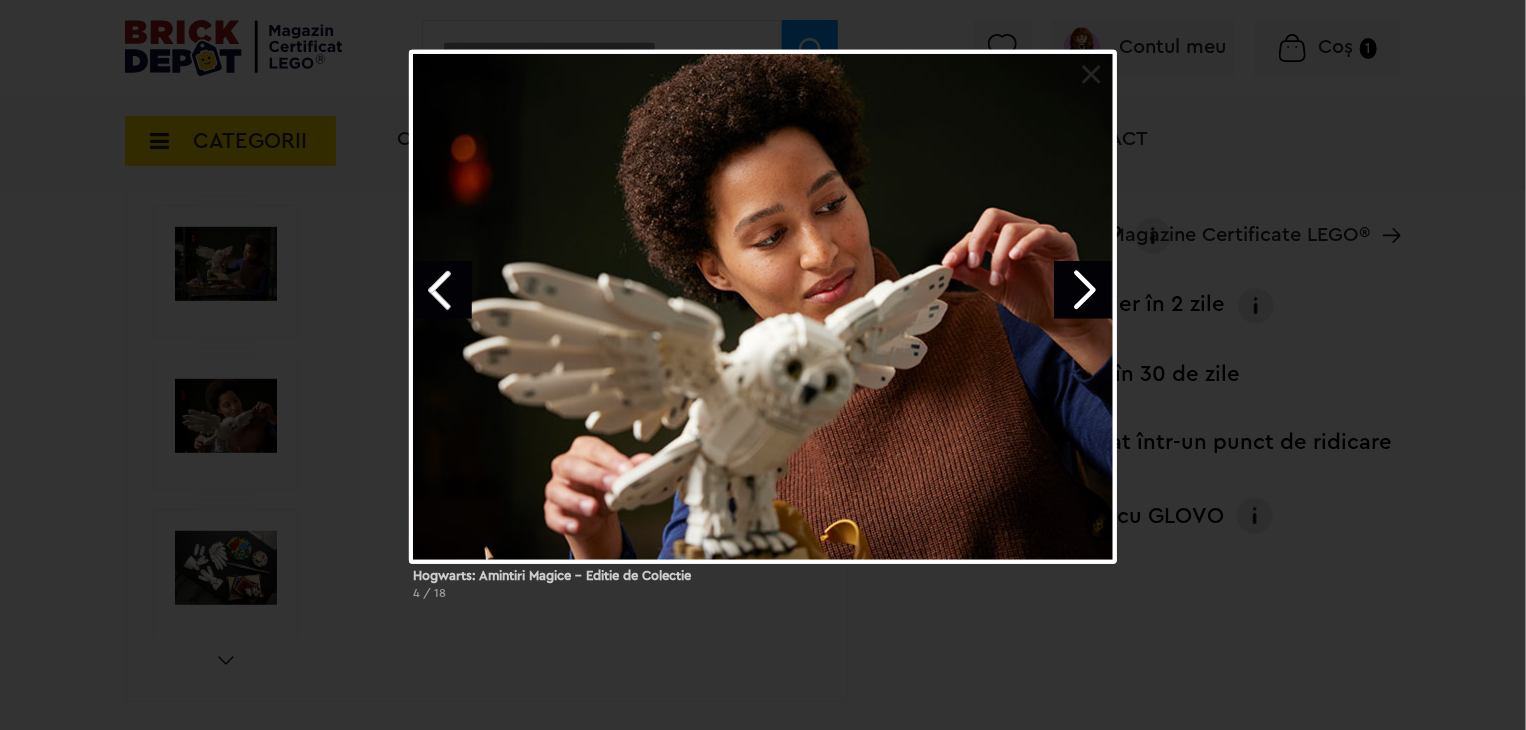click at bounding box center [1083, 290] 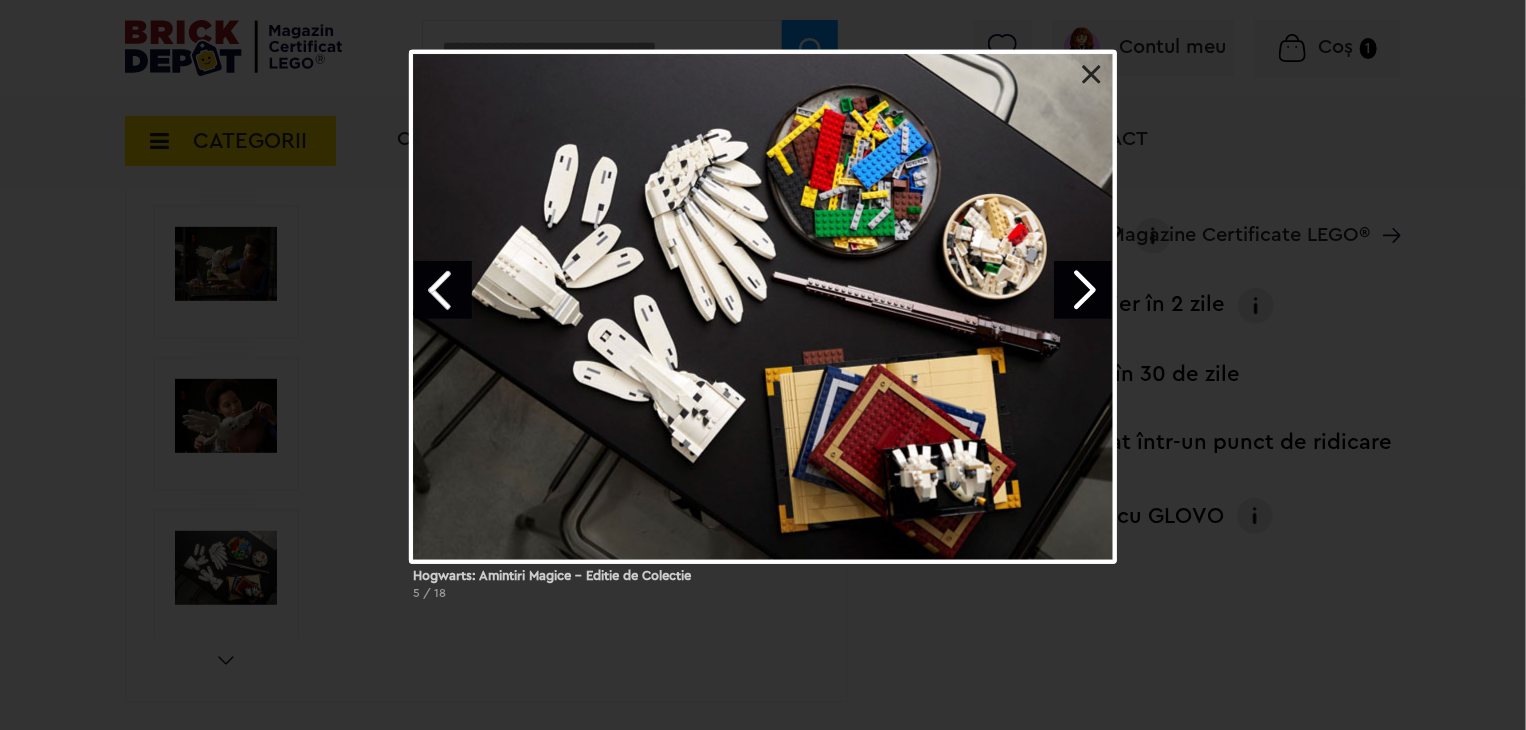 click at bounding box center [1083, 290] 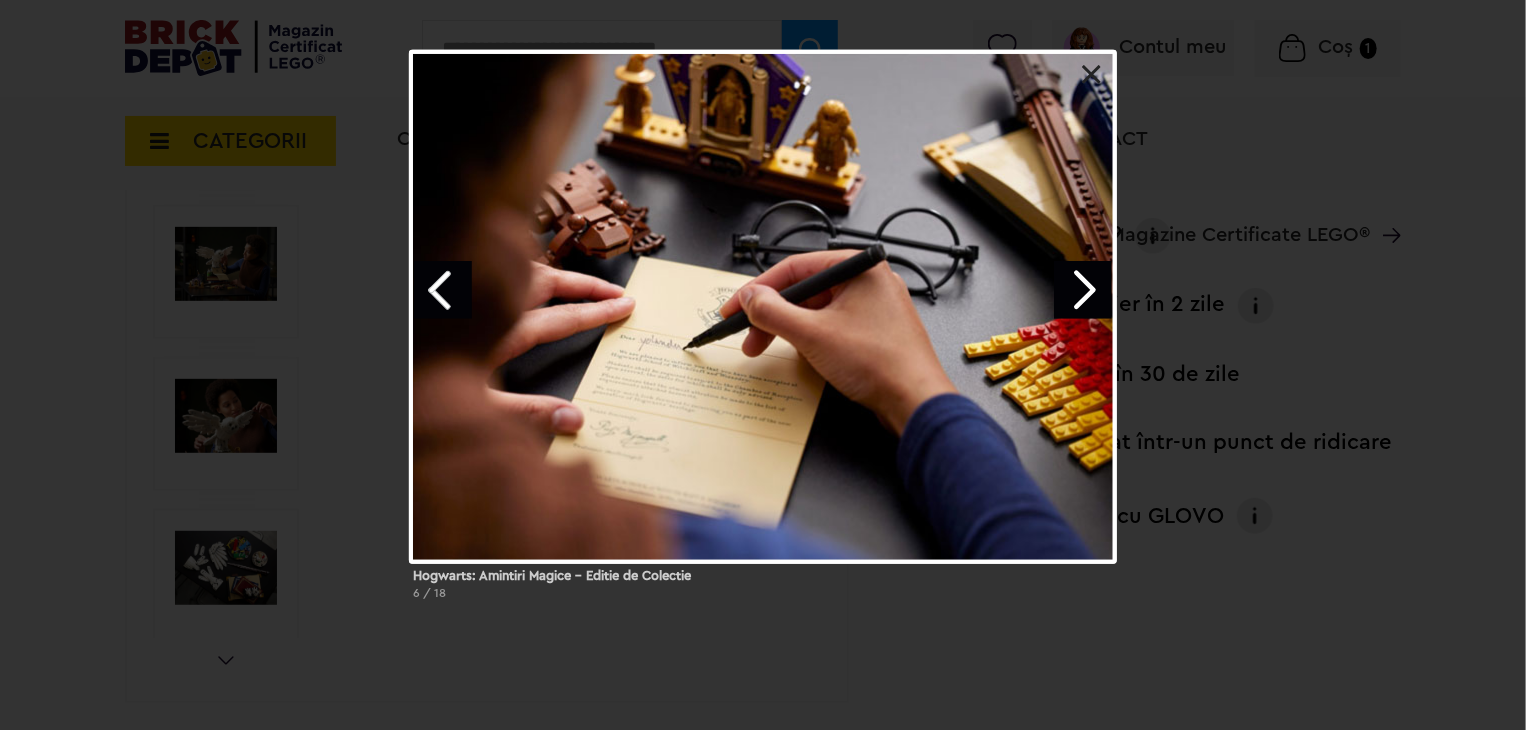 click at bounding box center (1083, 290) 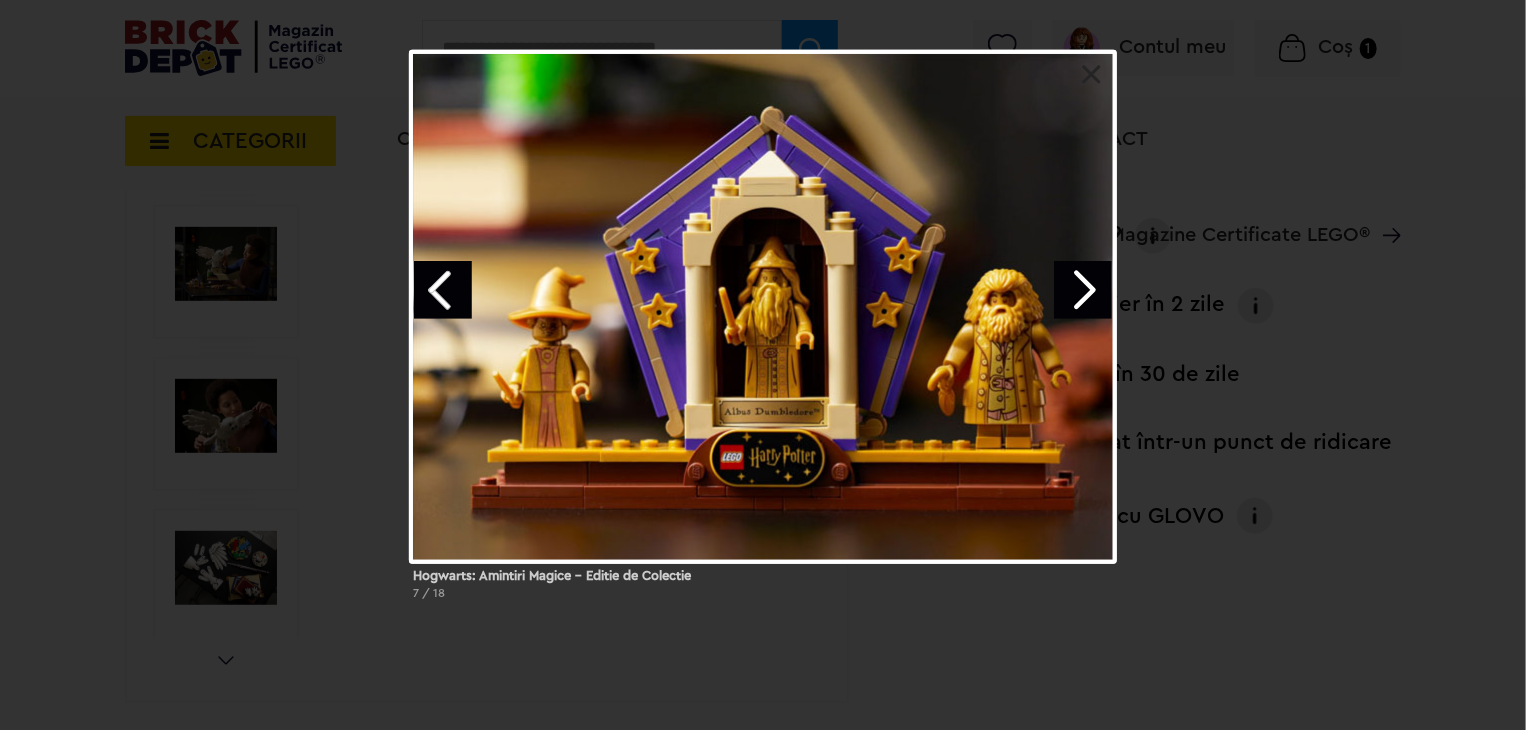 click at bounding box center (1083, 290) 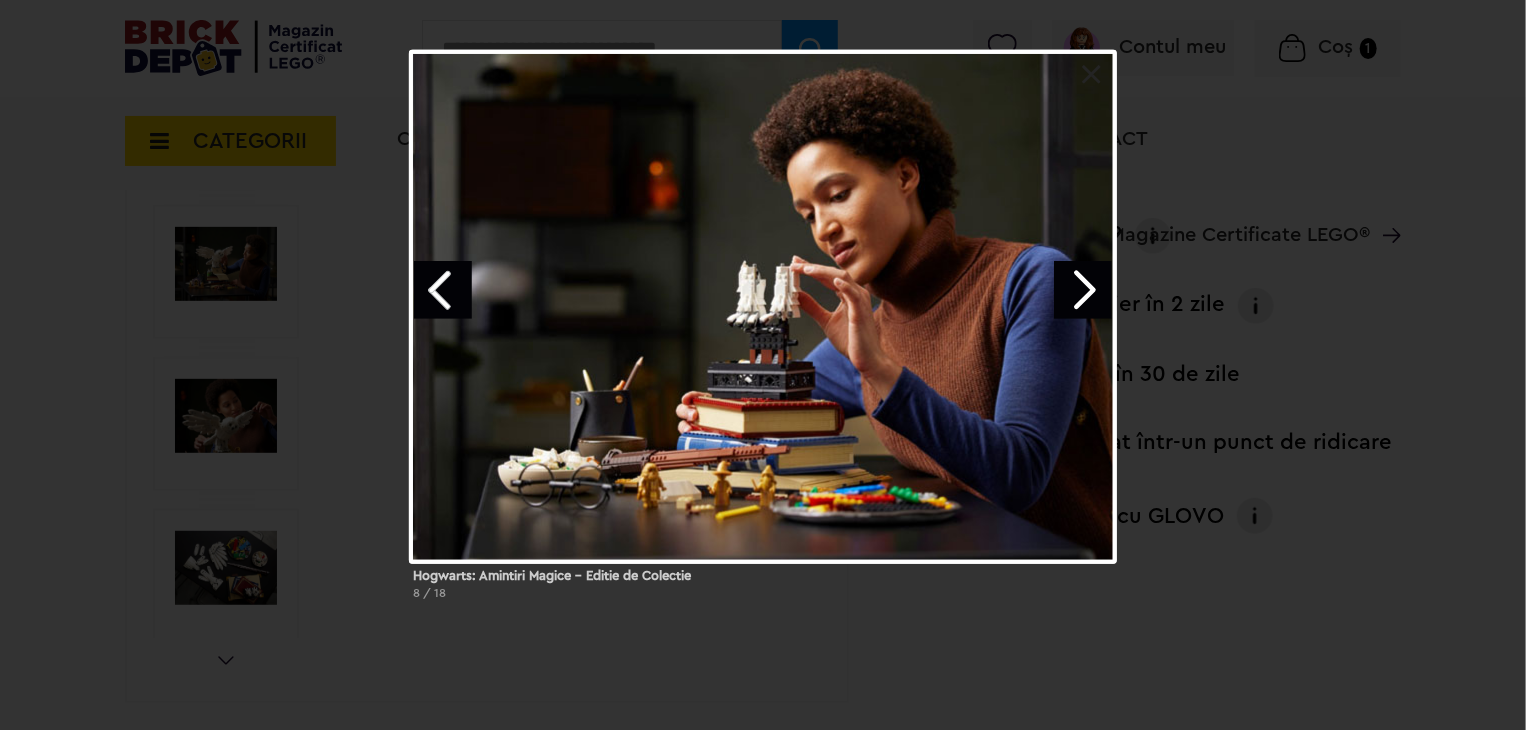 click at bounding box center (1083, 290) 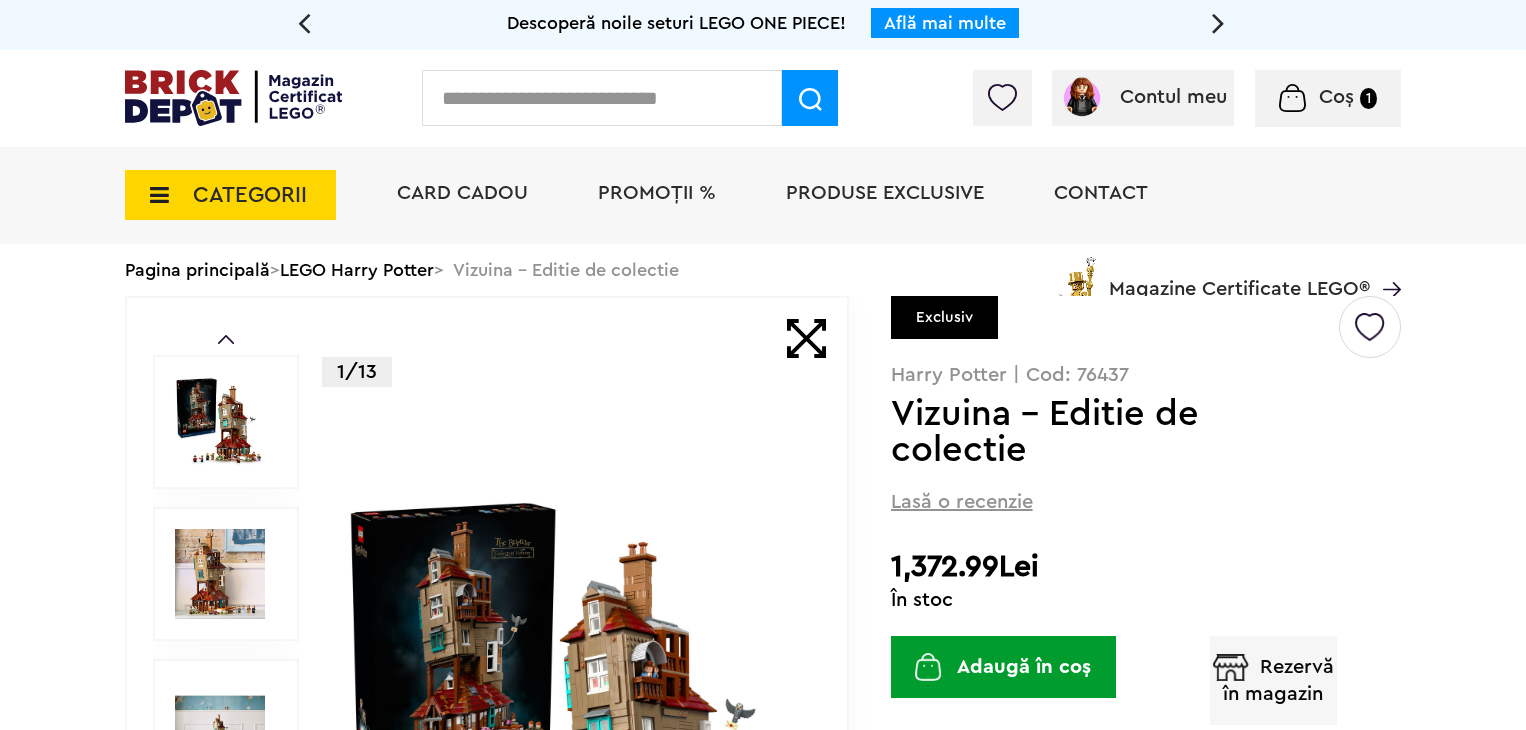 scroll, scrollTop: 0, scrollLeft: 0, axis: both 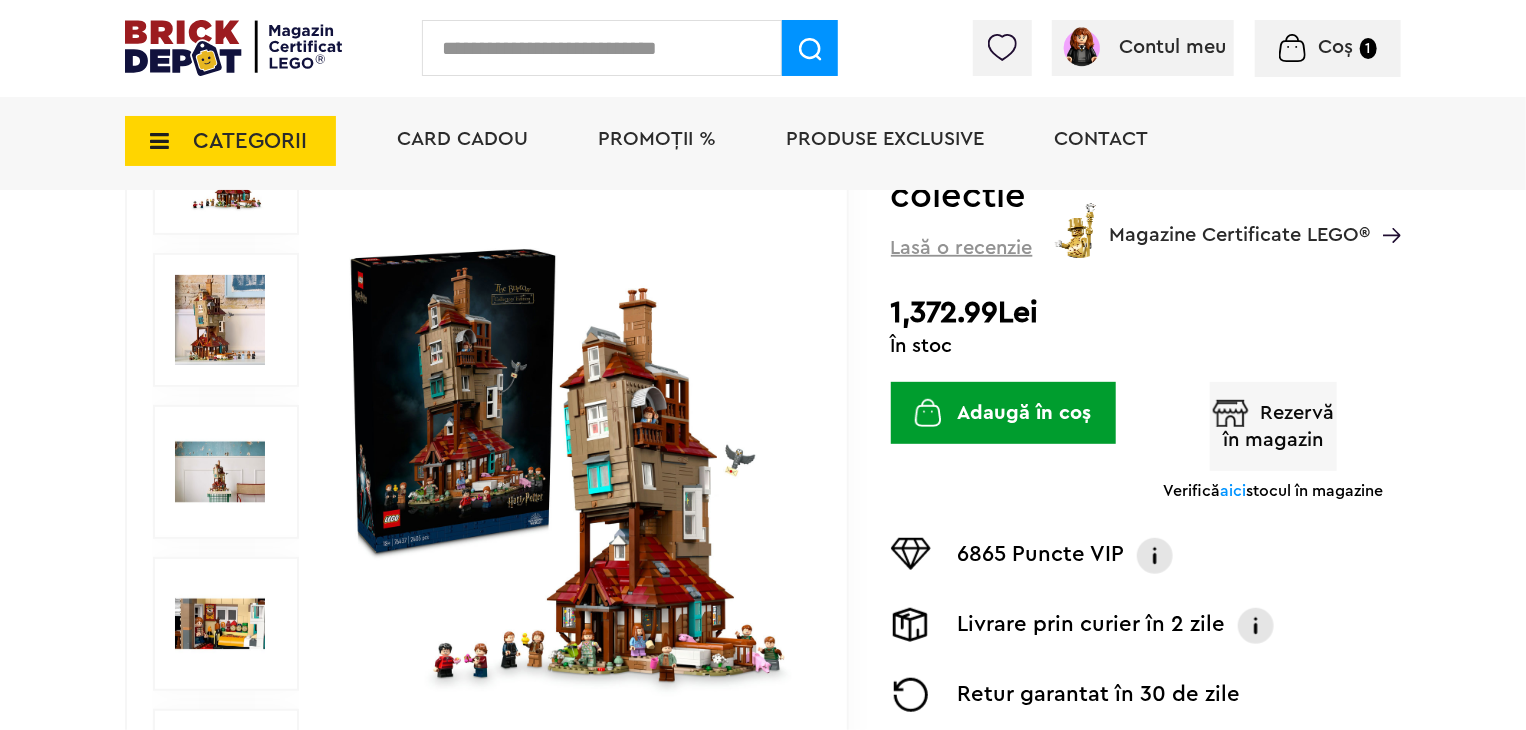click at bounding box center (573, 472) 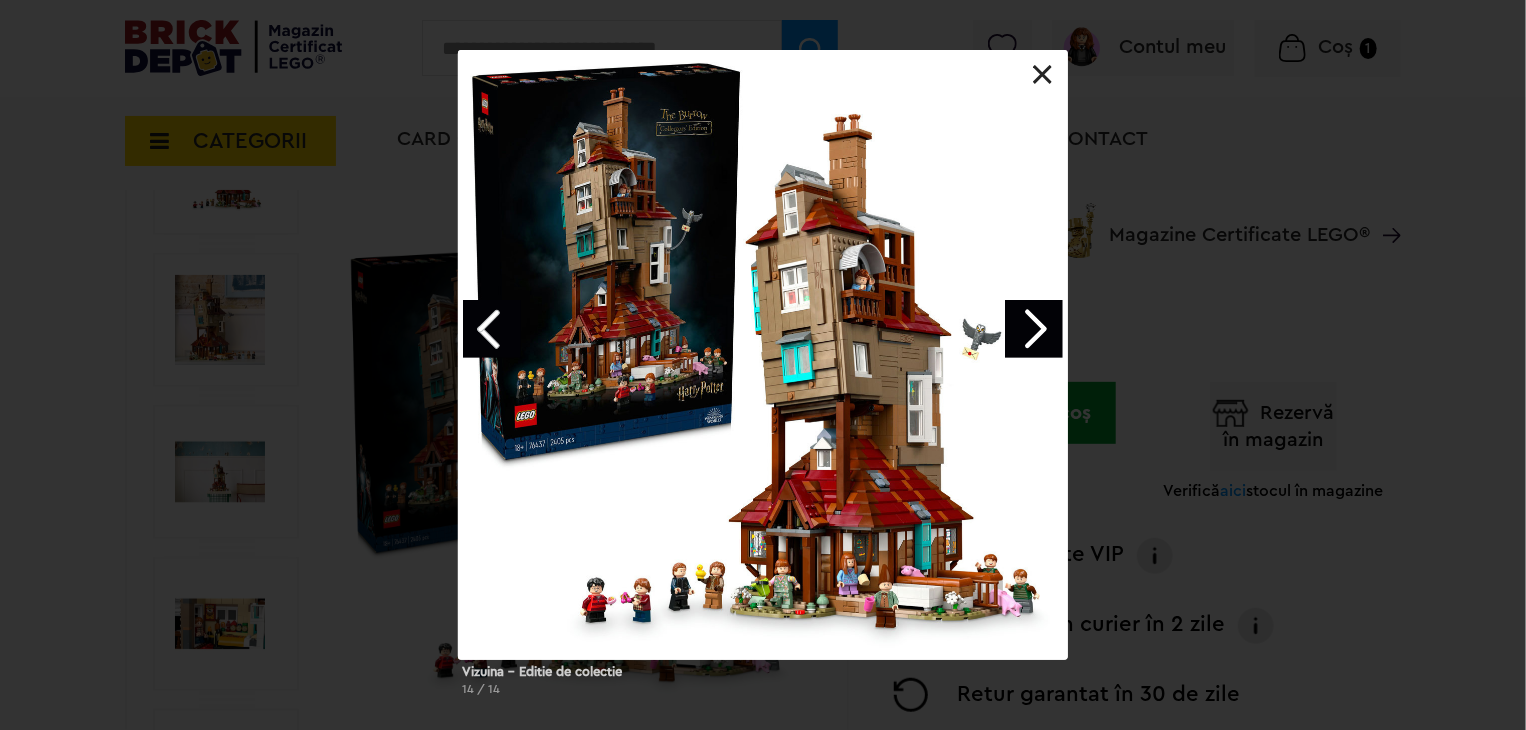 click at bounding box center (1034, 329) 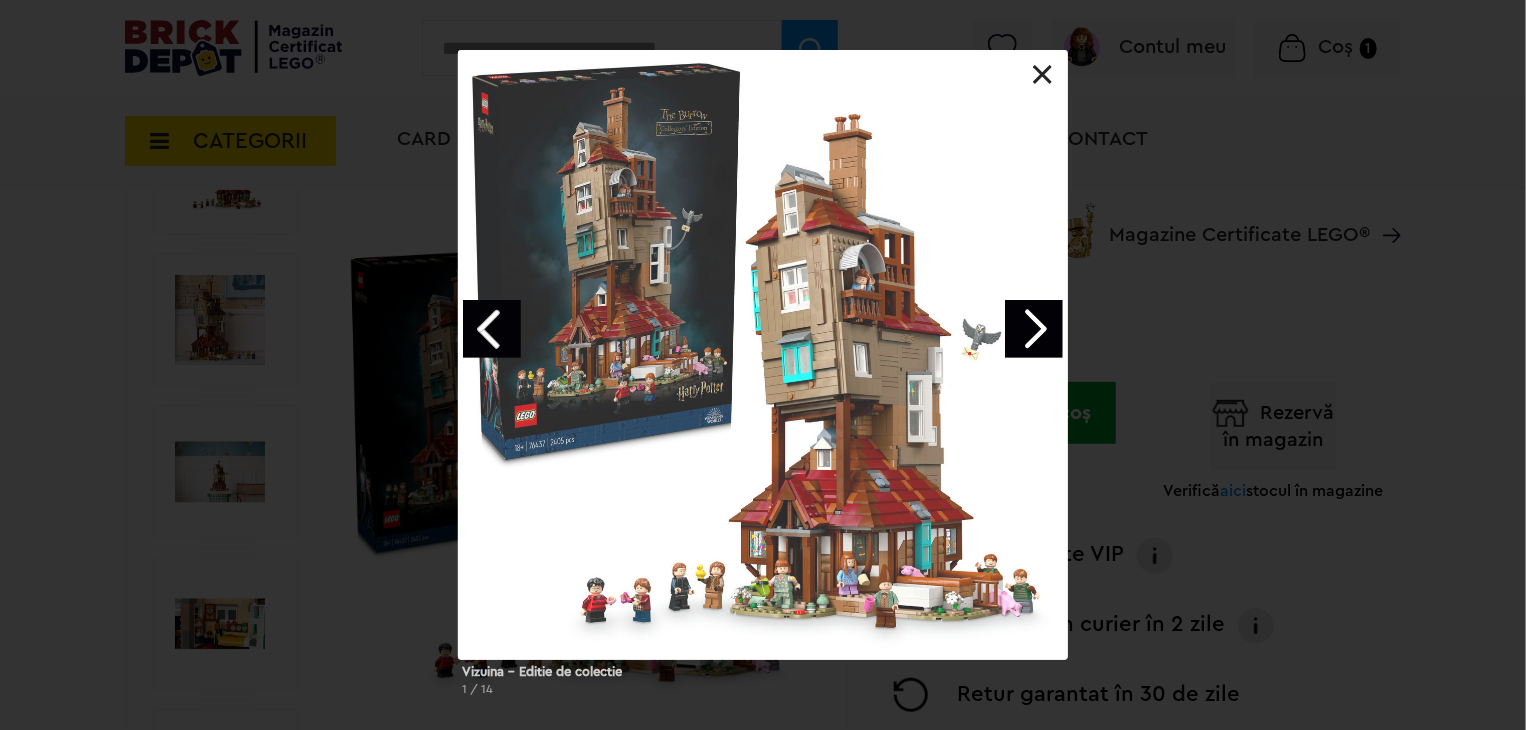 click at bounding box center (1034, 329) 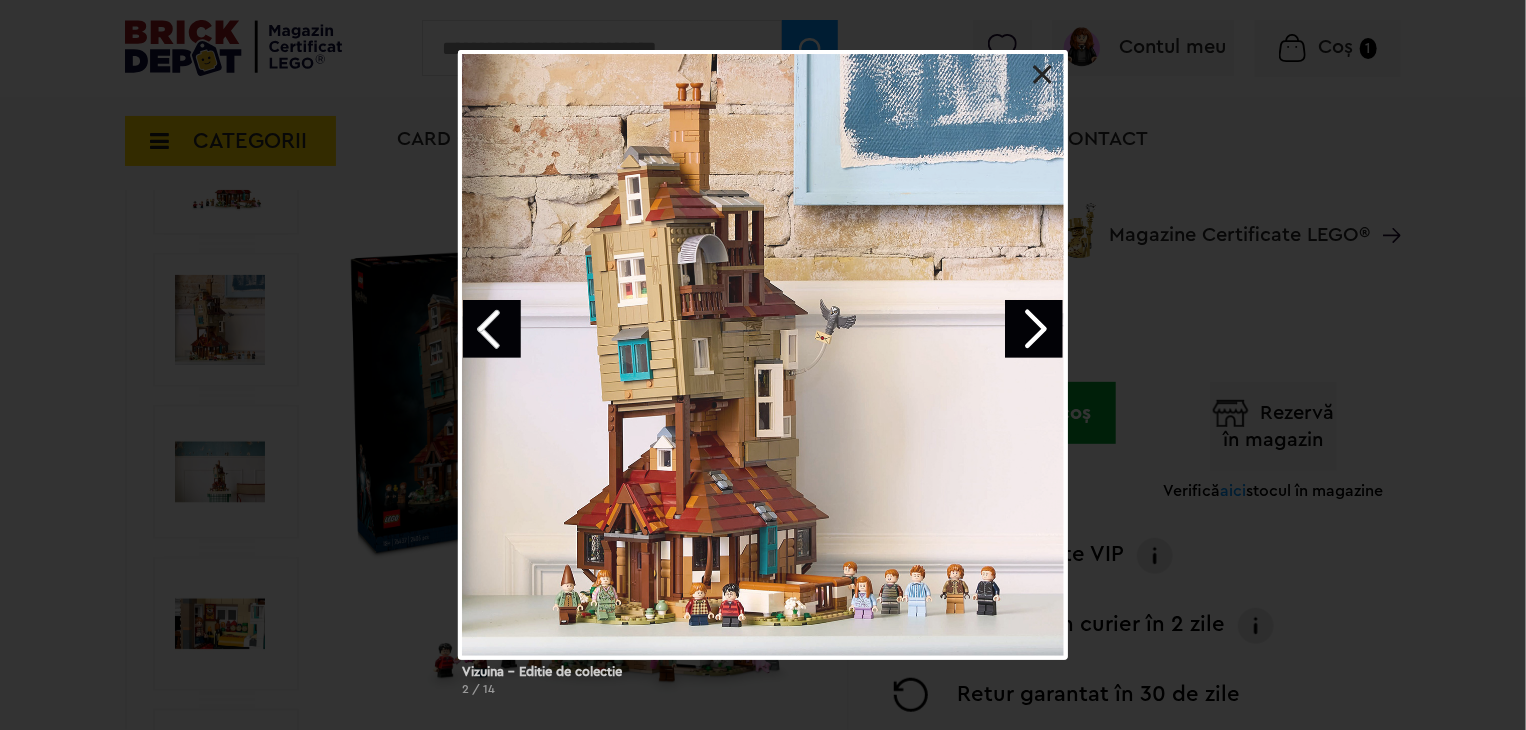 click at bounding box center [1034, 329] 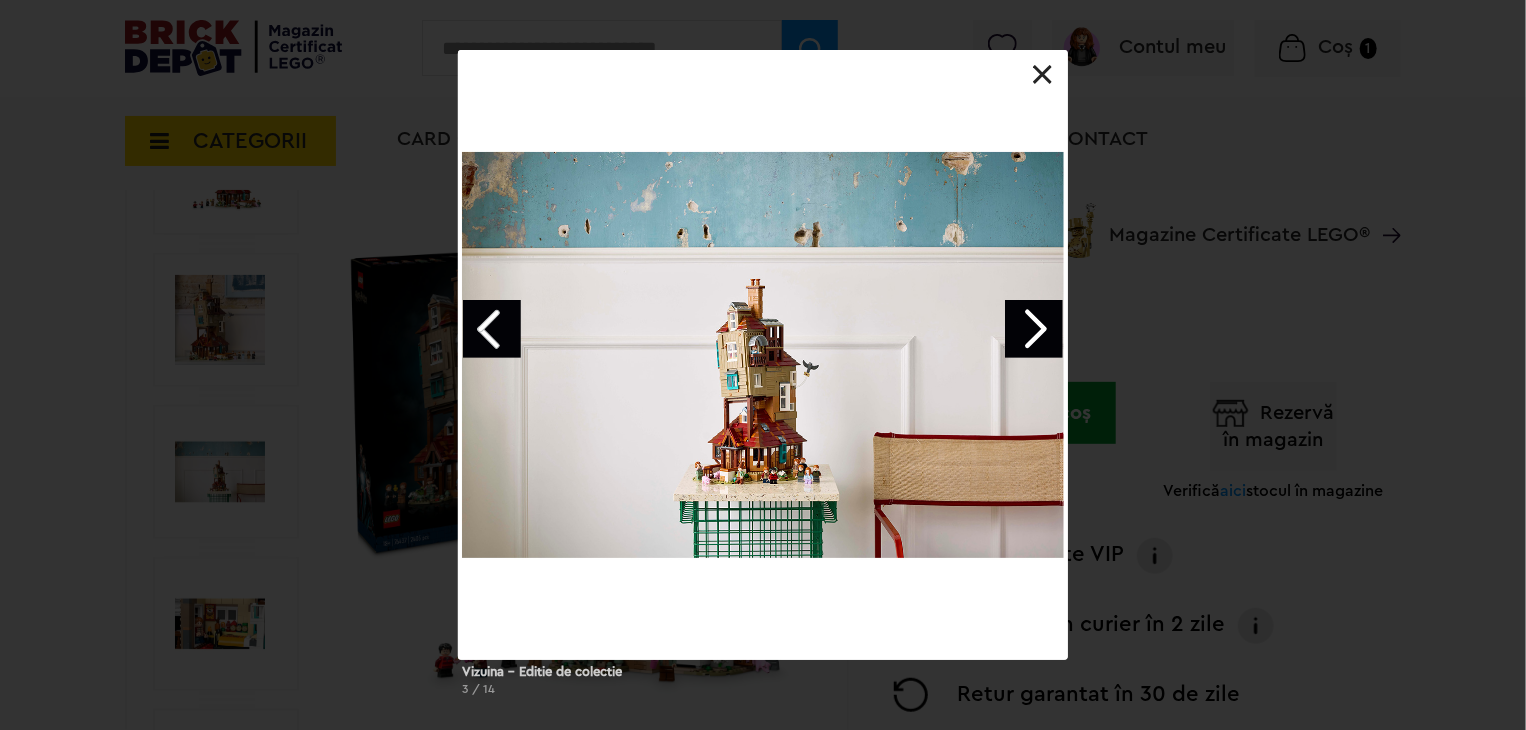 click at bounding box center [1034, 329] 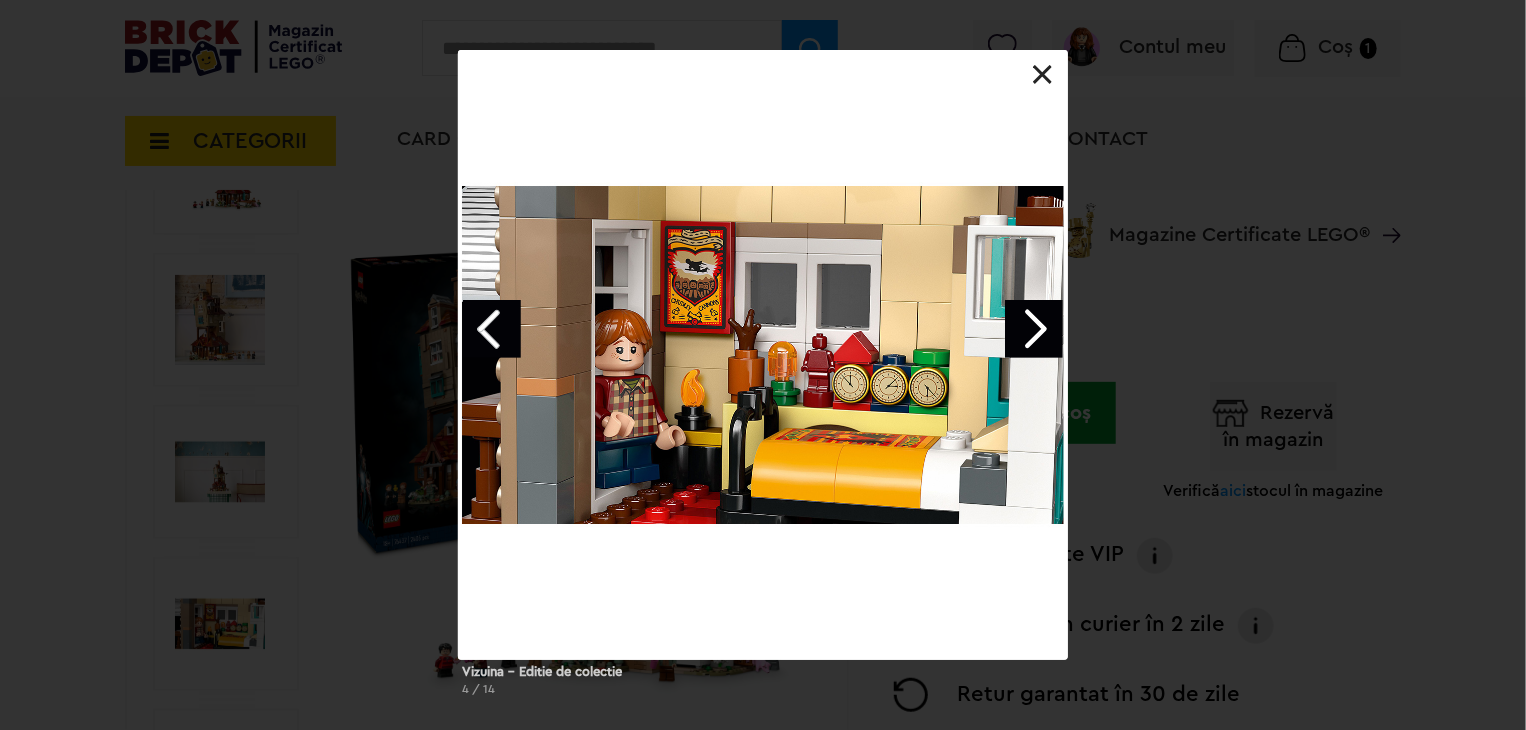 click at bounding box center (1034, 329) 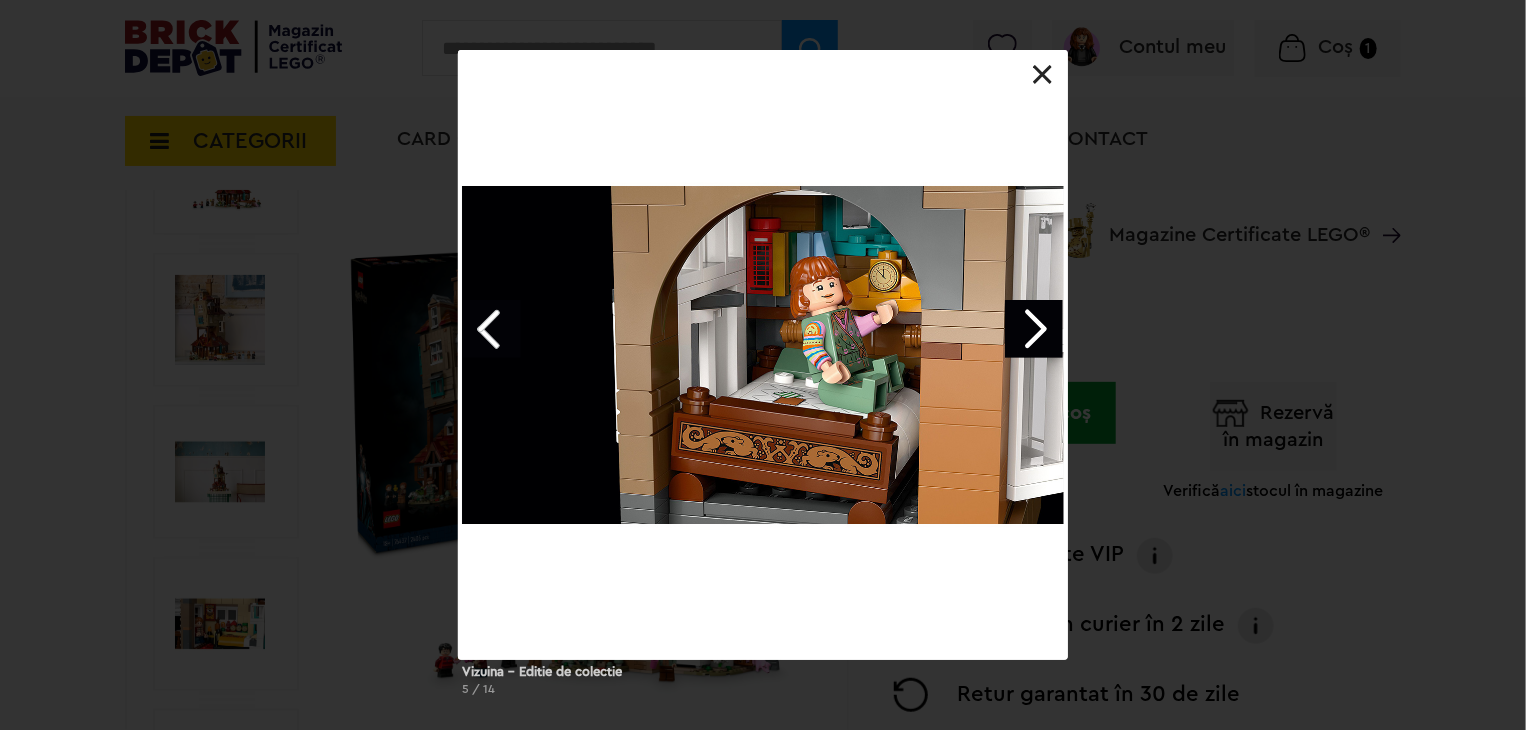 click on "Vizuina - Editie de colectie 5 / 14" at bounding box center [763, 381] 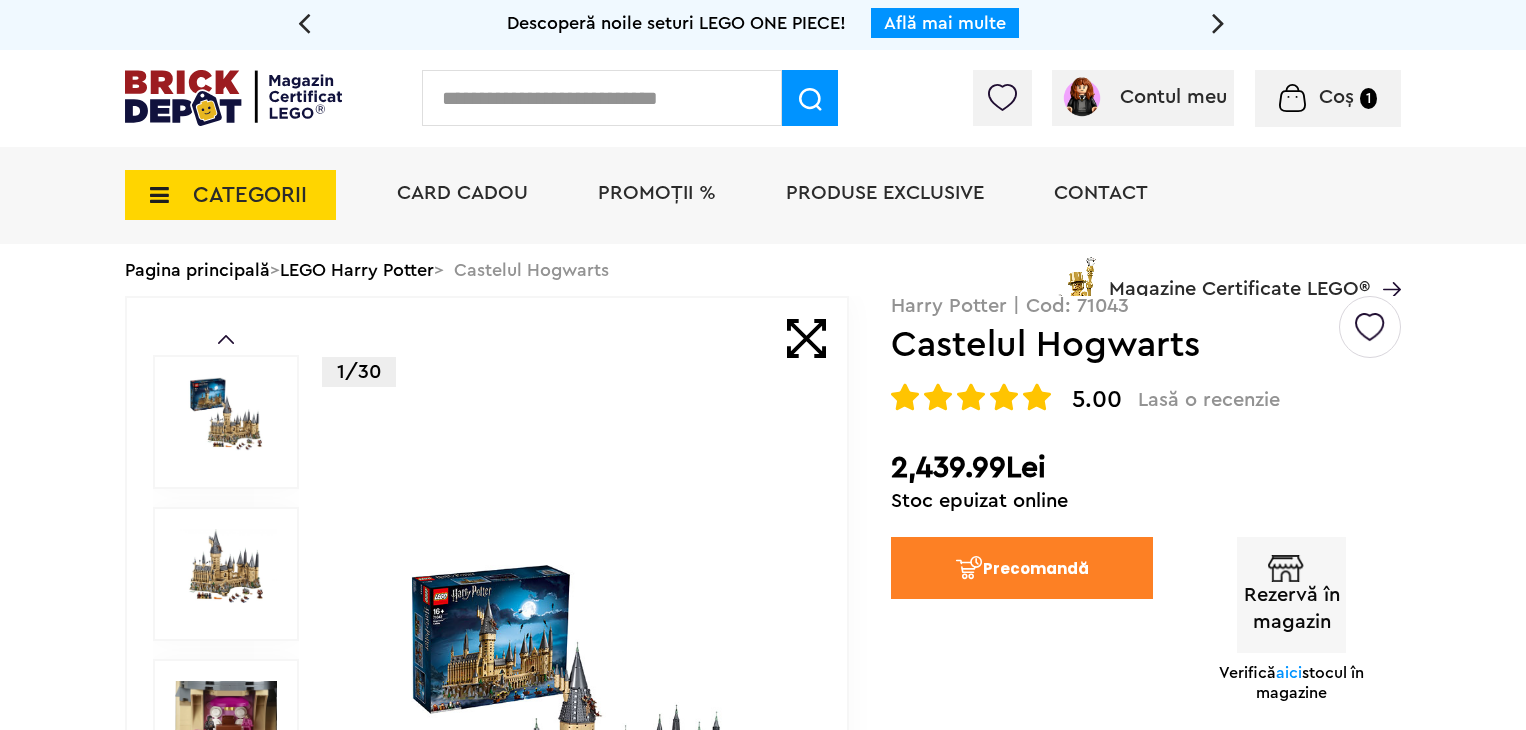scroll, scrollTop: 0, scrollLeft: 0, axis: both 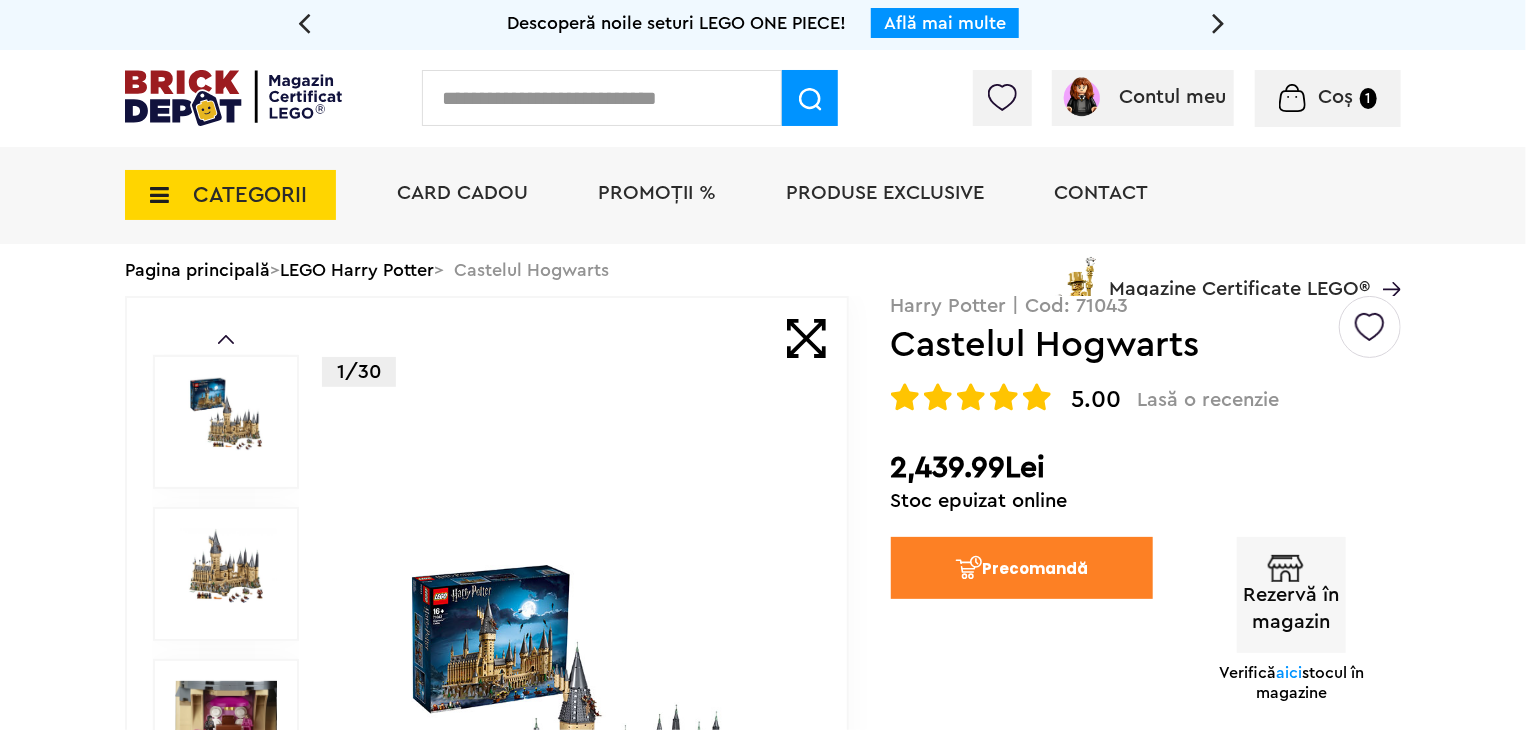 click at bounding box center [573, 726] 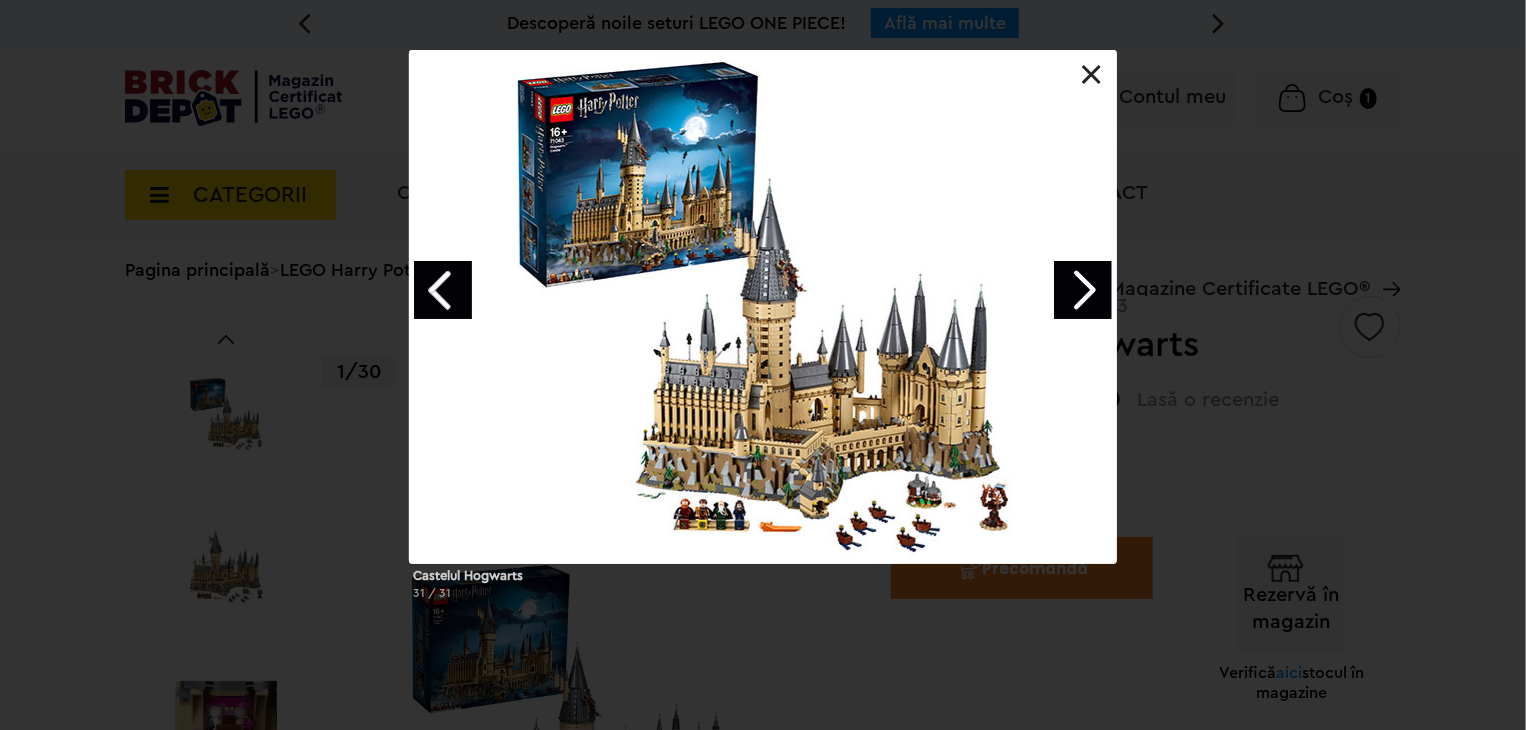 click at bounding box center [1083, 290] 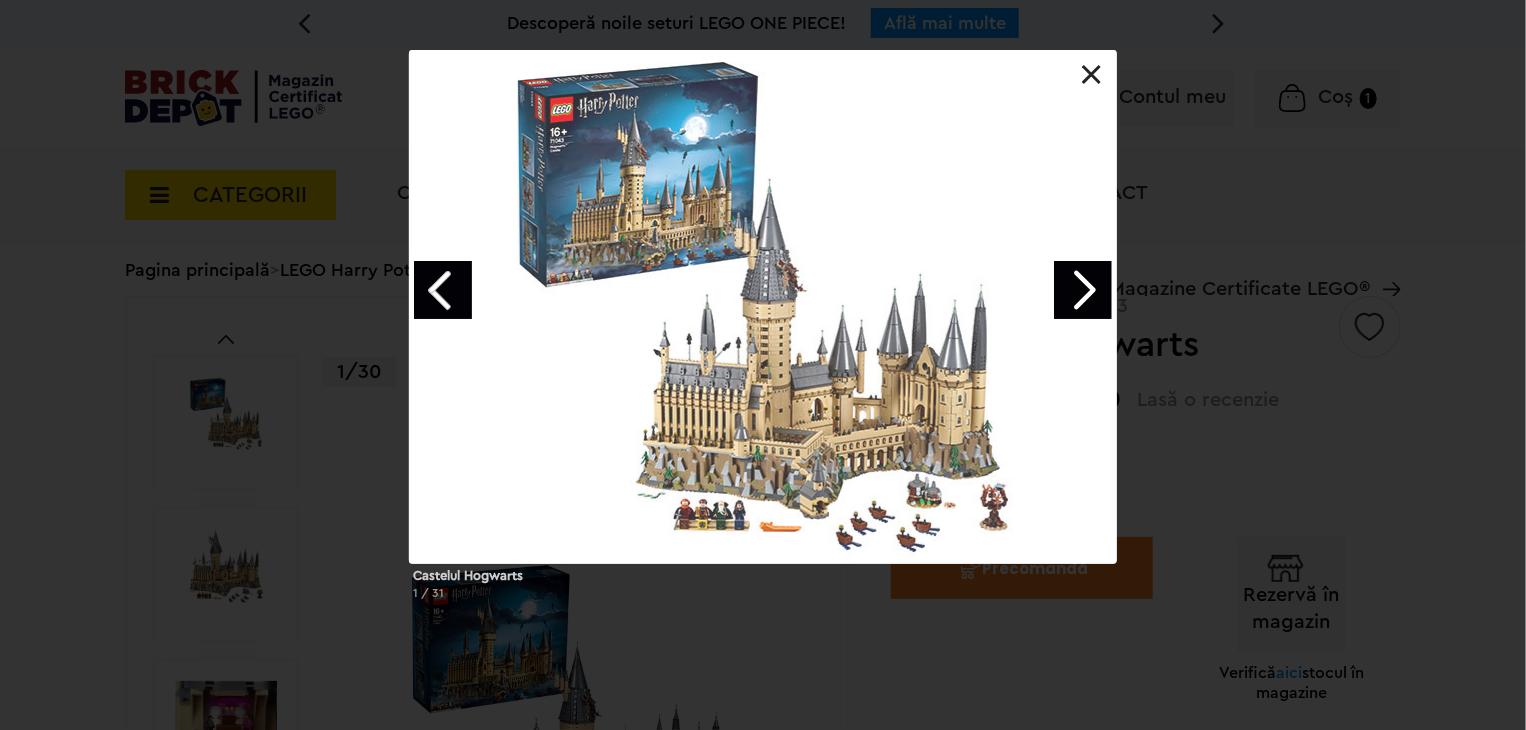 click at bounding box center [1083, 290] 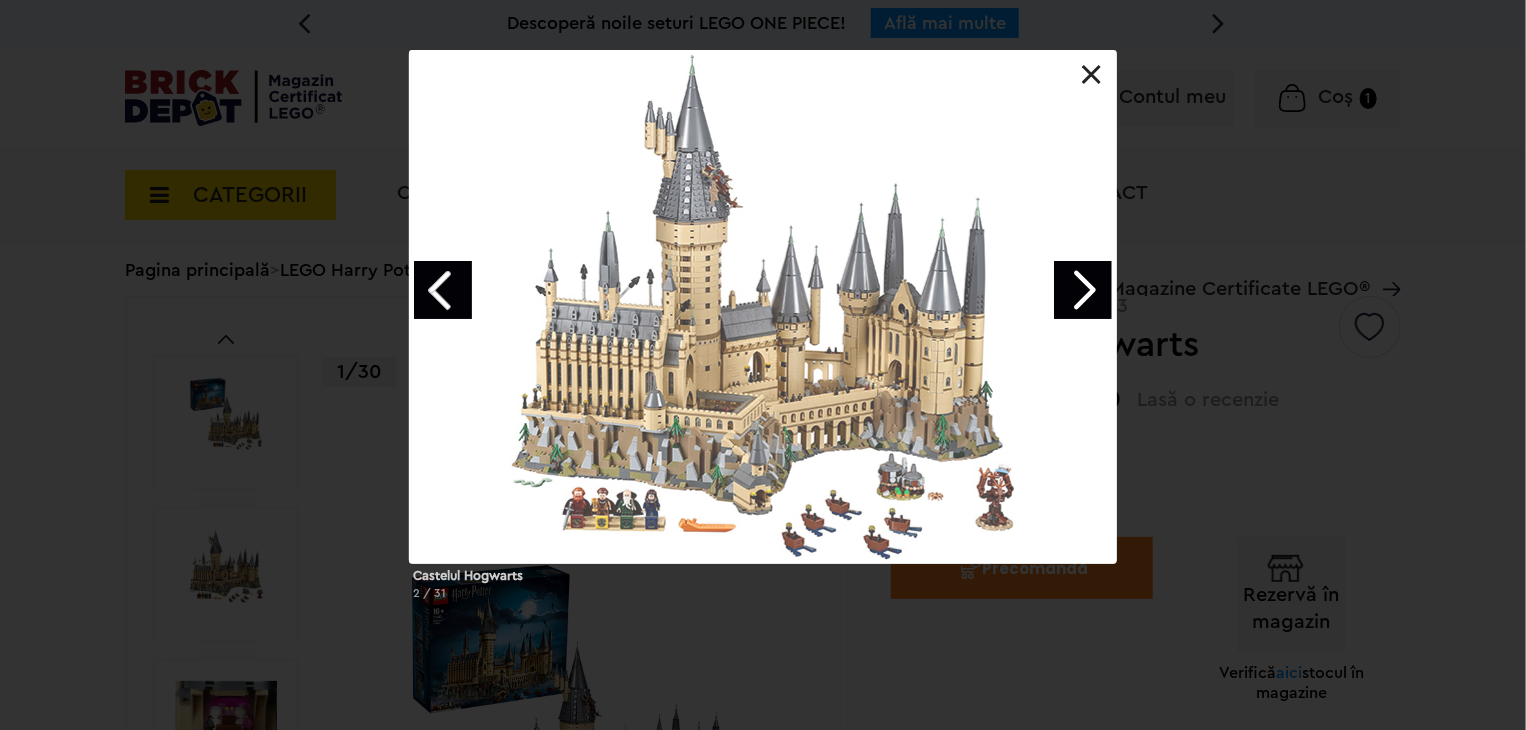 click at bounding box center [1083, 290] 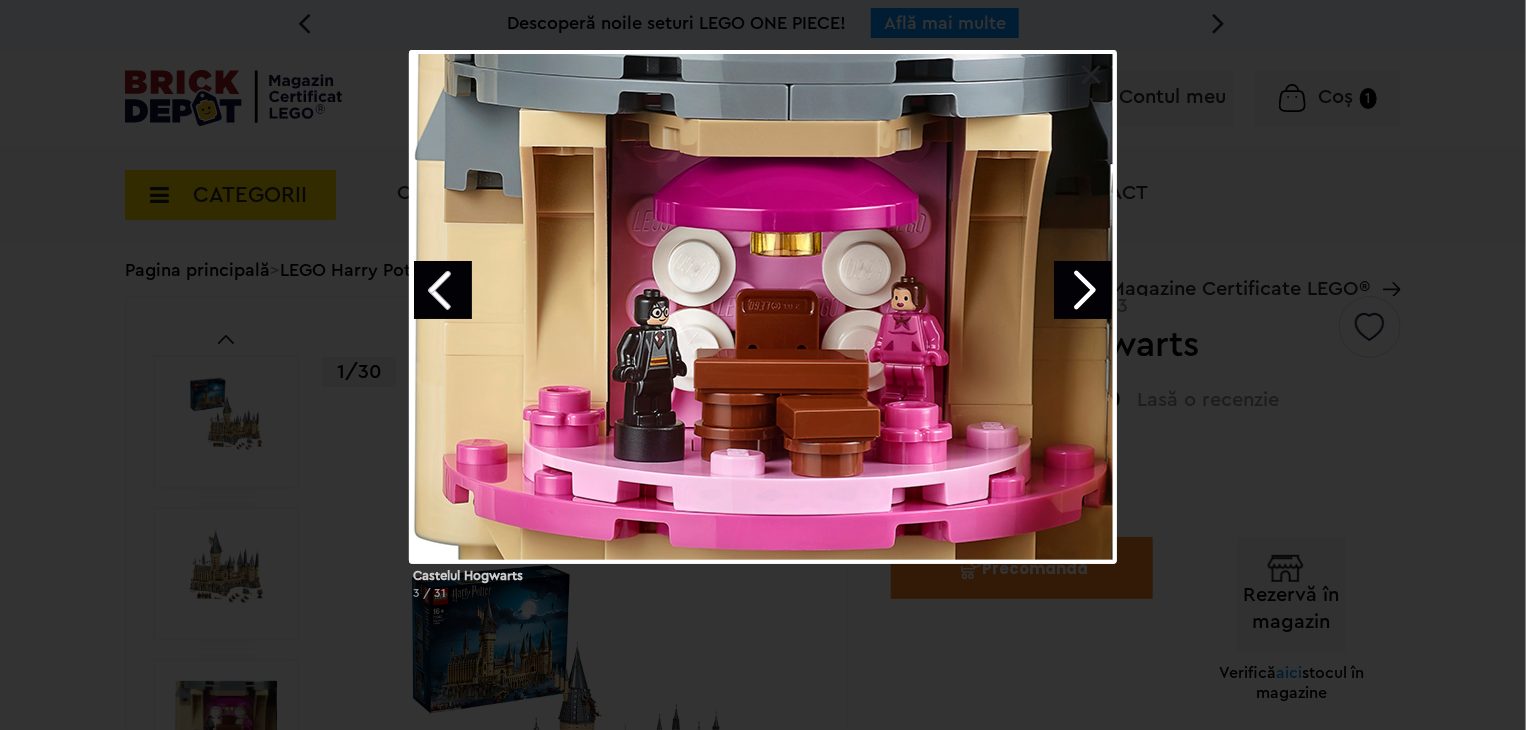 click at bounding box center [1083, 290] 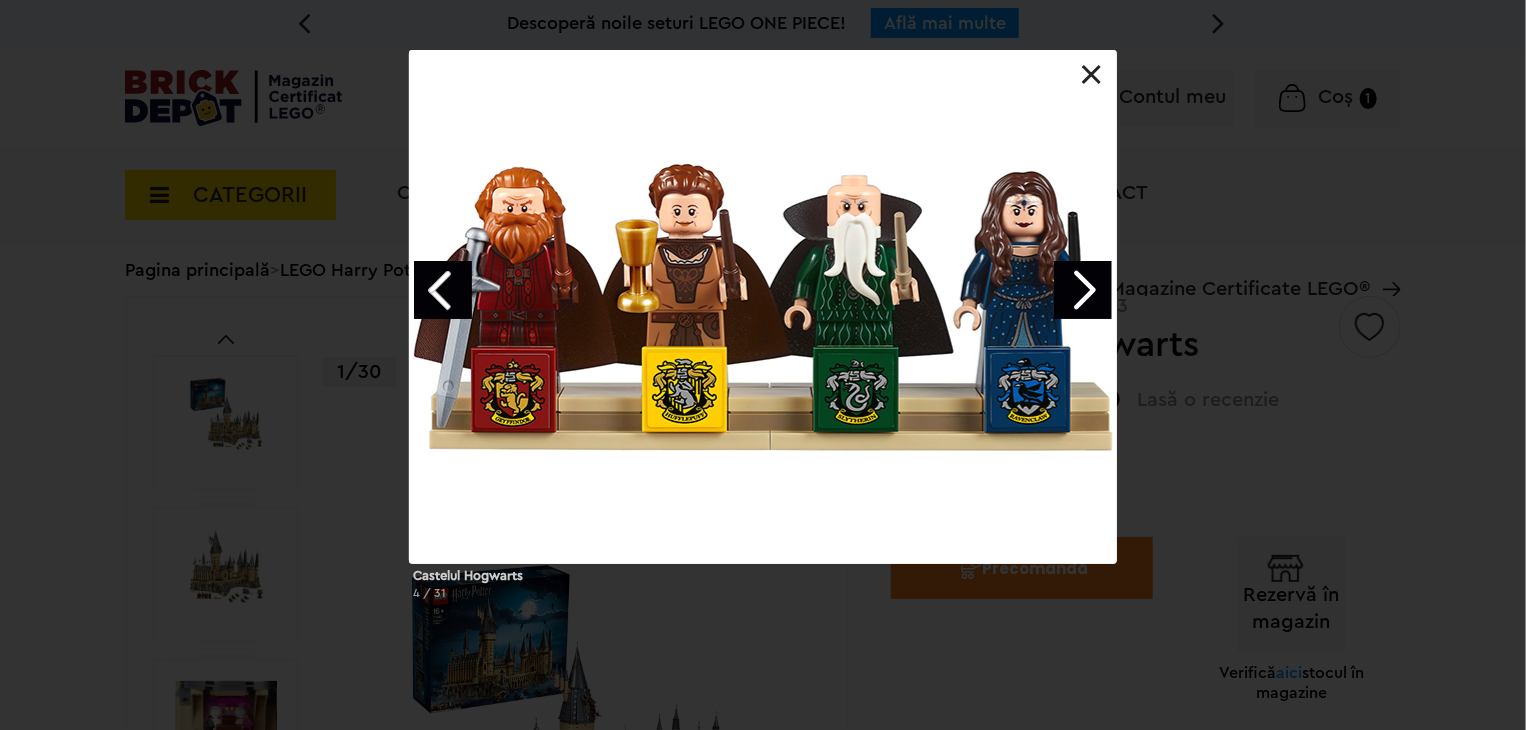 click at bounding box center [1083, 290] 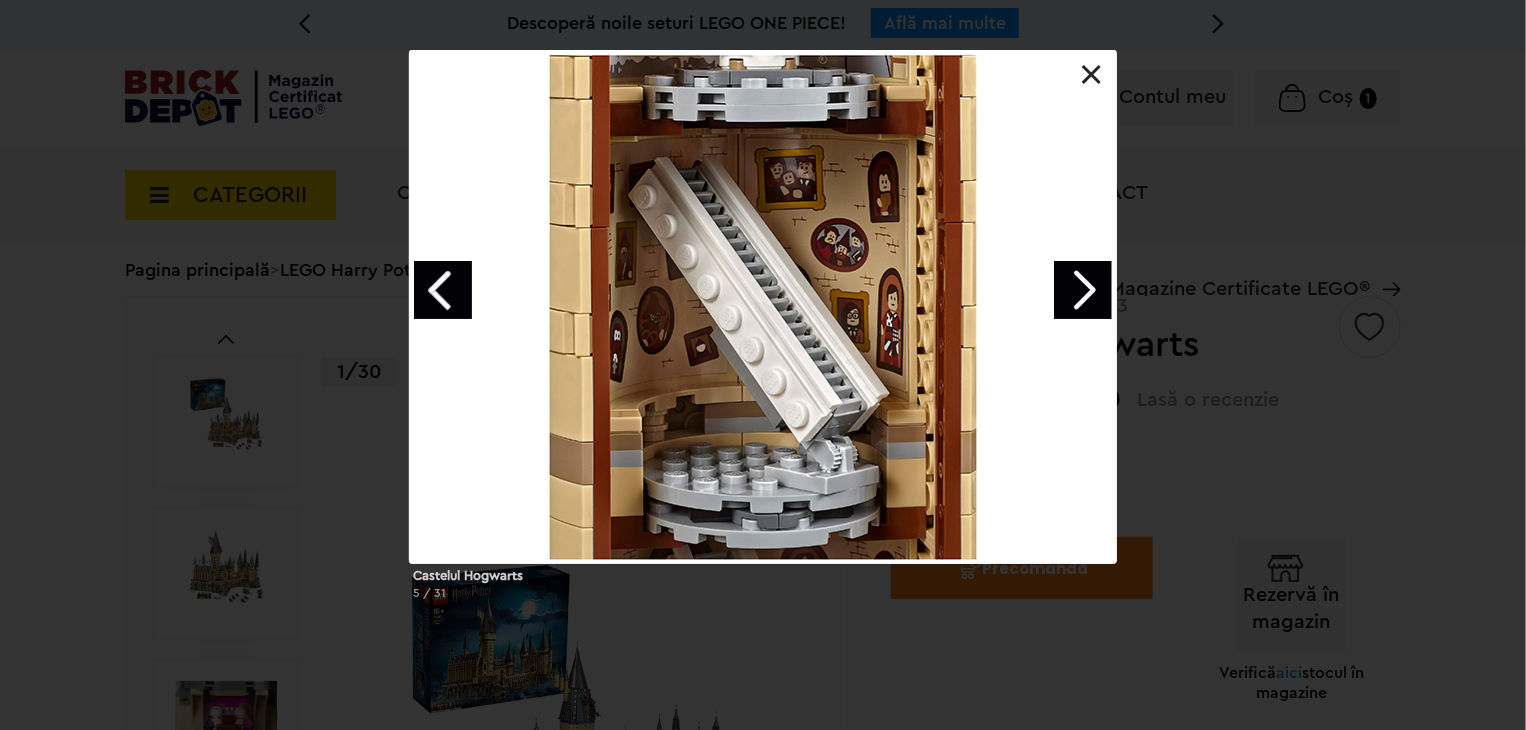 click at bounding box center [1083, 290] 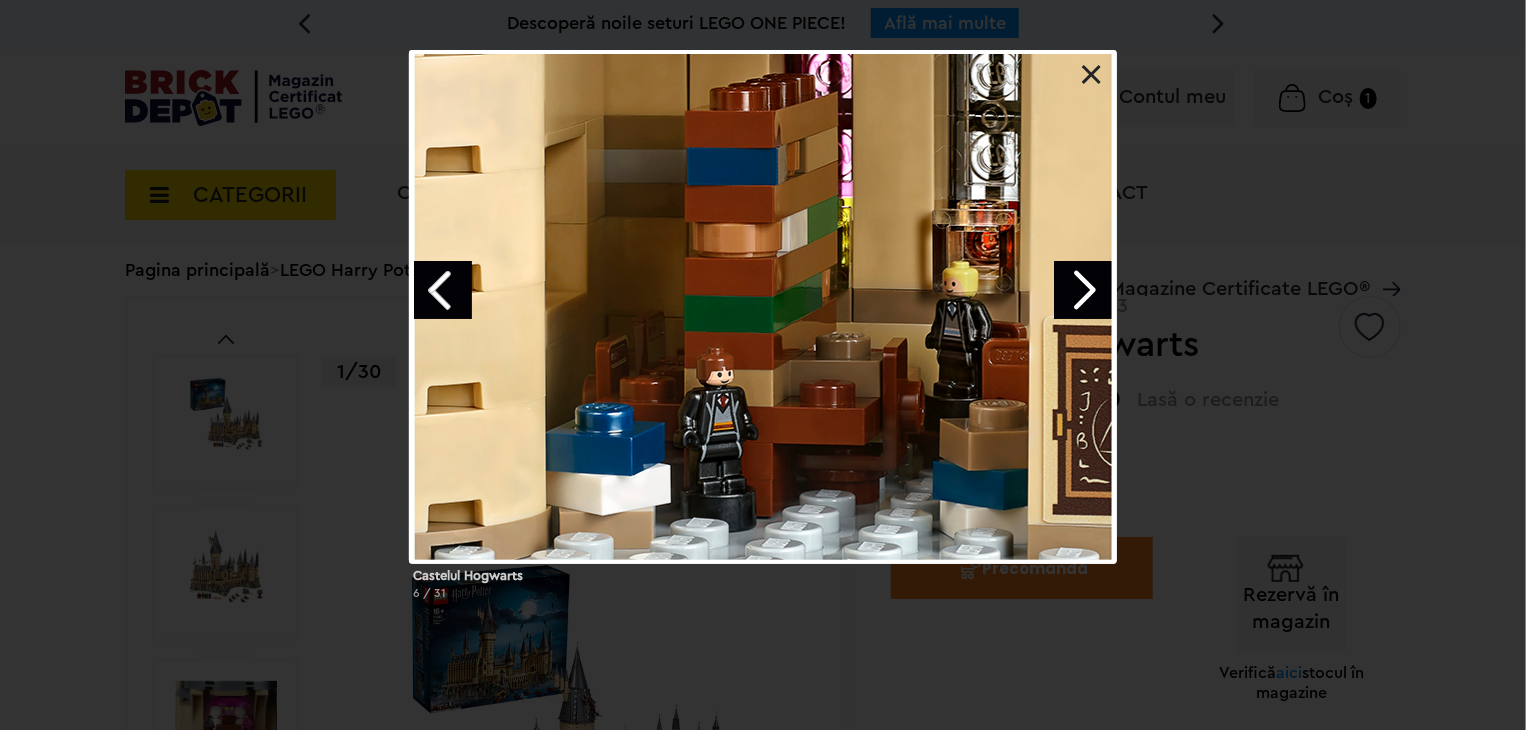 click at bounding box center [1083, 290] 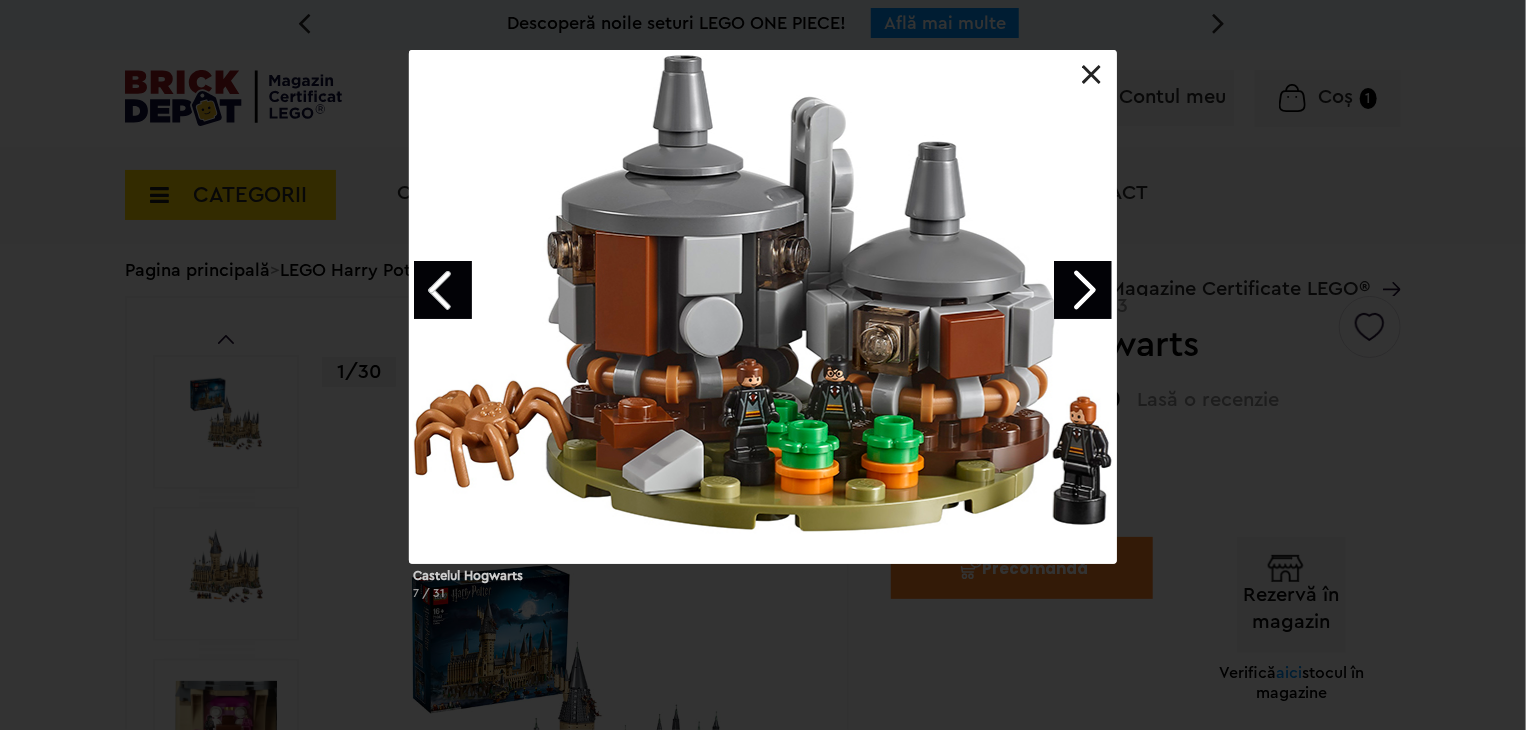click at bounding box center [1083, 290] 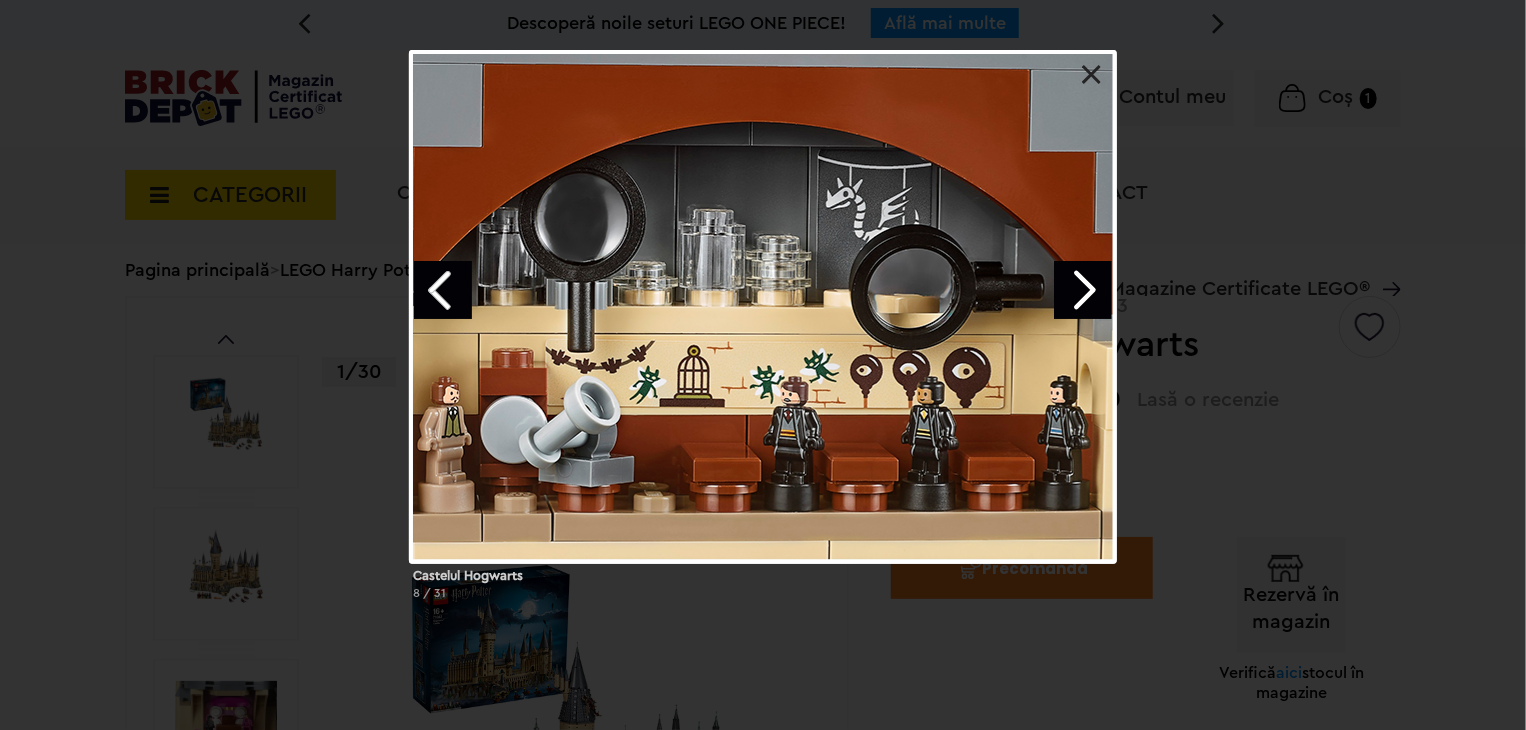 click at bounding box center [1083, 290] 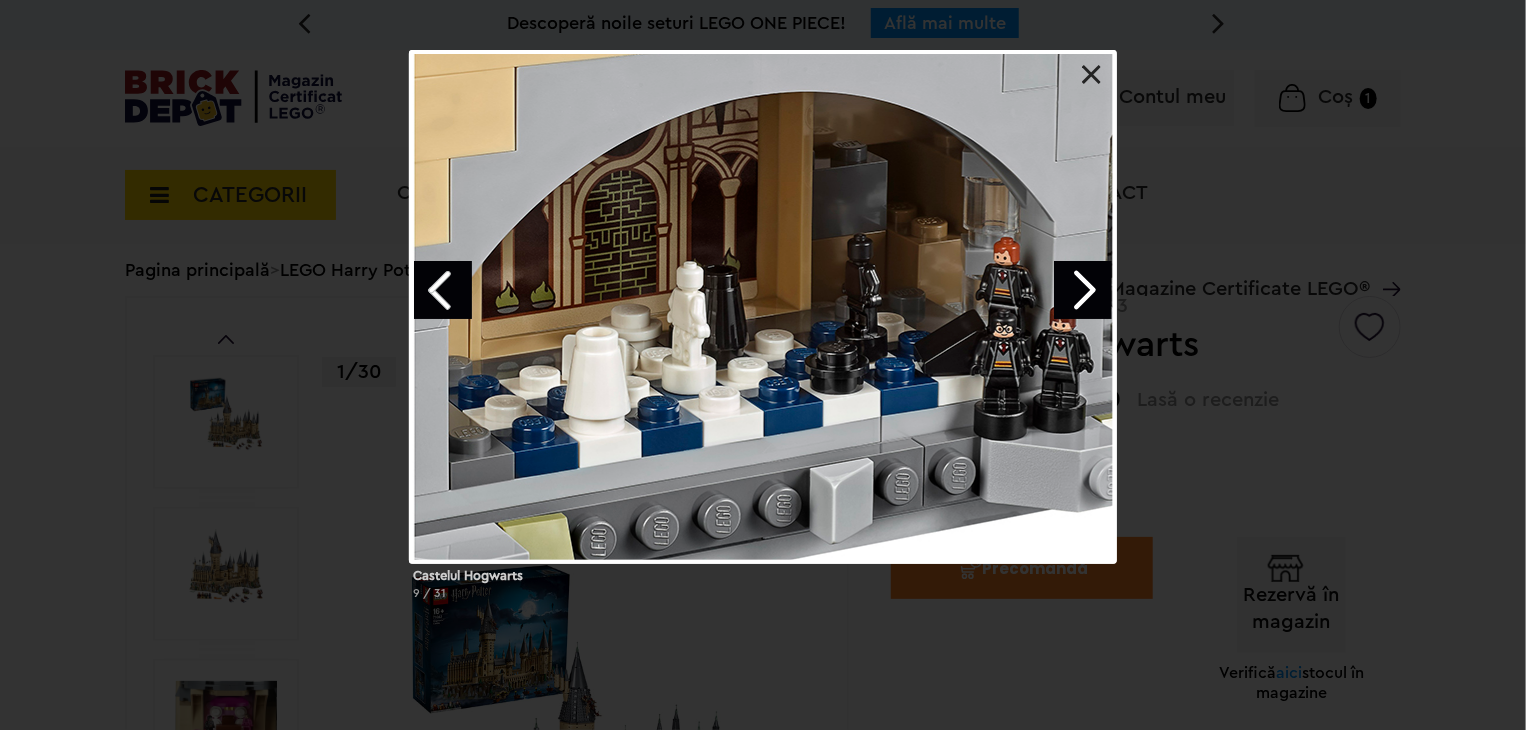 click at bounding box center (1083, 290) 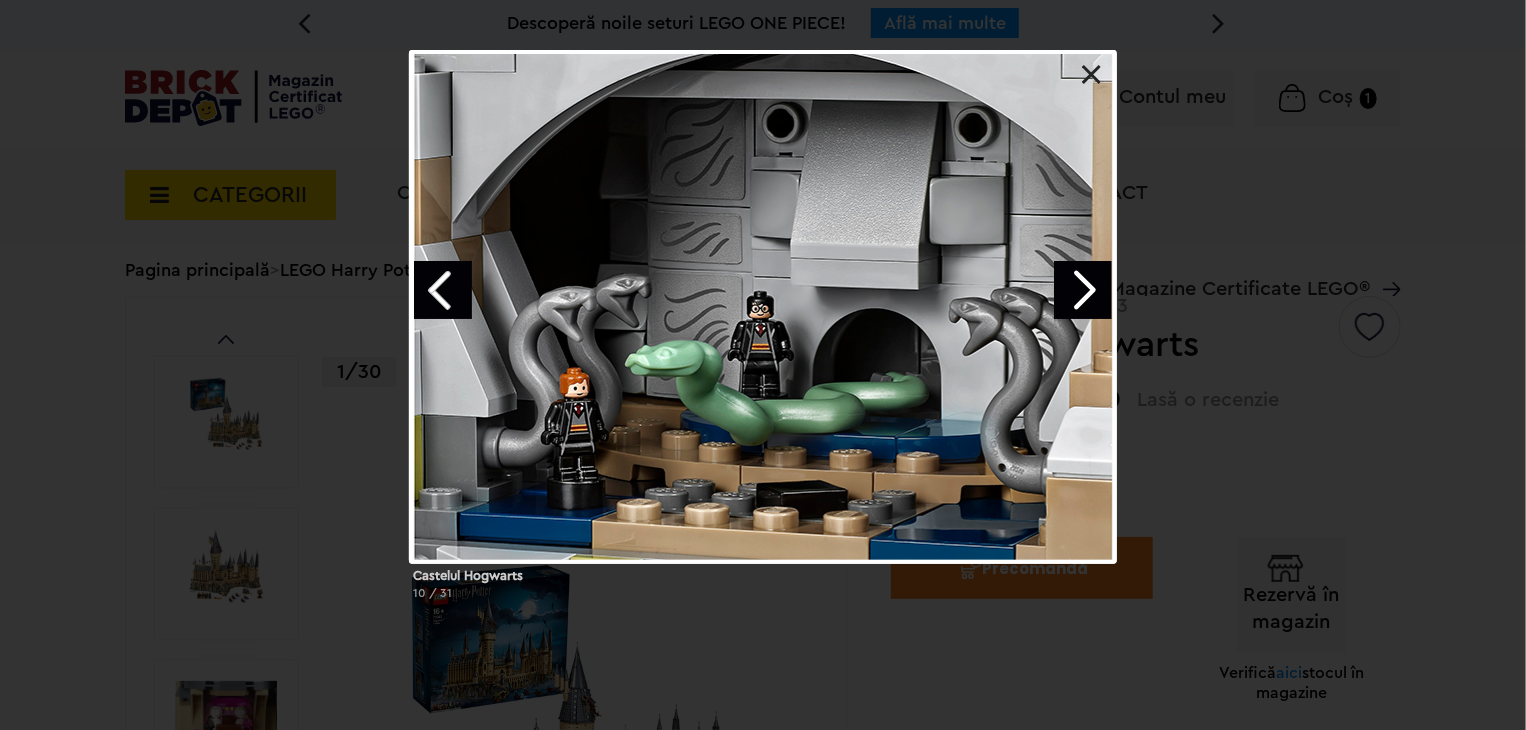 click at bounding box center [1083, 290] 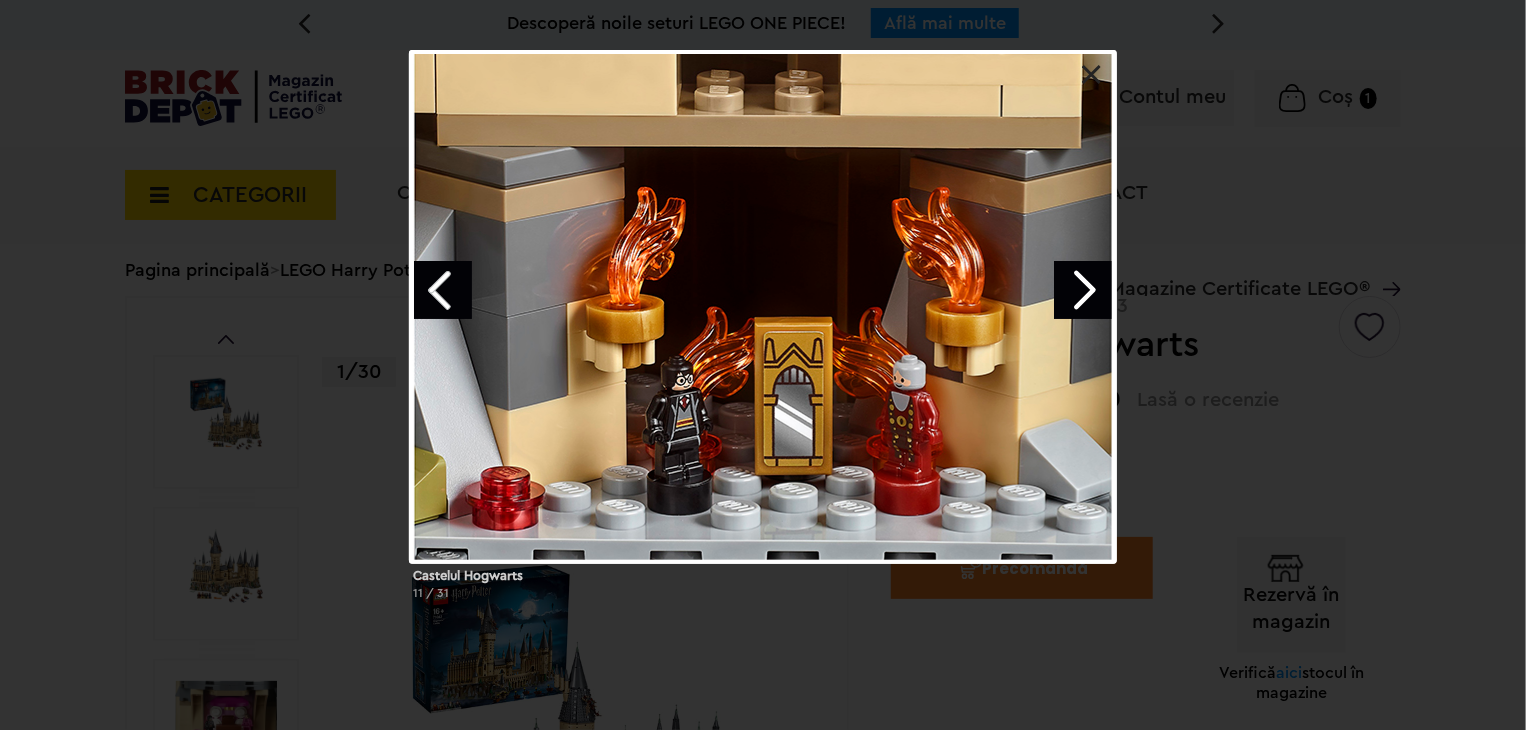 click at bounding box center [1083, 290] 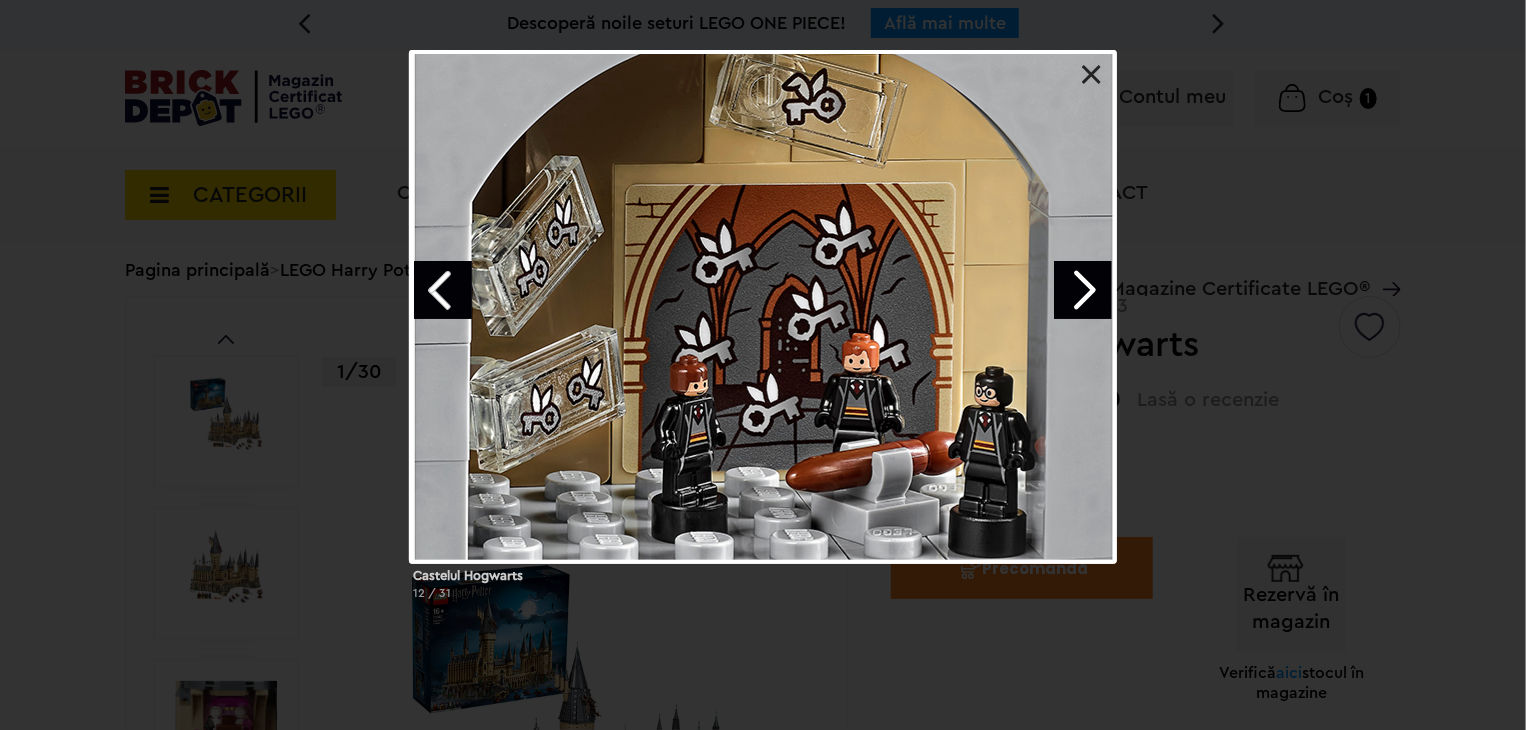 click at bounding box center (1083, 290) 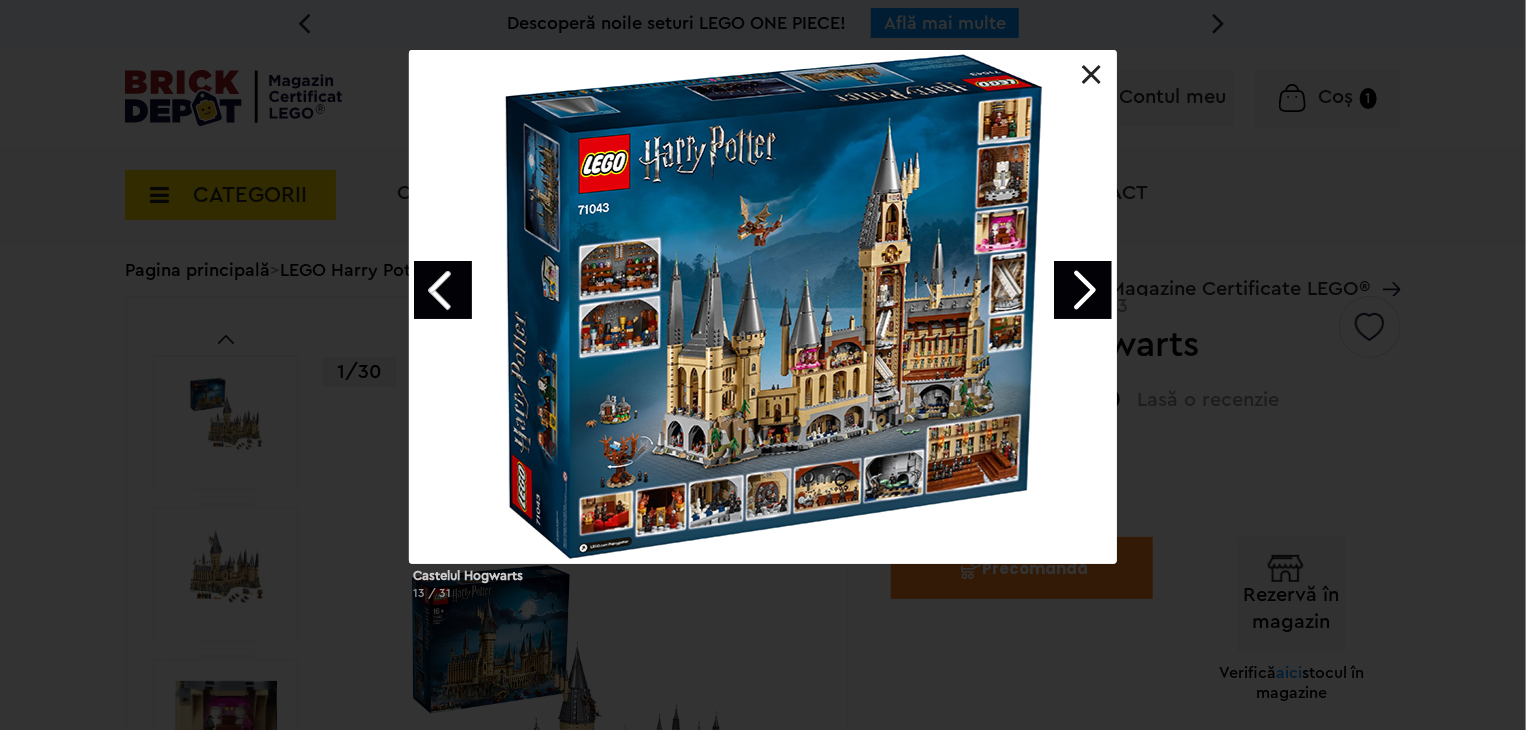 click at bounding box center (1083, 290) 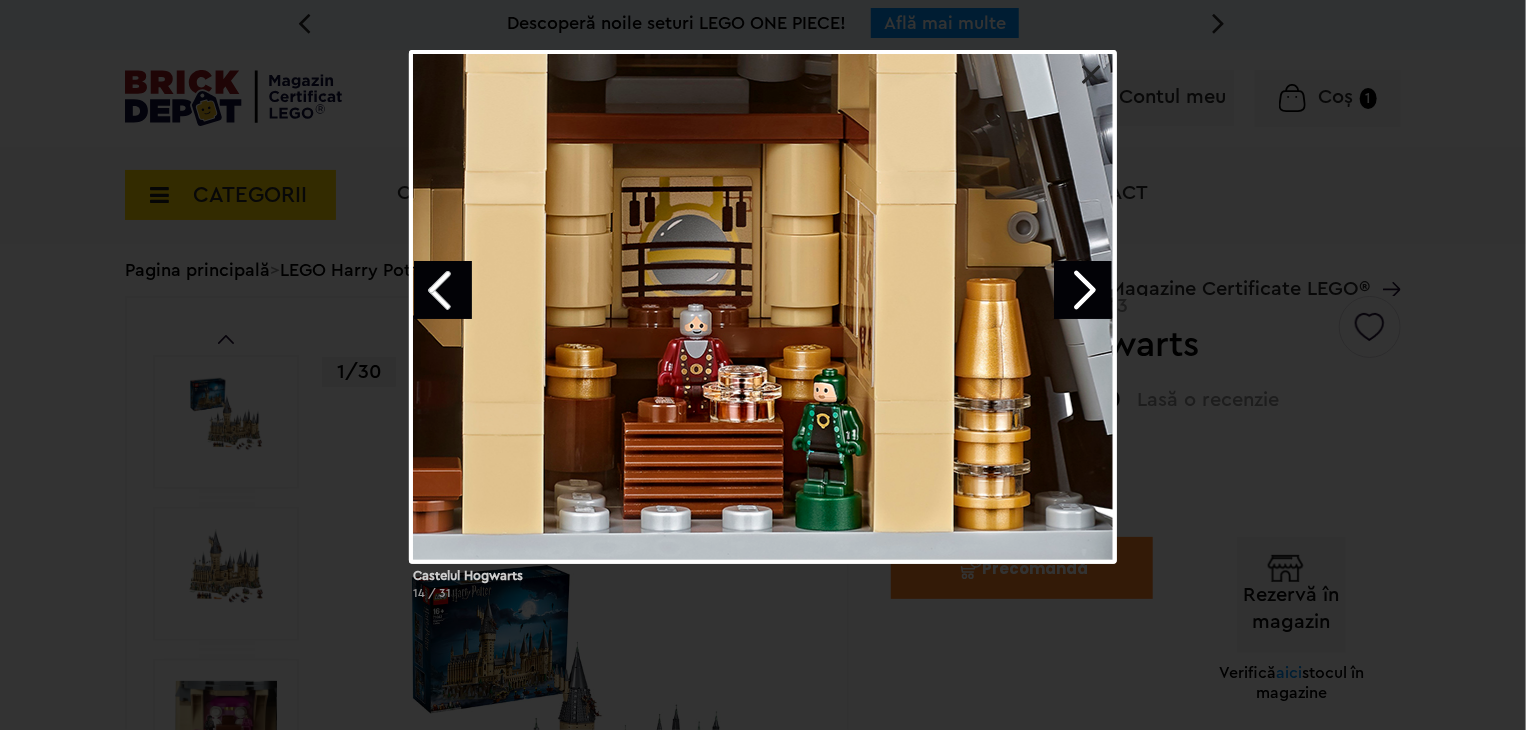 click at bounding box center [1083, 290] 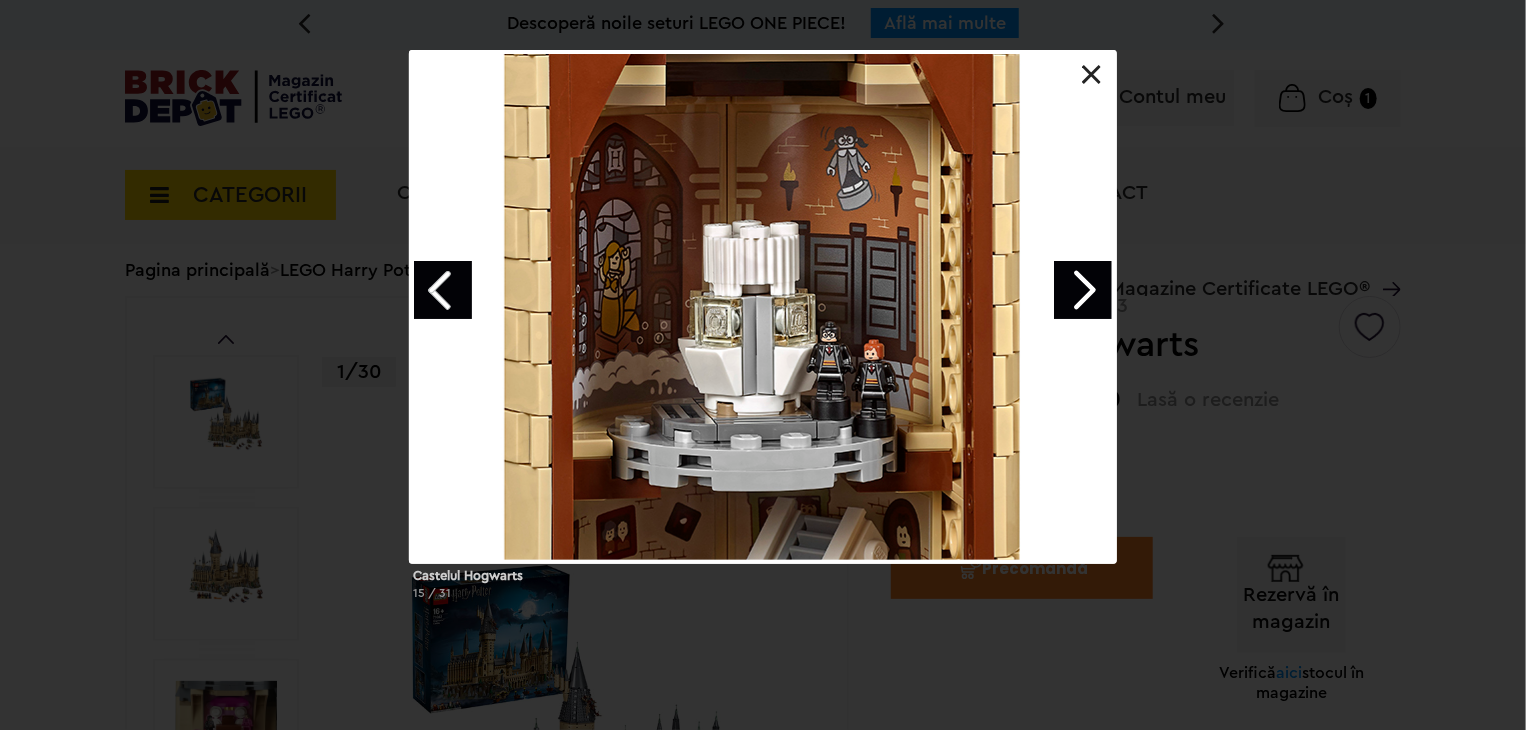 click on "Castelul Hogwarts 15 / 31" at bounding box center [763, 333] 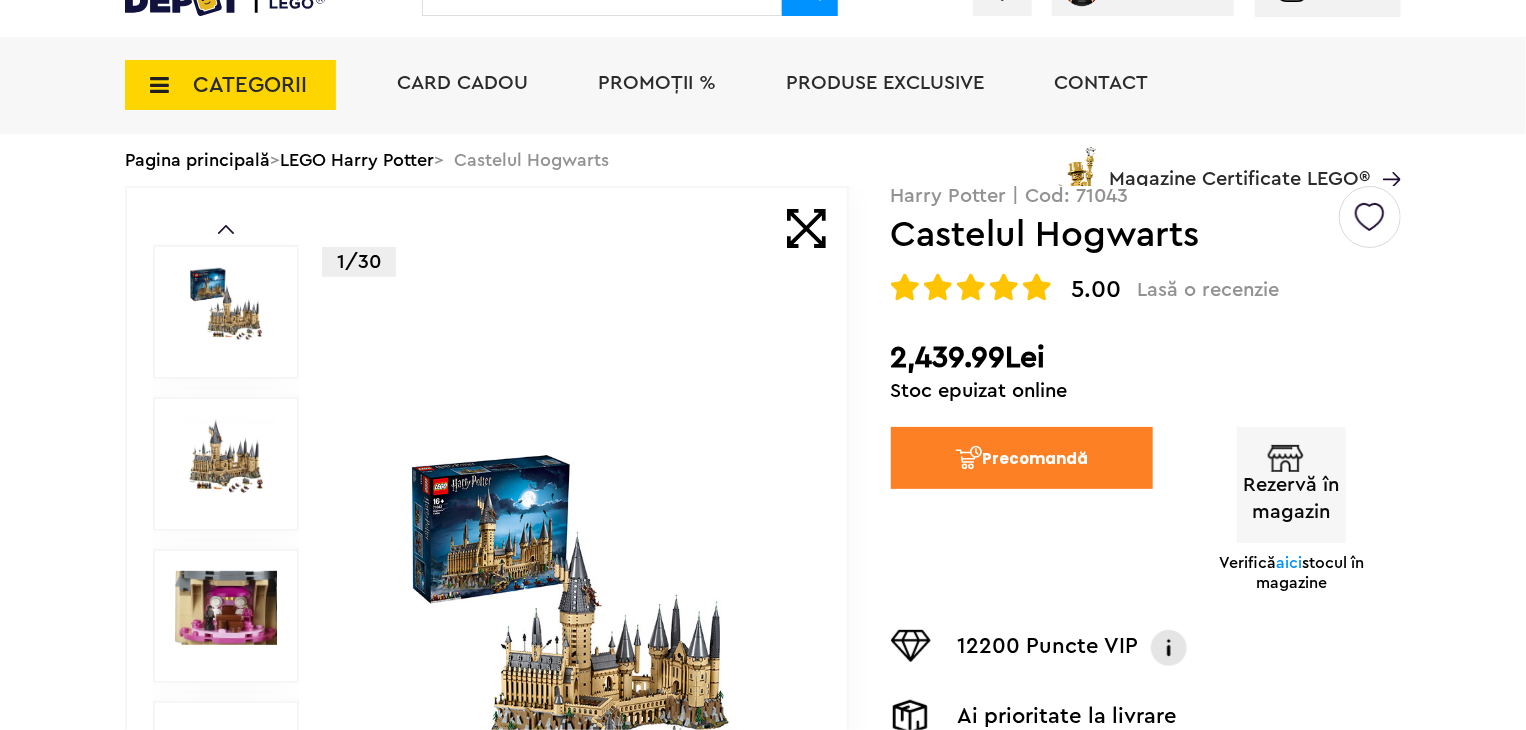 scroll, scrollTop: 0, scrollLeft: 0, axis: both 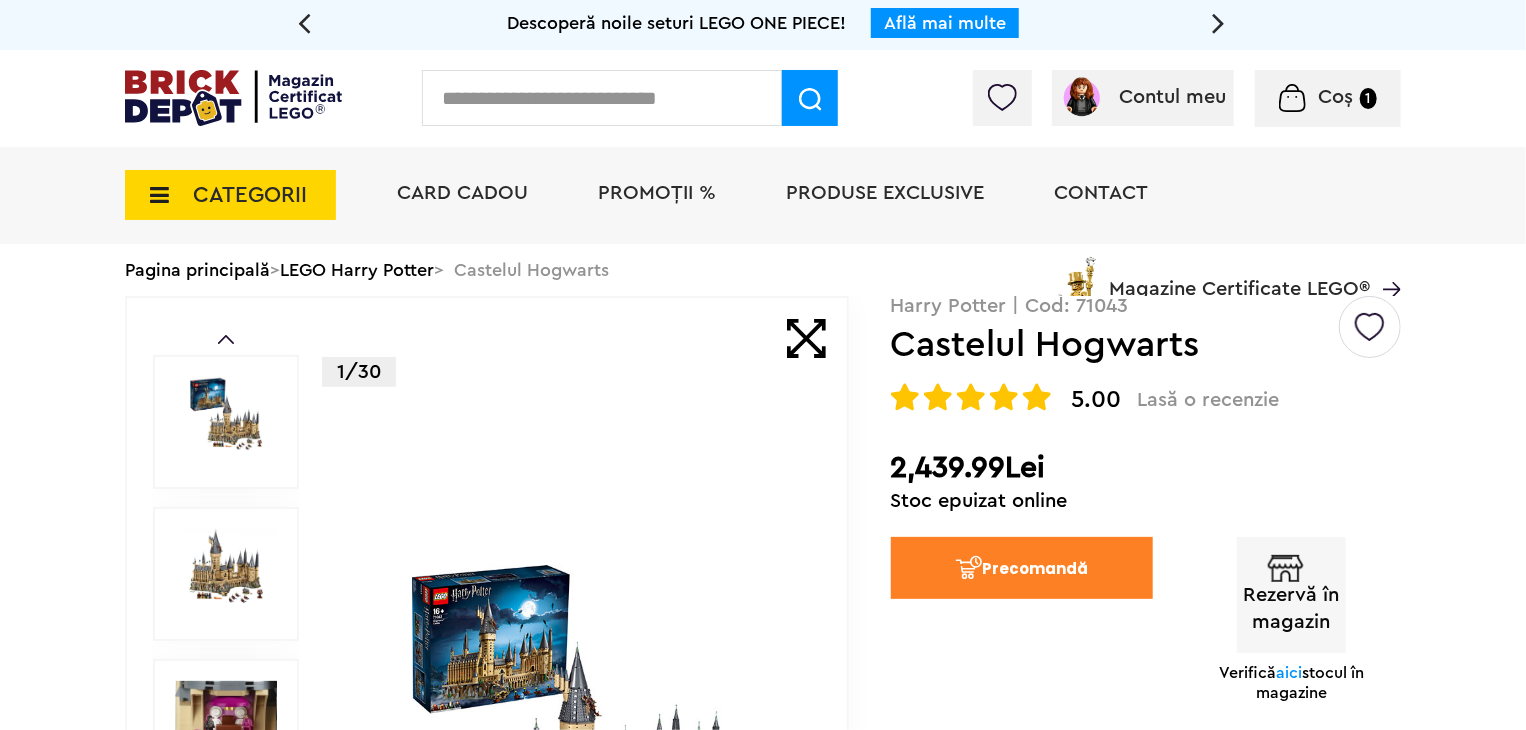 click on "Precomandă" at bounding box center (1022, 568) 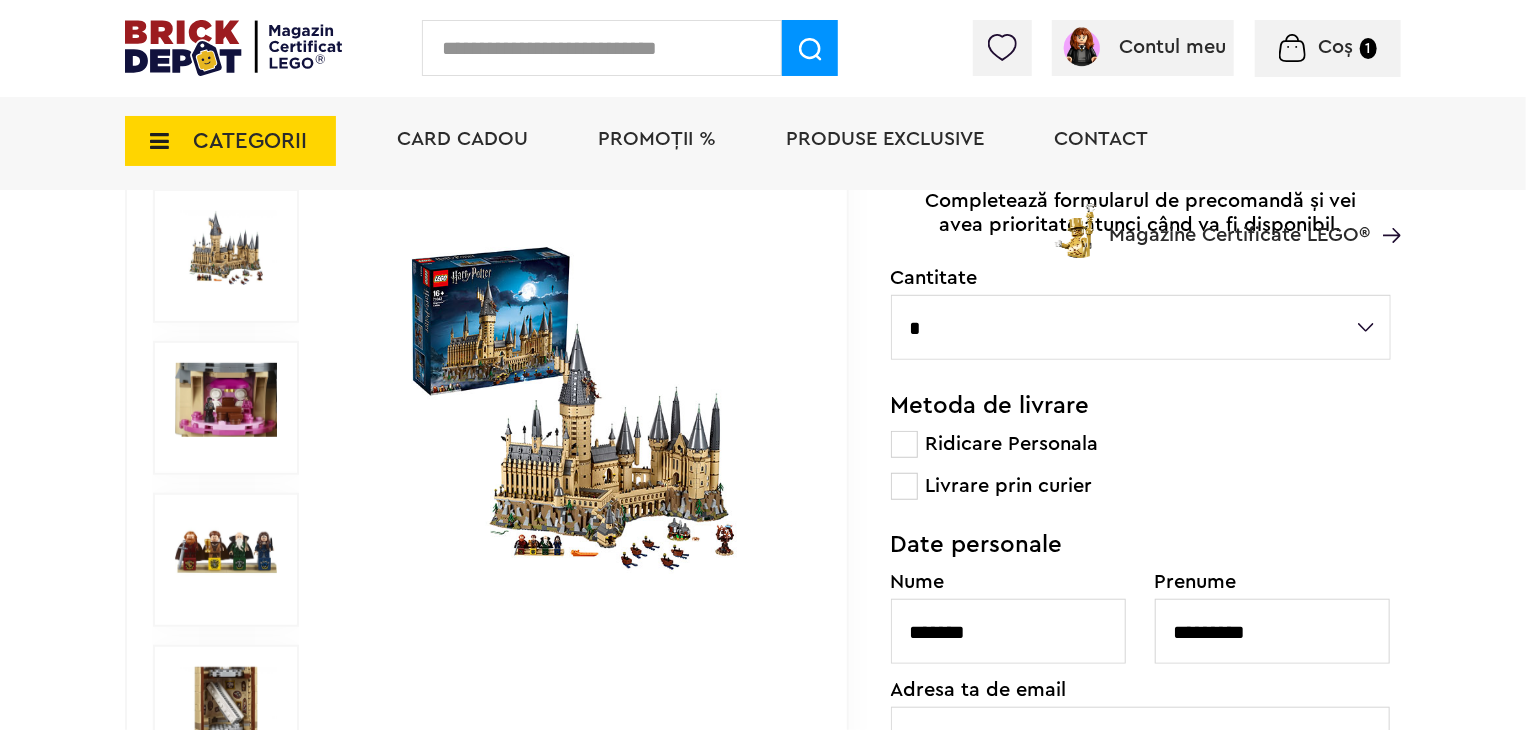 scroll, scrollTop: 500, scrollLeft: 0, axis: vertical 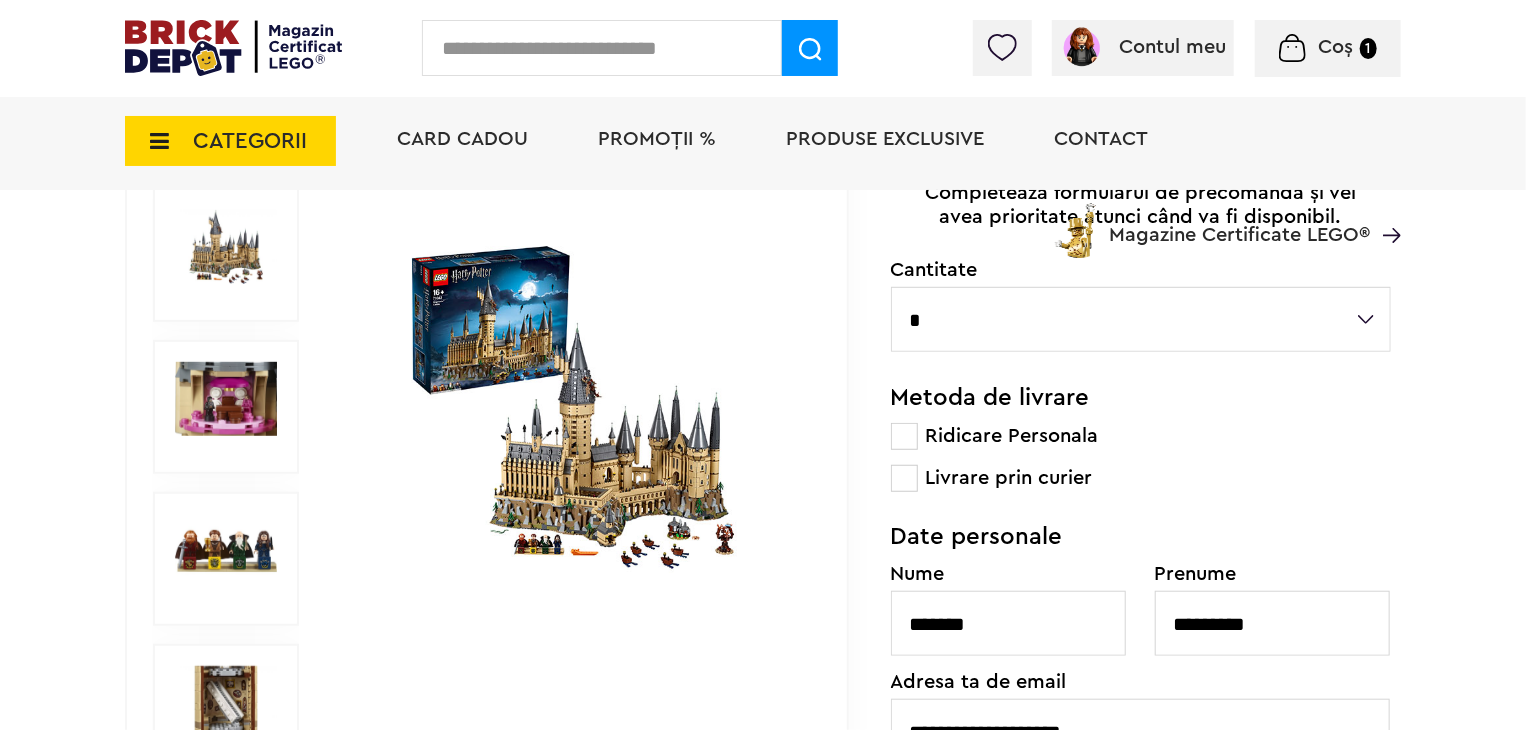 click at bounding box center (904, 478) 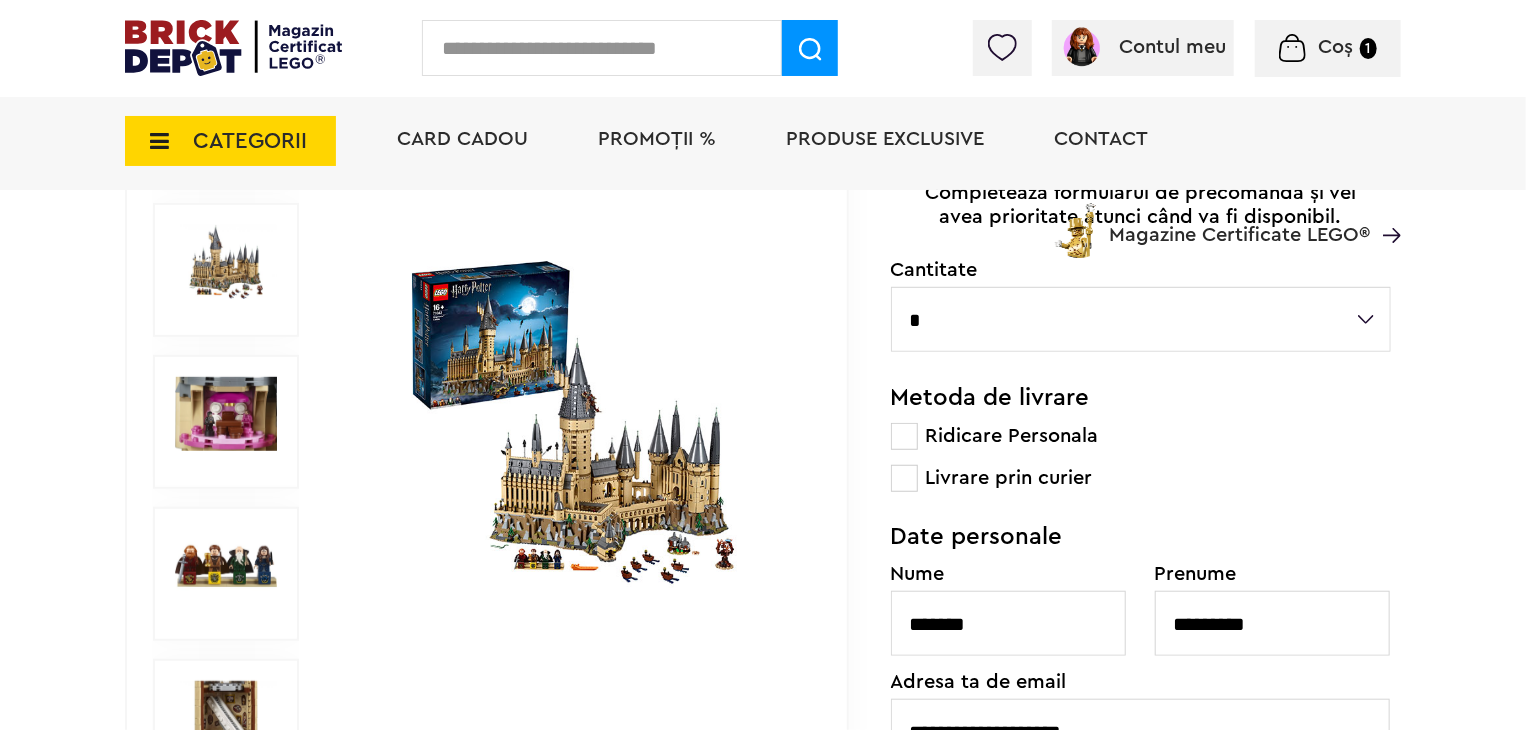 scroll, scrollTop: 800, scrollLeft: 0, axis: vertical 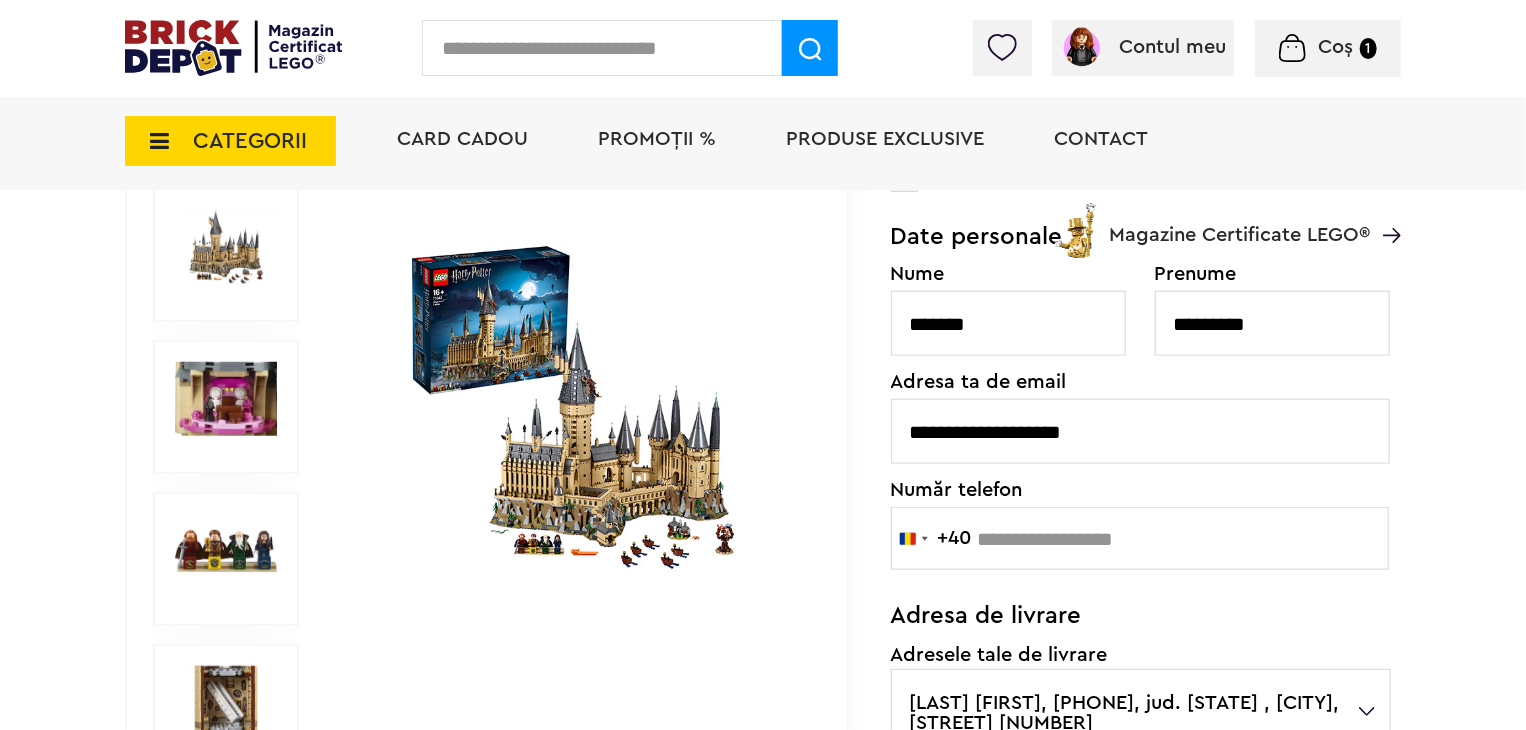 click at bounding box center [1140, 538] 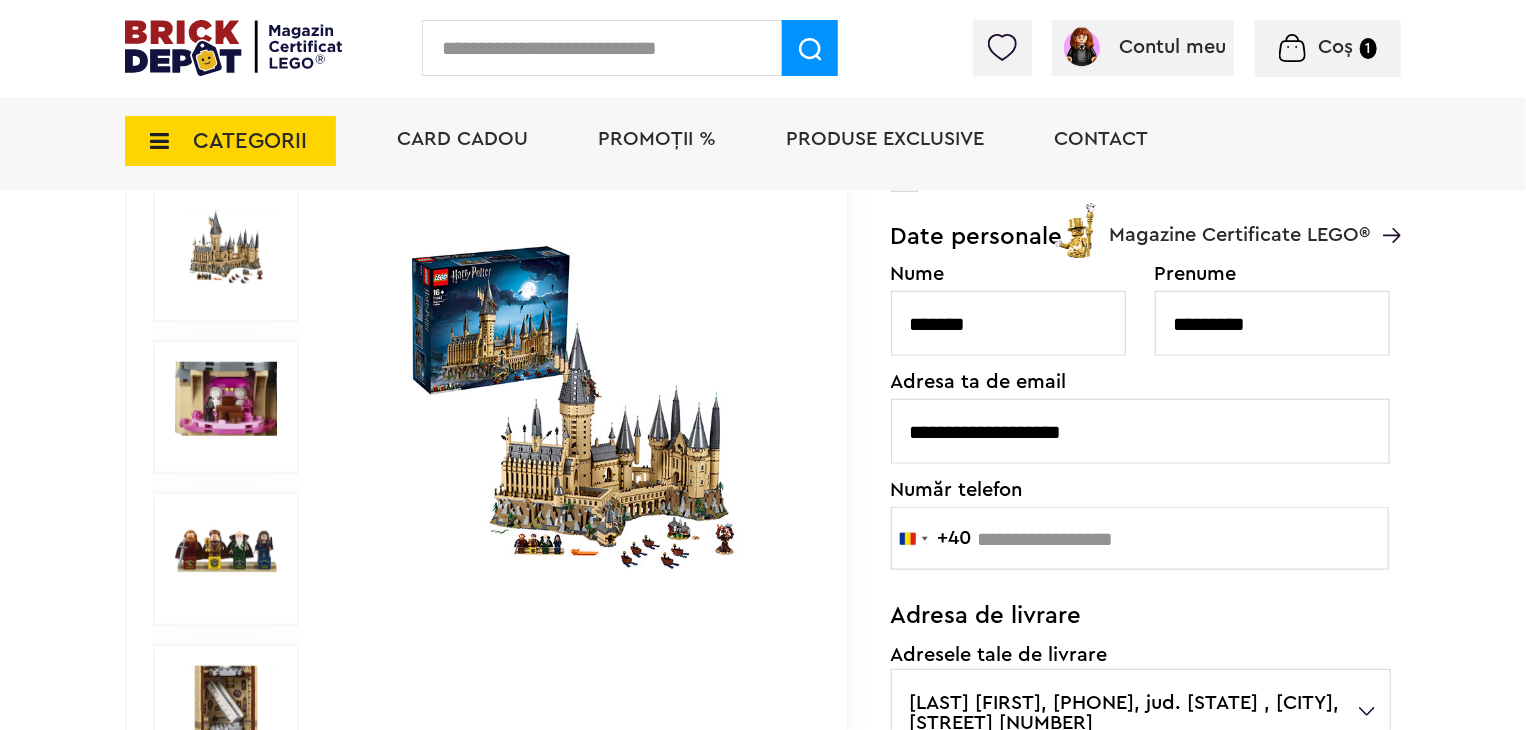 click on "Descoperă noile seturi LEGO ONE PIECE! Află mai multe Descoperă noile seturi LEGO ONE PIECE! Află mai multe Descoperă noile seturi LEGO ONE PIECE! Află mai multe
Contul meu
Contul meu
Comenzile mele
Date personale
Adrese
Parolă
Listă dorințe
Recenziile mele
VIP
Delogare
Coș   1
CATEGORII
Jucării LEGO
Card Cadou LEGO Animal Crossing Nou Architecture Nou Art Bluey Brickheadz Nou City Classic Colecția Botanică Nou Creator Nou DC Super Heroes Nou Disney DOTS DREAMZzz DUPLO Education Fortnite Nou Friends Nou Nou" at bounding box center [763, 2258] 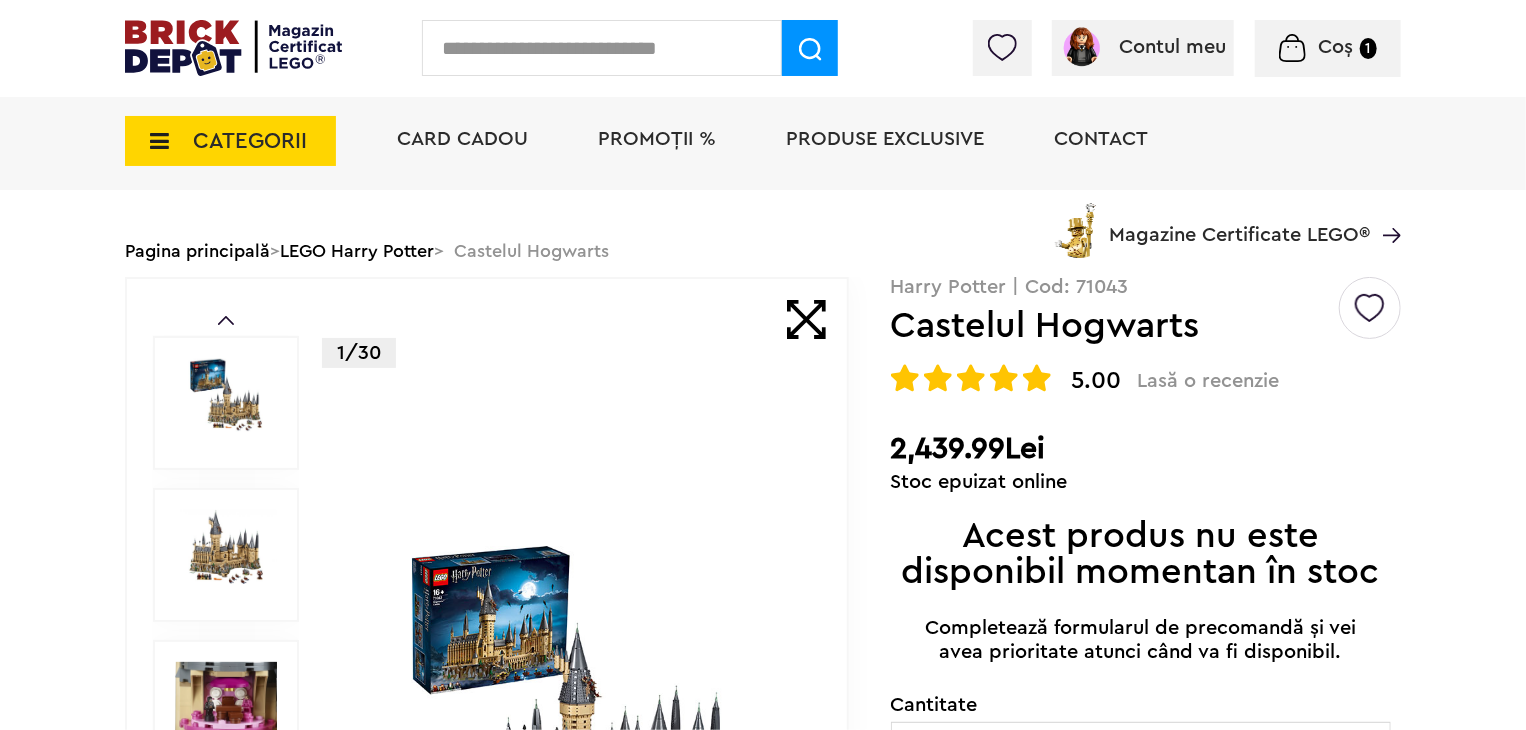 scroll, scrollTop: 0, scrollLeft: 0, axis: both 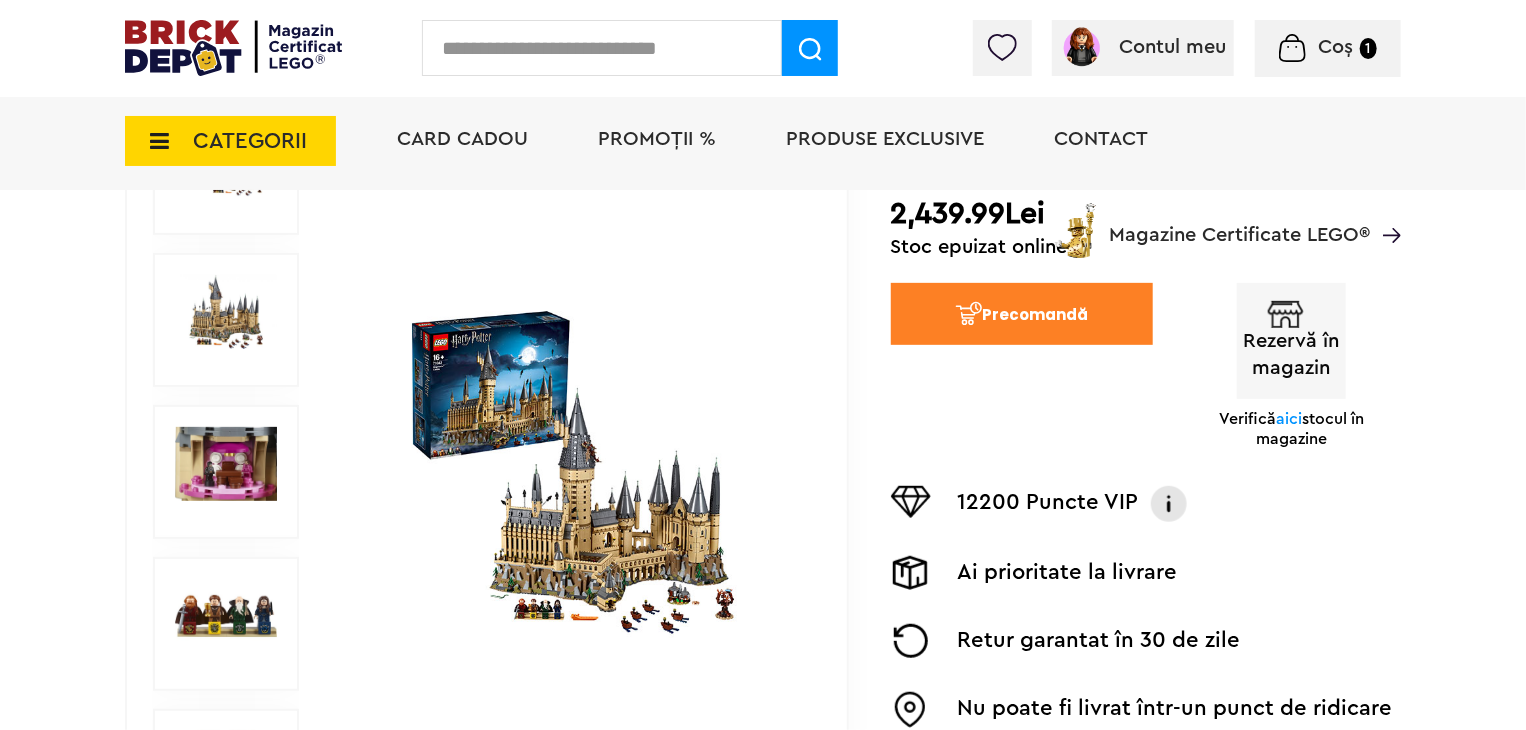 click on "Rezervă în magazin" at bounding box center [1291, 341] 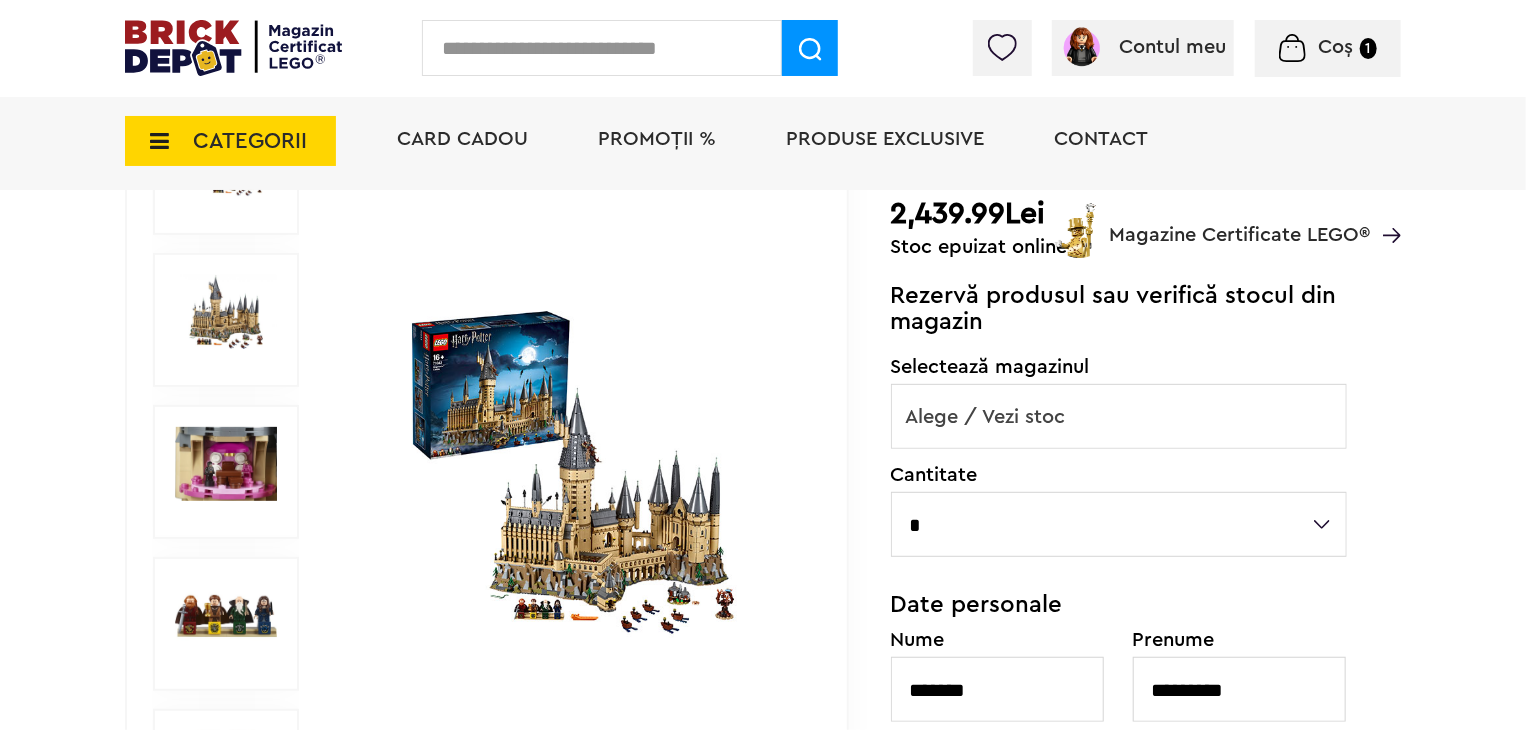 click on "*" at bounding box center (1119, 524) 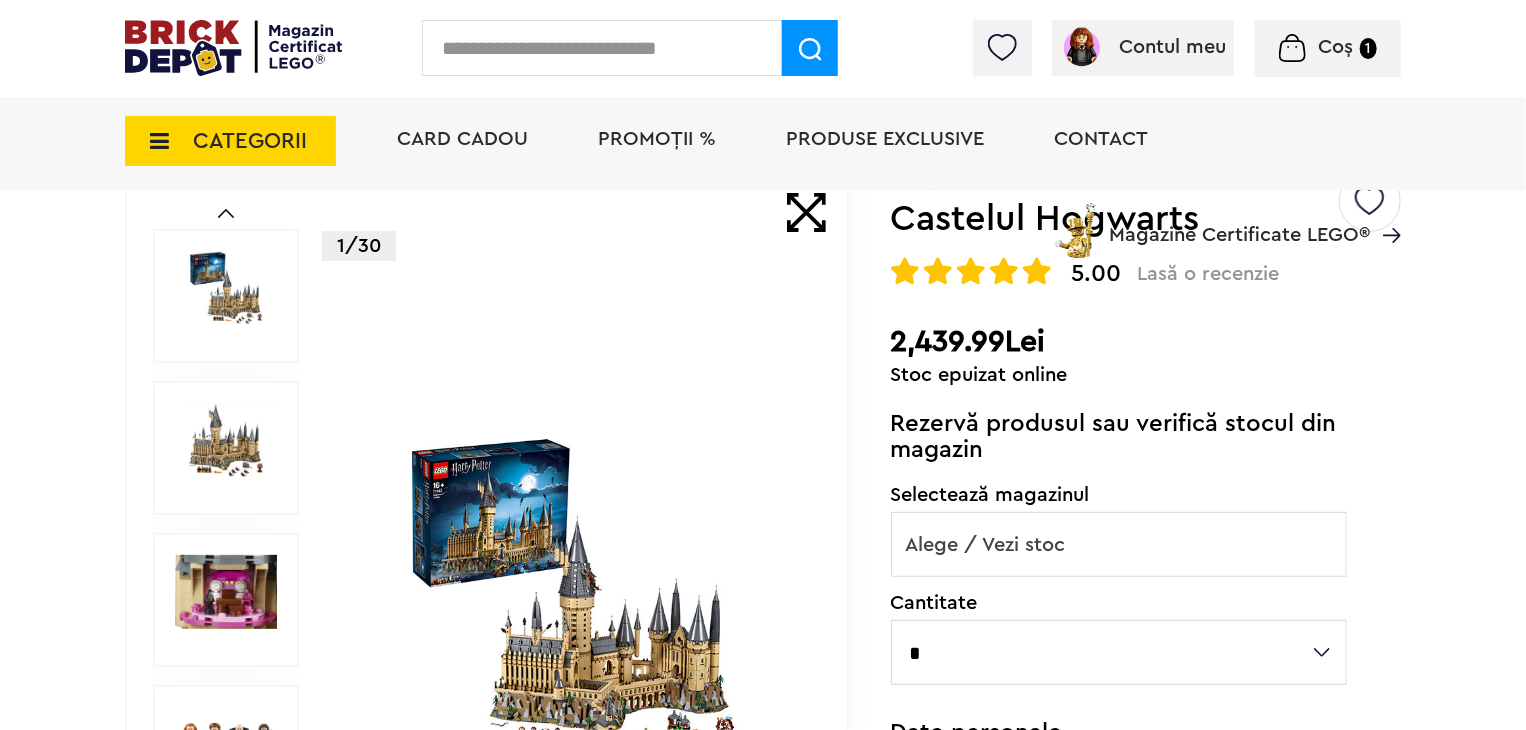 scroll, scrollTop: 200, scrollLeft: 0, axis: vertical 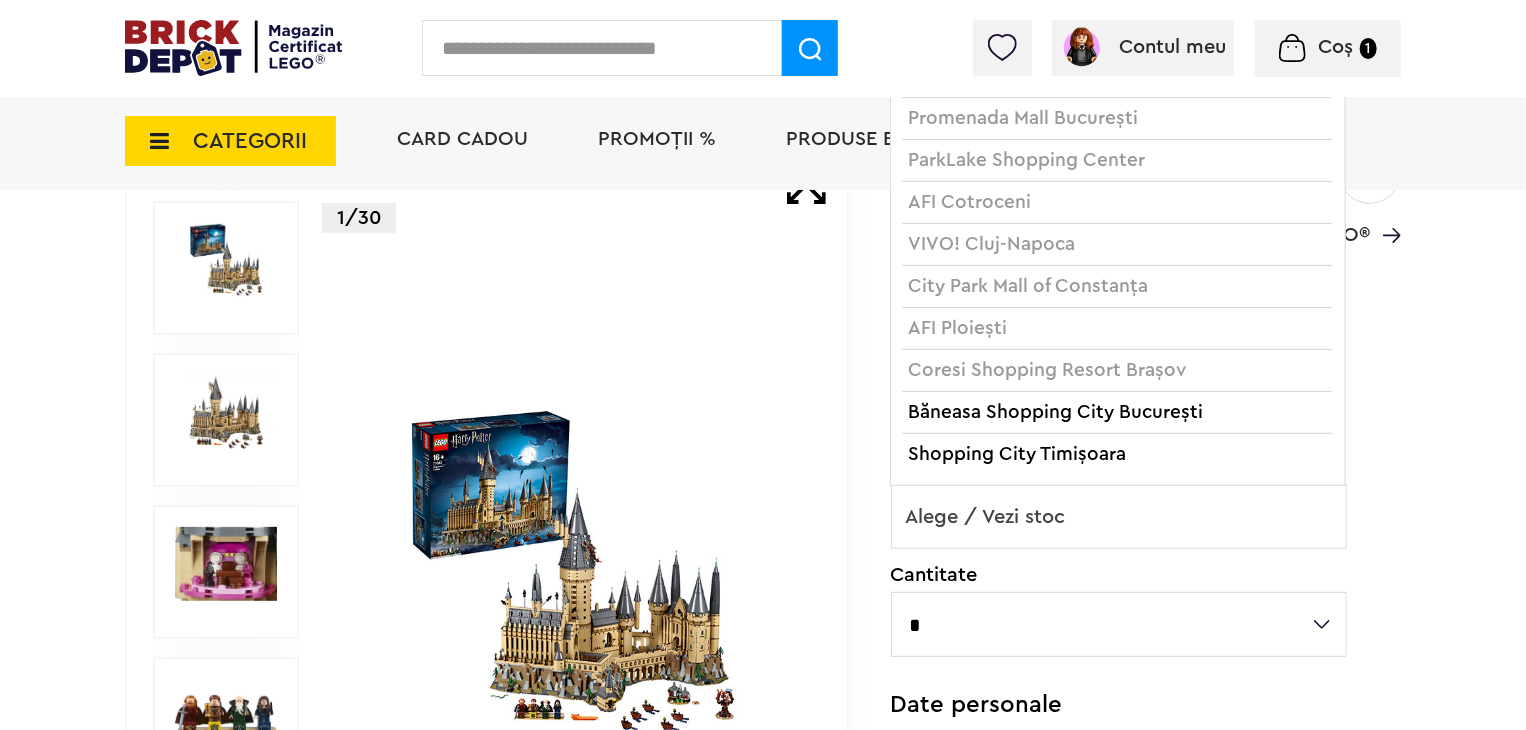 click on "Alege / Vezi stoc" at bounding box center [1119, 517] 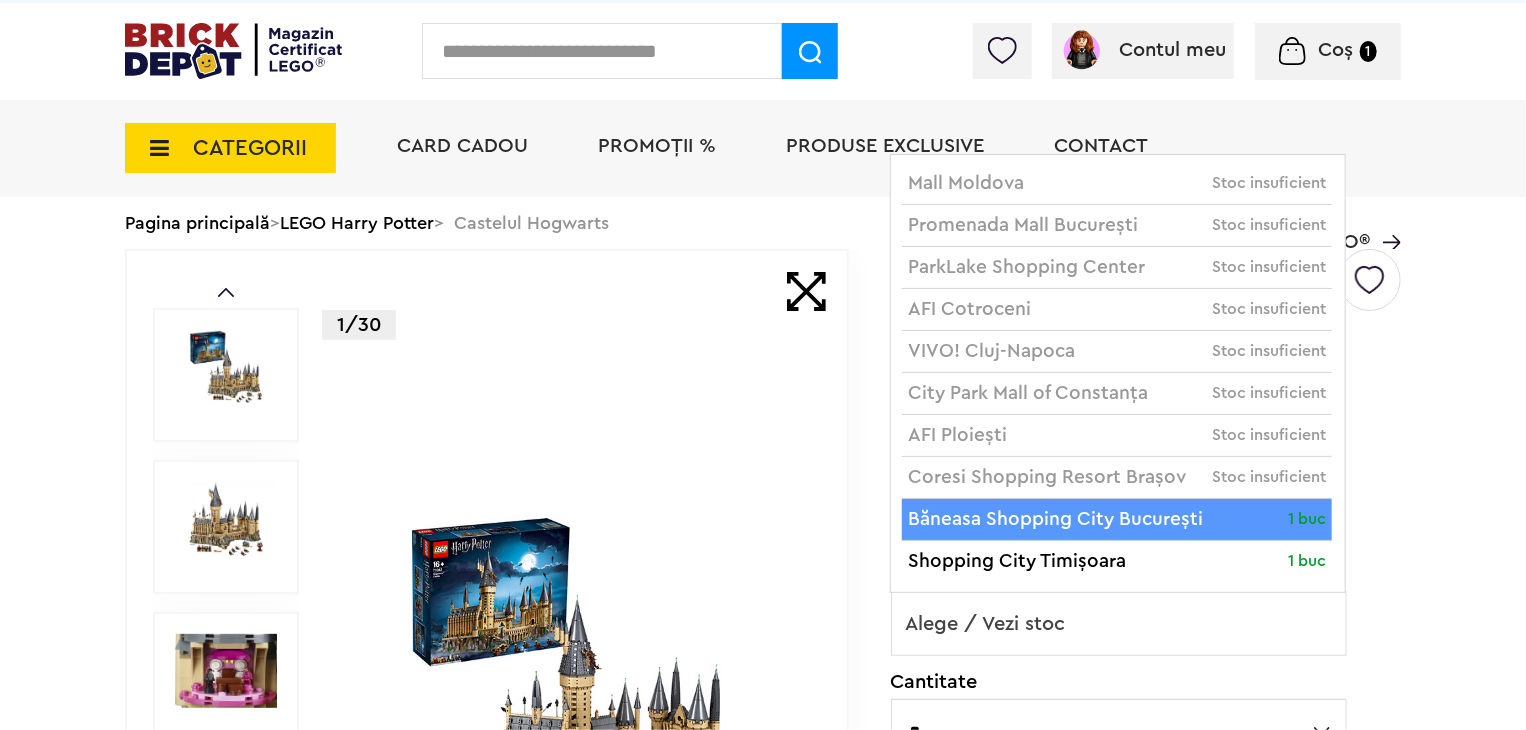 scroll, scrollTop: 0, scrollLeft: 0, axis: both 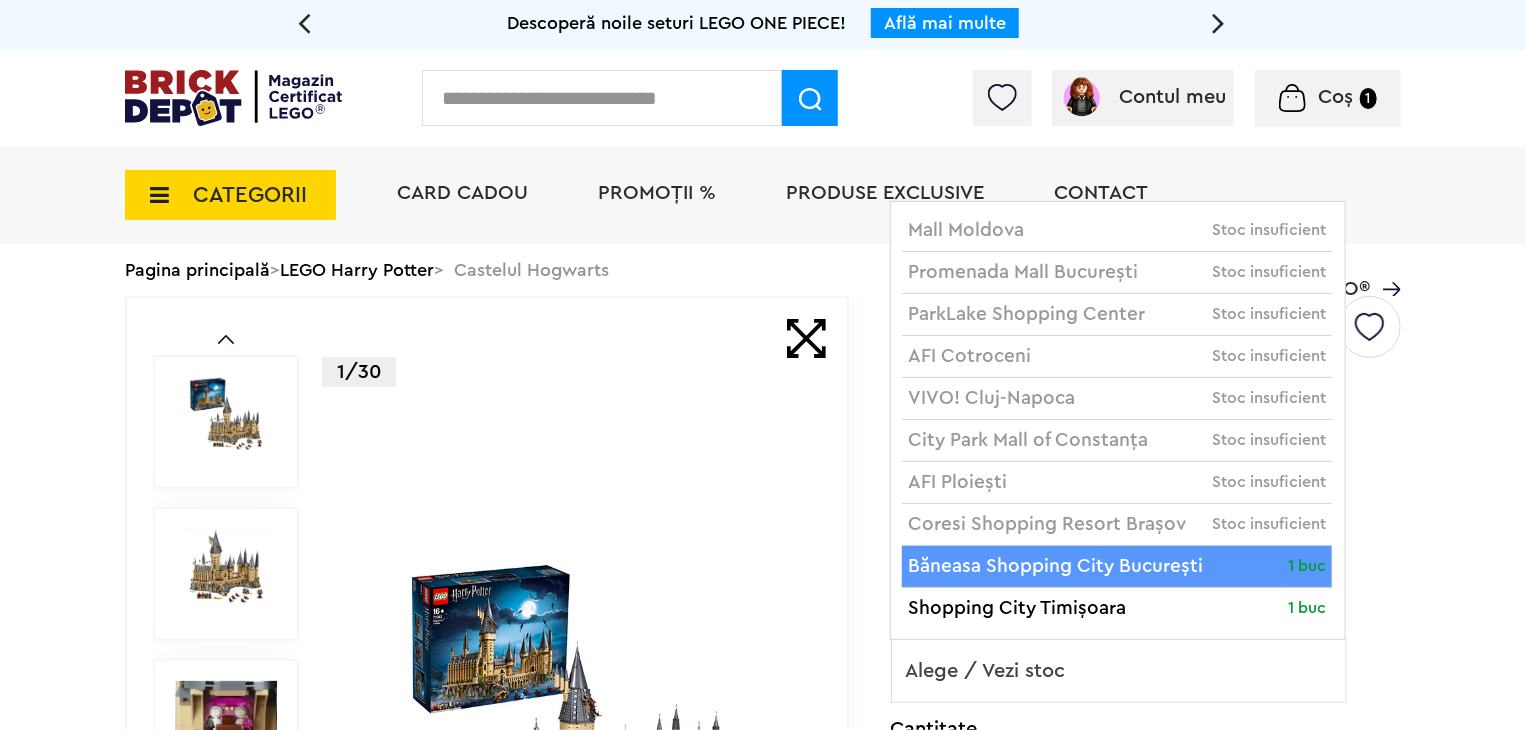 click on "Descoperă noile seturi LEGO ONE PIECE! Află mai multe Descoperă noile seturi LEGO ONE PIECE! Află mai multe Descoperă noile seturi LEGO ONE PIECE! Află mai multe
Contul meu
Contul meu
Comenzile mele
Date personale
Adrese
Parolă
Listă dorințe
Recenziile mele
VIP
Delogare
Coș   1
CATEGORII
Jucării LEGO
Card Cadou LEGO Animal Crossing Nou Architecture Nou Art Bluey Brickheadz Nou City Classic Colecția Botanică Nou Creator Nou DC Super Heroes Nou Disney DOTS DREAMZzz DUPLO Education Fortnite Nou Friends Nou Nou" at bounding box center [763, 2411] 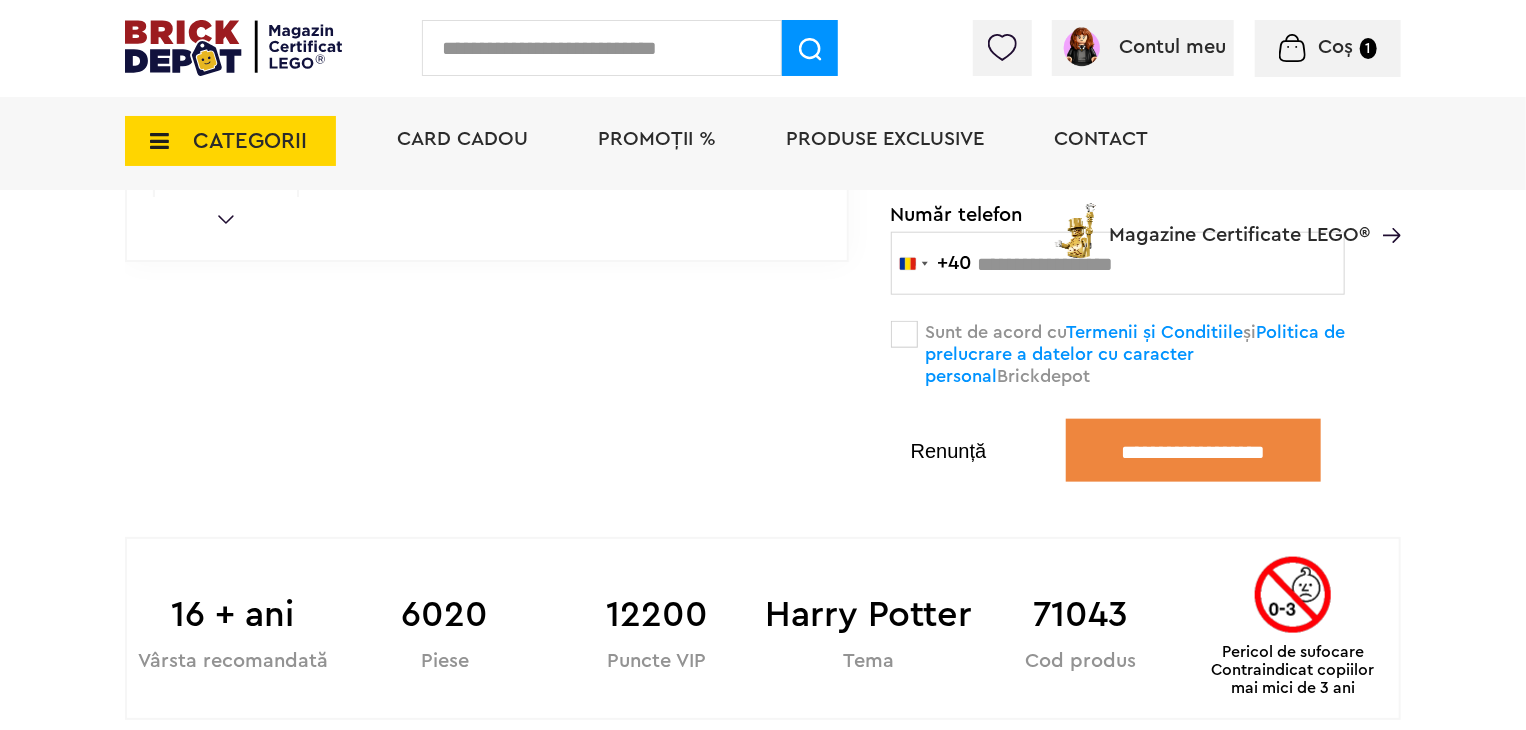 scroll, scrollTop: 1100, scrollLeft: 0, axis: vertical 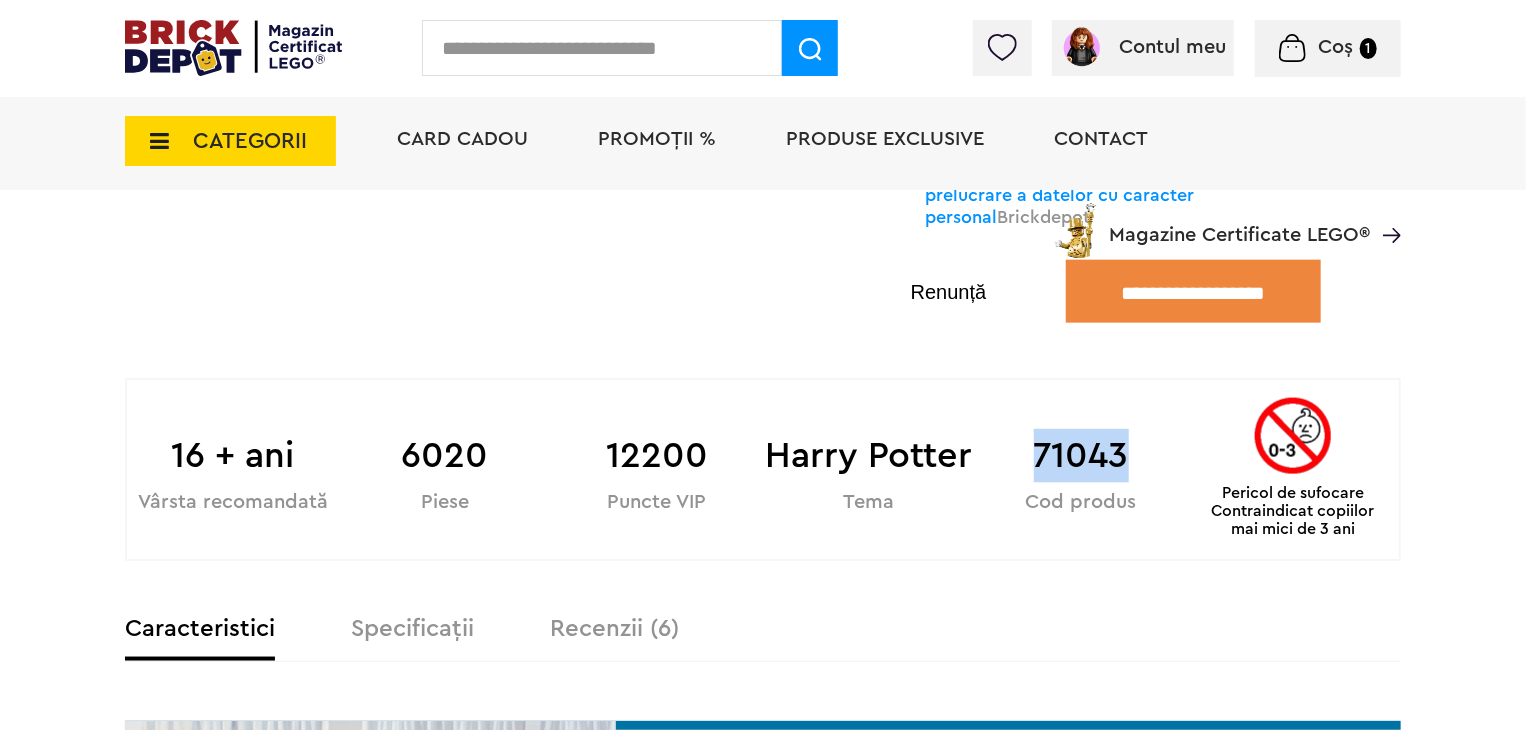 drag, startPoint x: 1038, startPoint y: 460, endPoint x: 1122, endPoint y: 454, distance: 84.21401 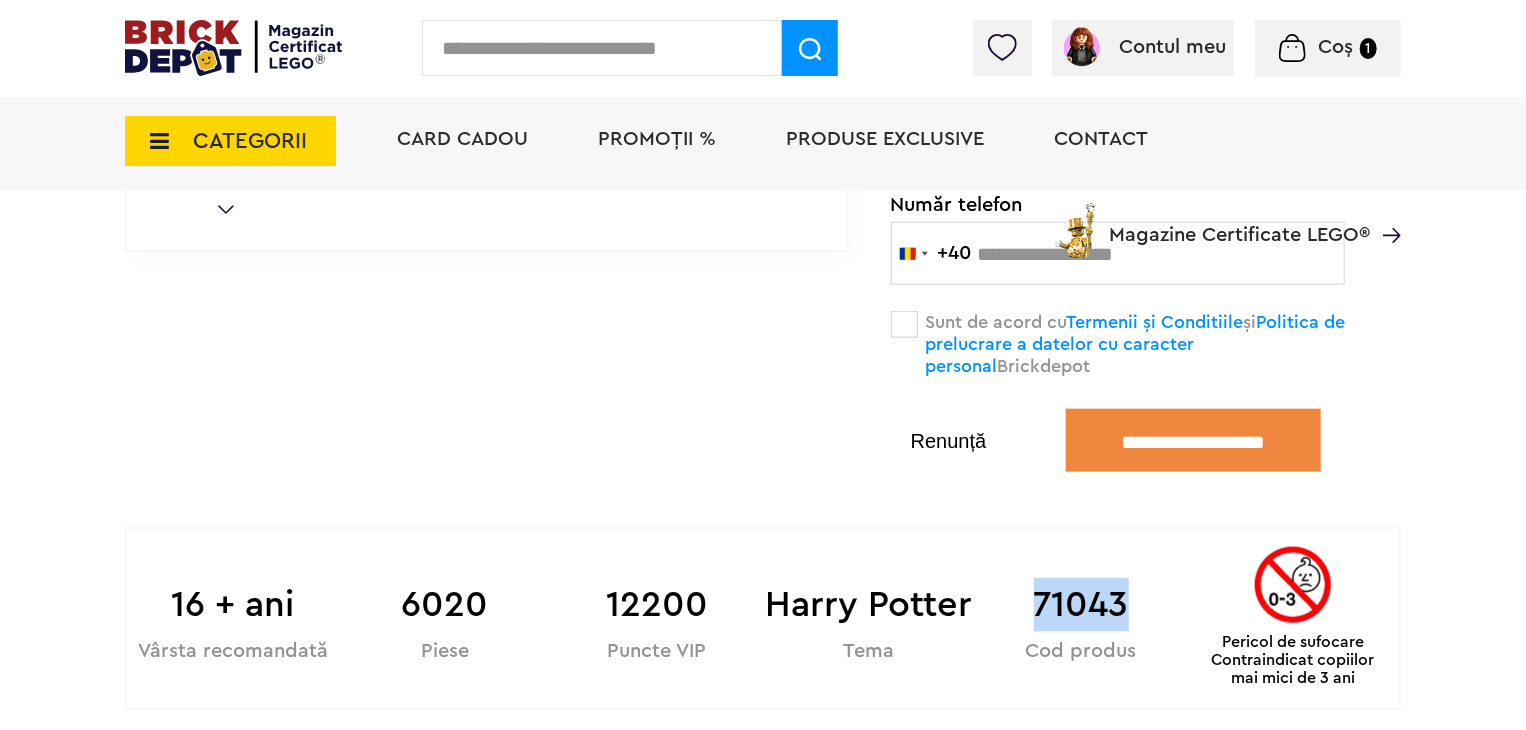 scroll, scrollTop: 400, scrollLeft: 0, axis: vertical 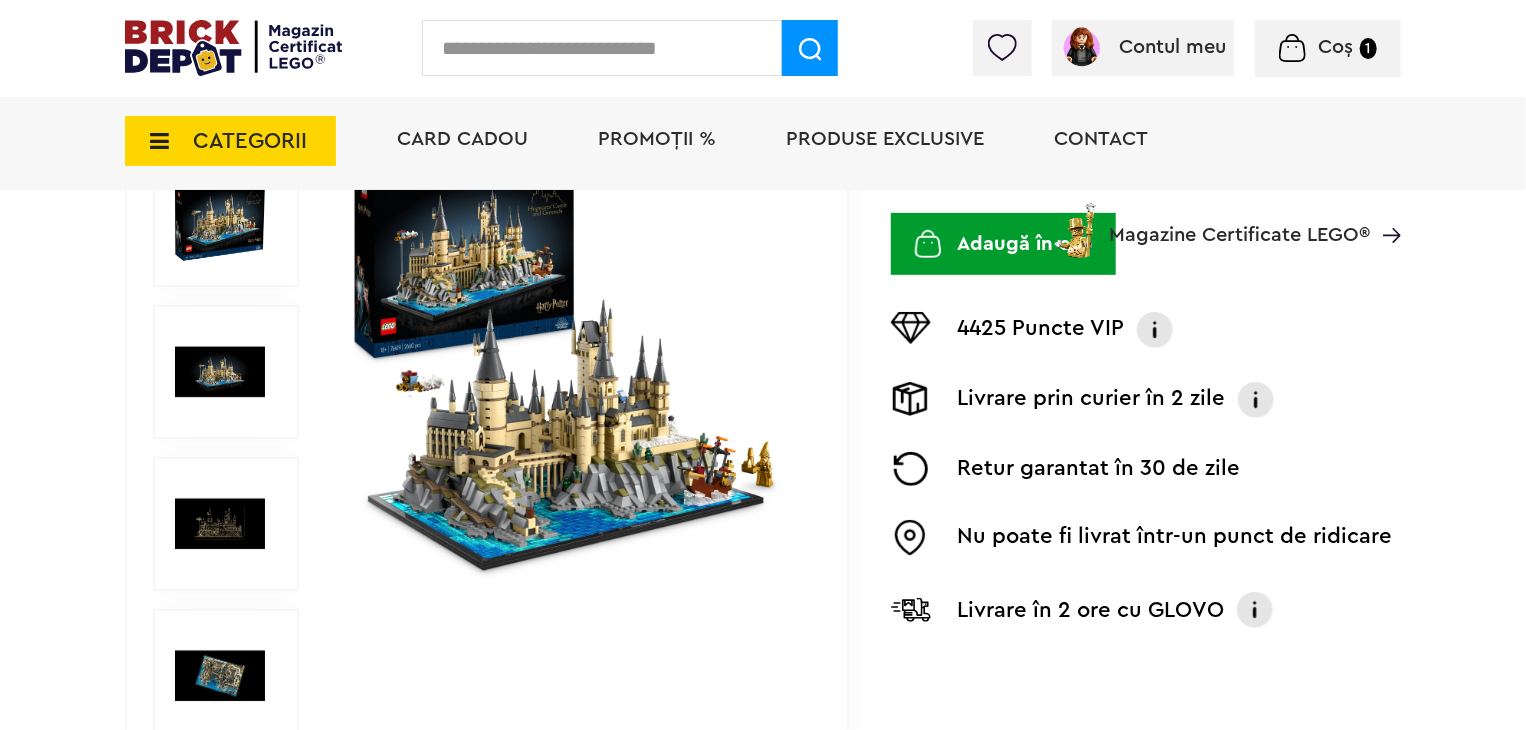 click at bounding box center (220, 524) 